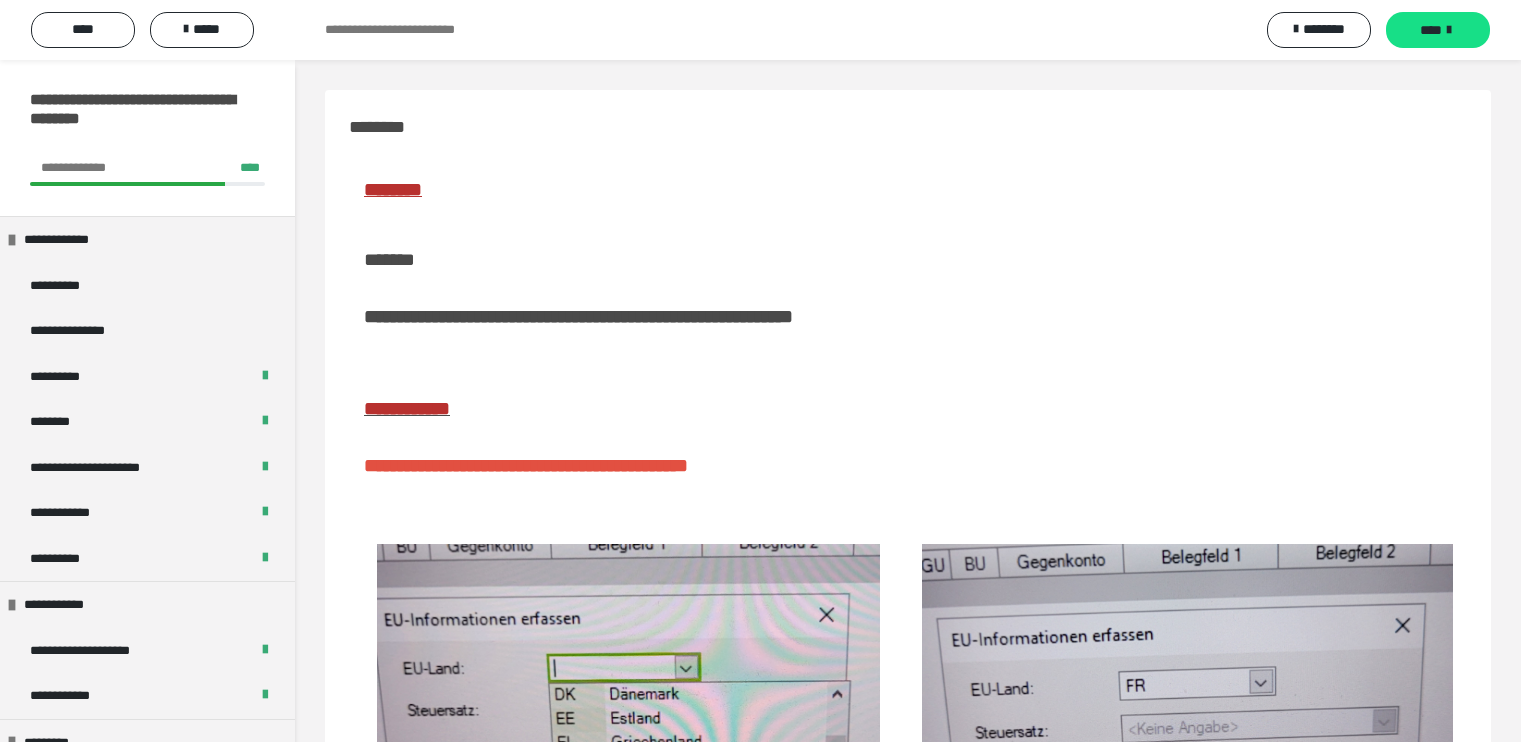 scroll, scrollTop: 0, scrollLeft: 0, axis: both 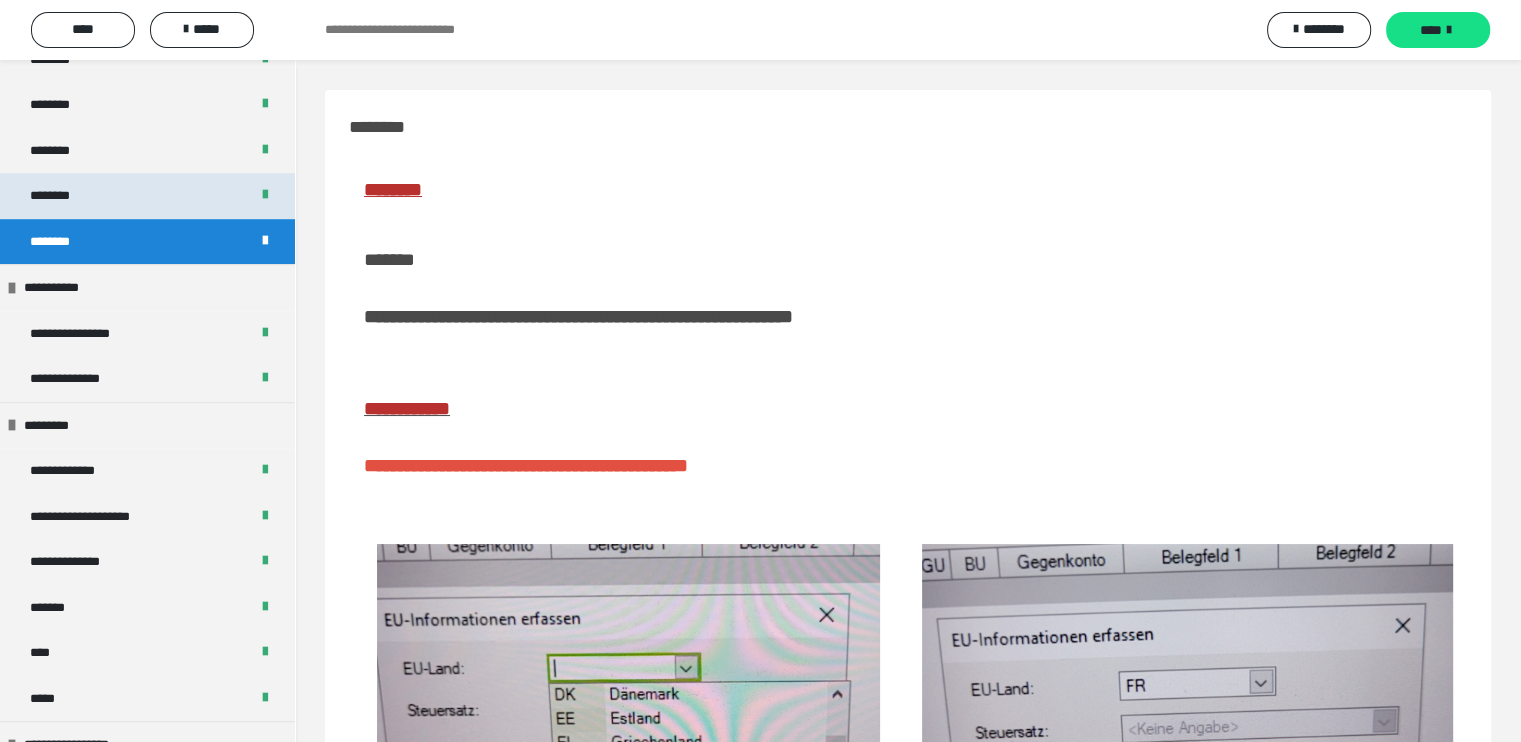 click on "********" at bounding box center [147, 196] 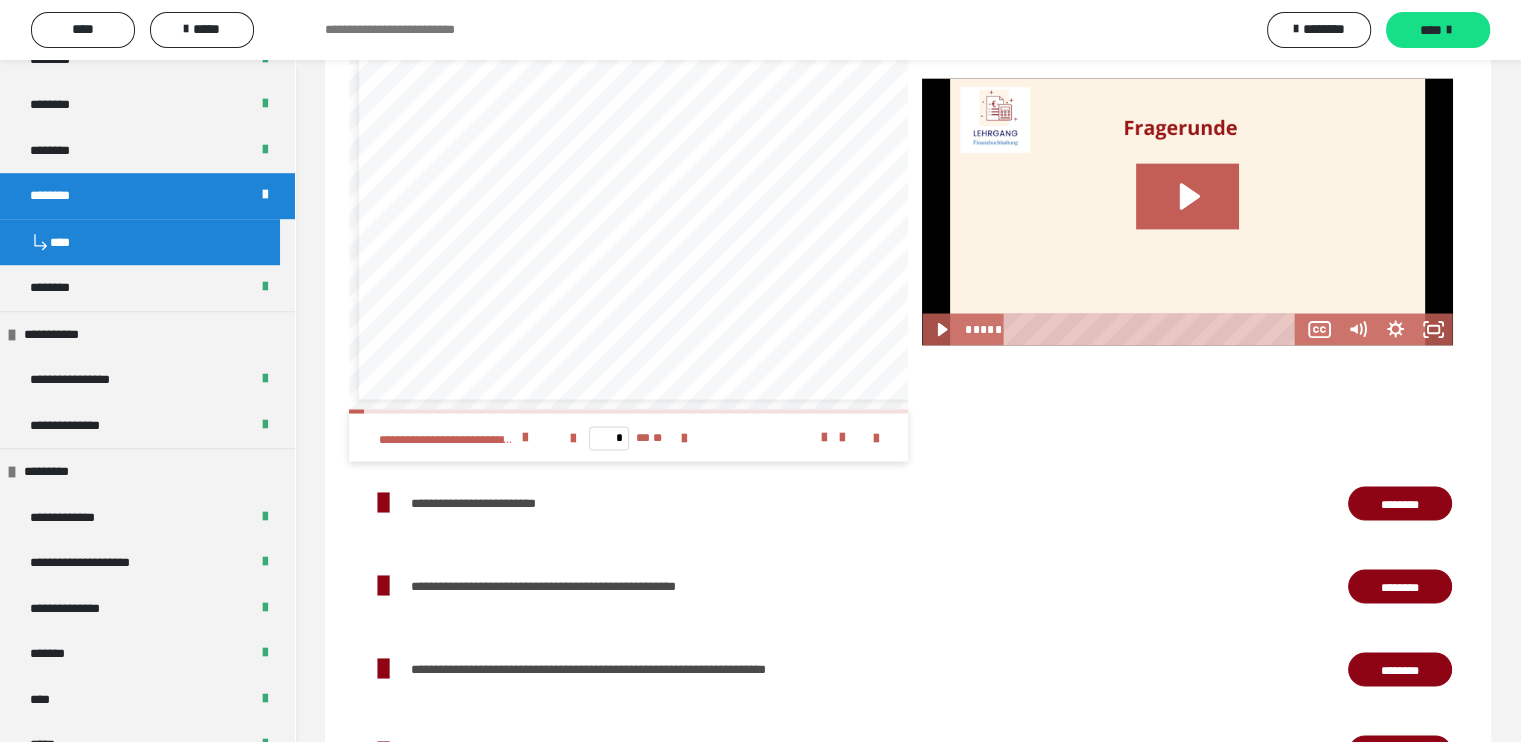 scroll, scrollTop: 3699, scrollLeft: 0, axis: vertical 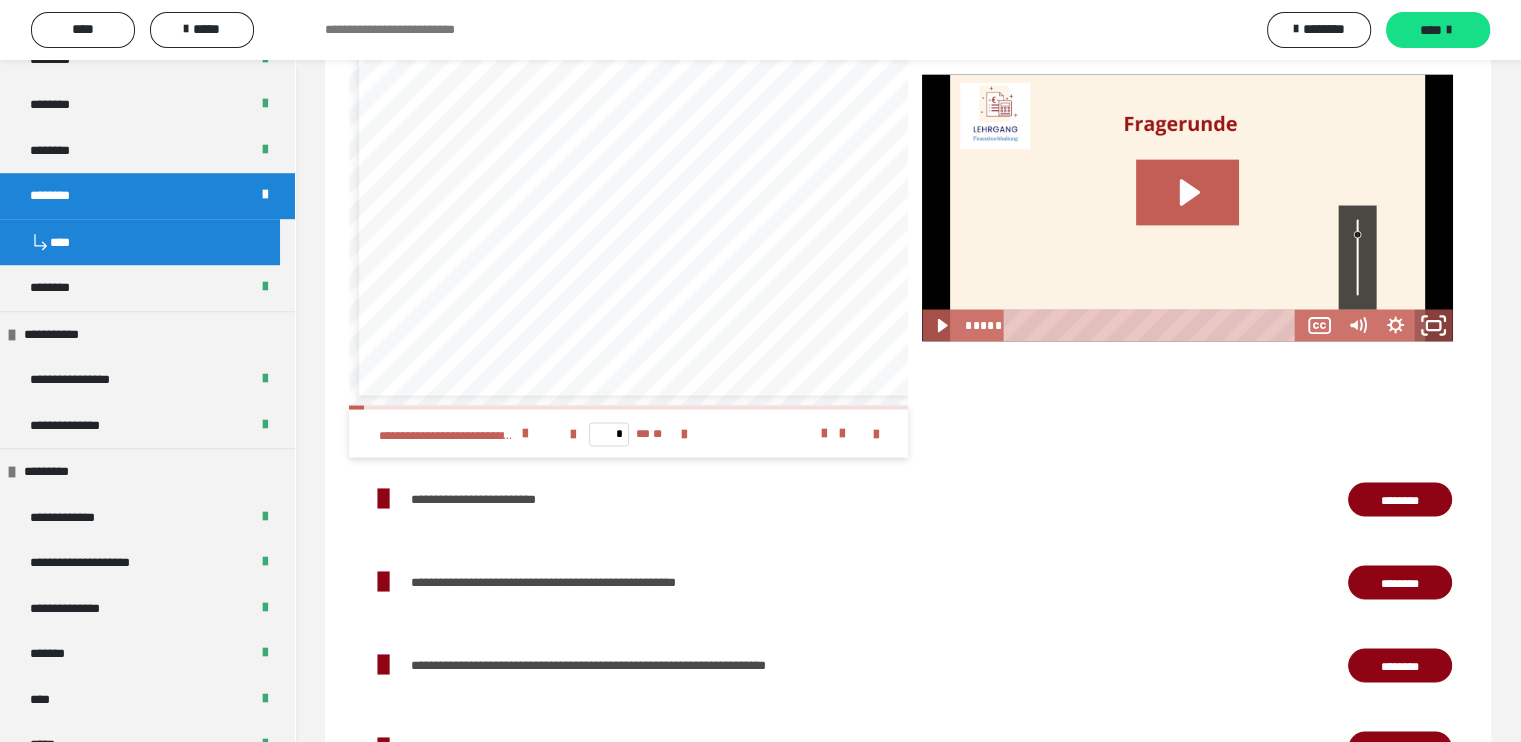click 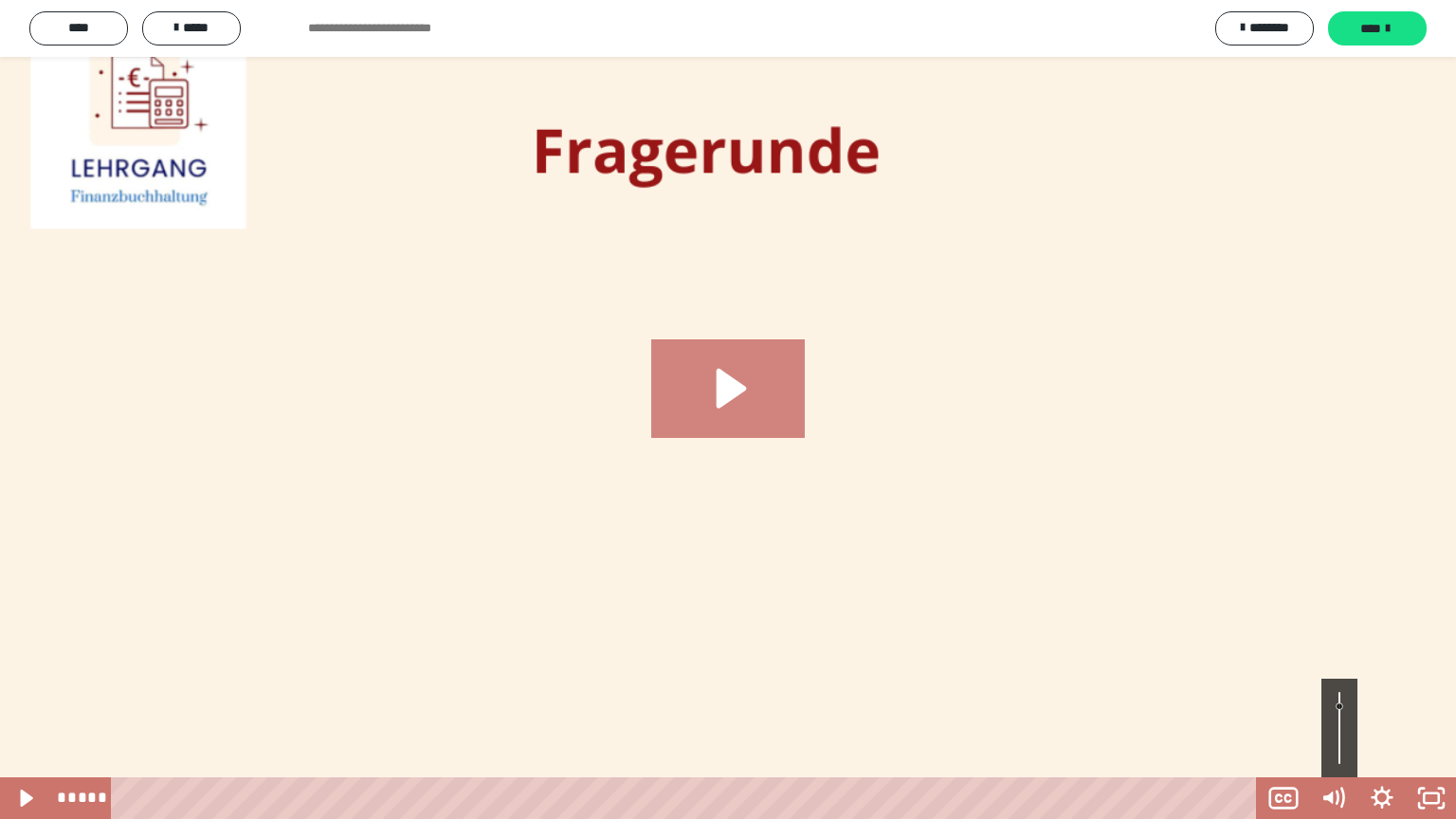 click 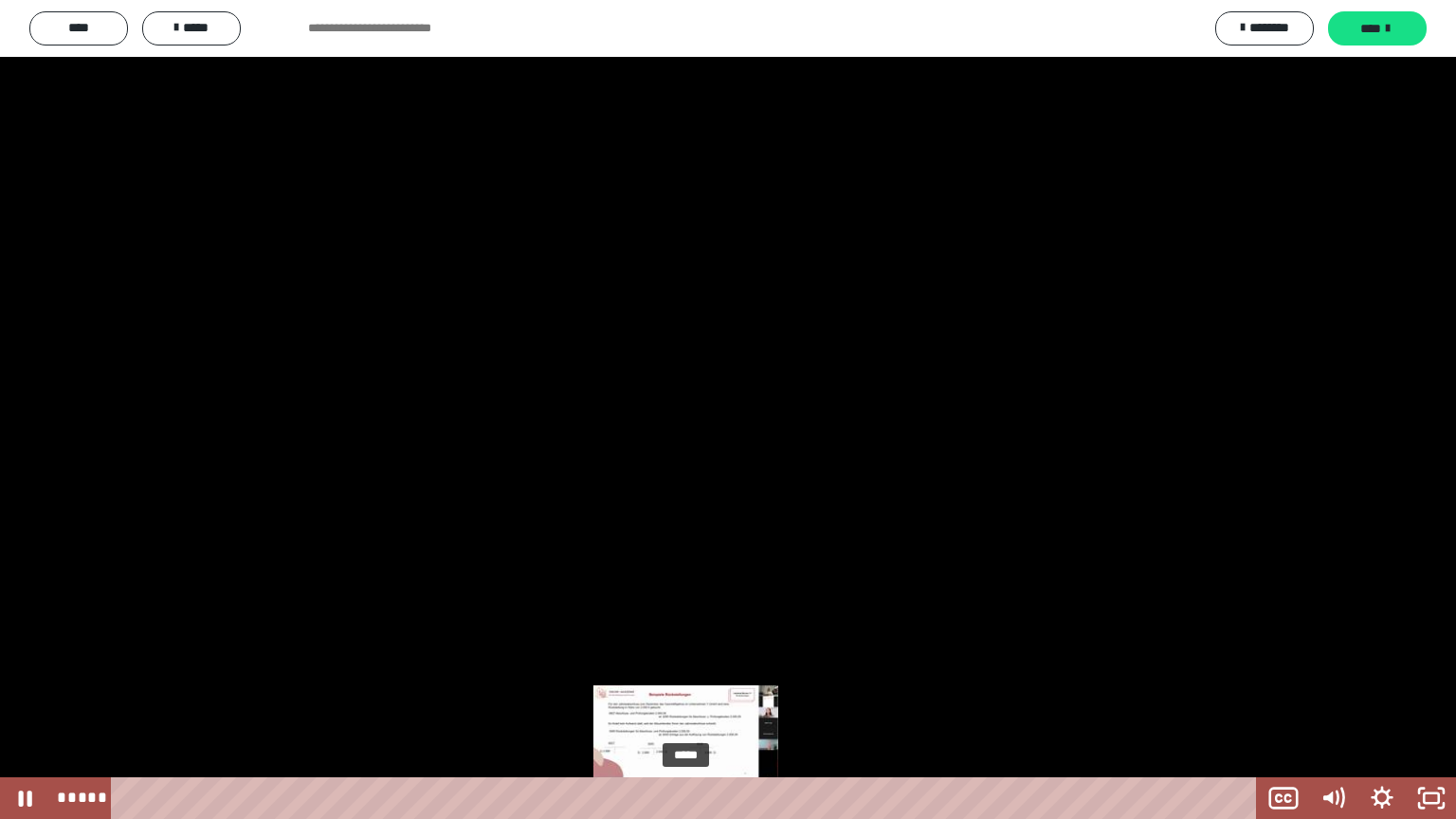 click on "*****" at bounding box center (687, 798) 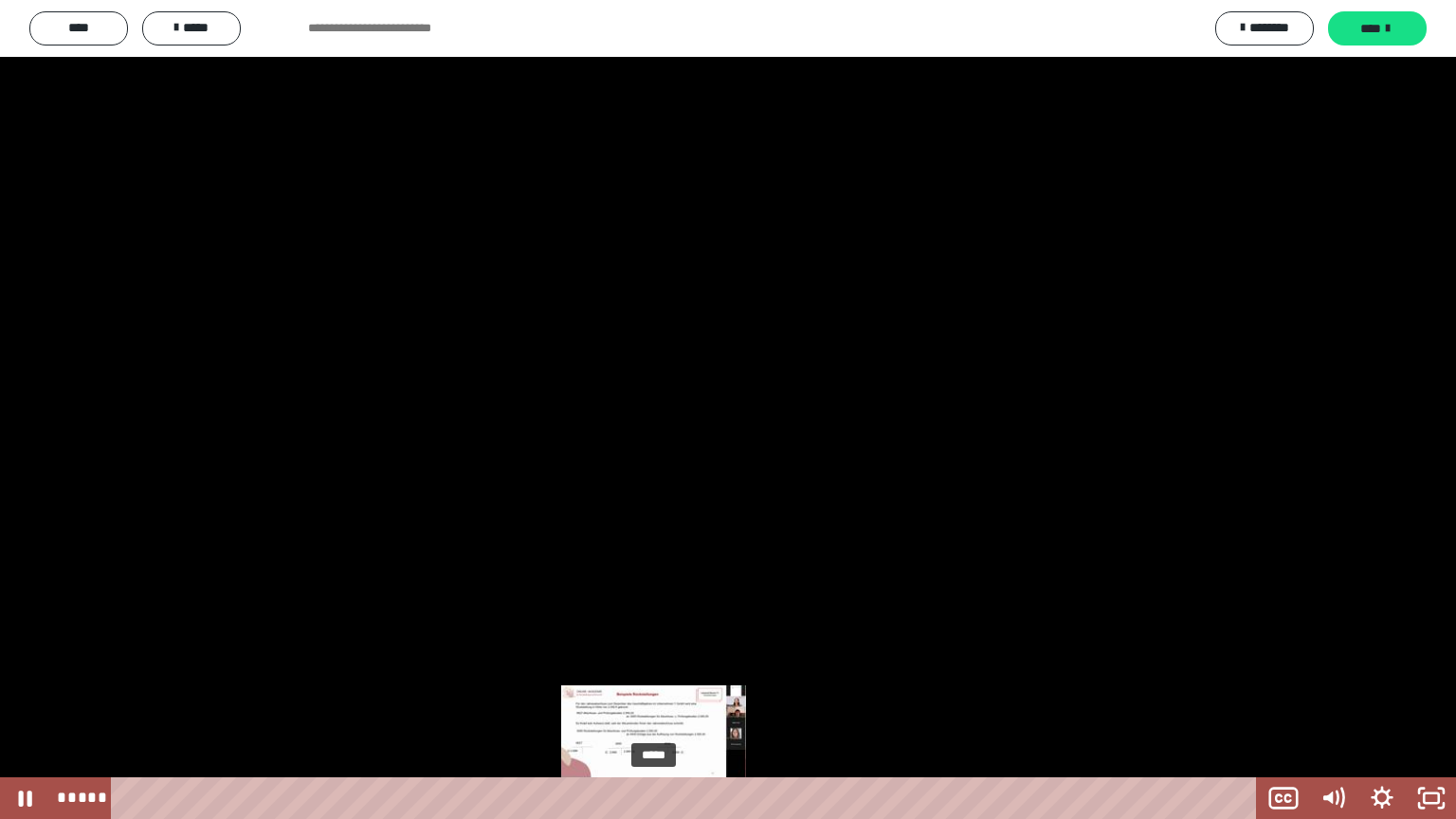 click on "*****" at bounding box center [687, 798] 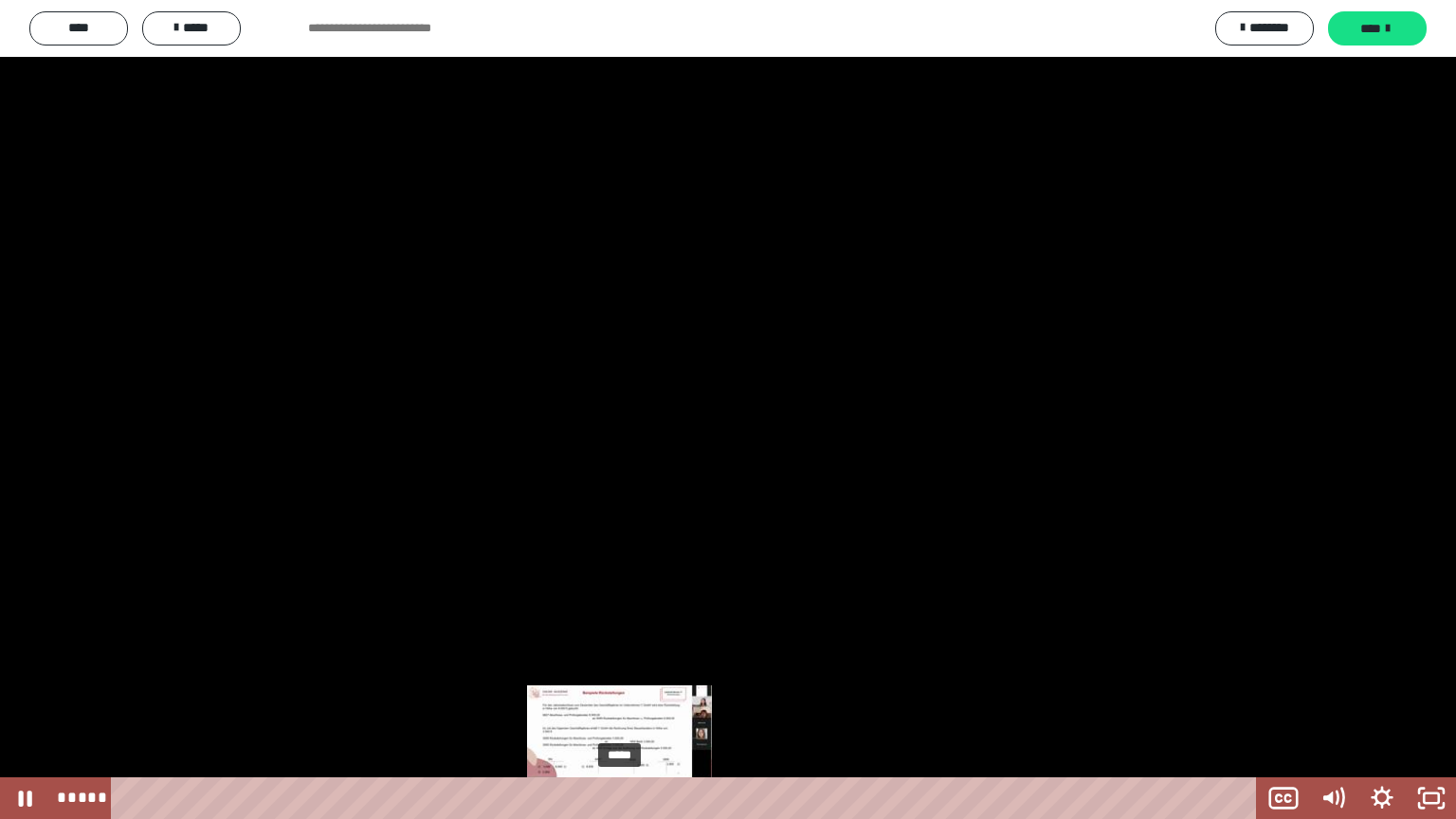 click on "*****" at bounding box center [687, 798] 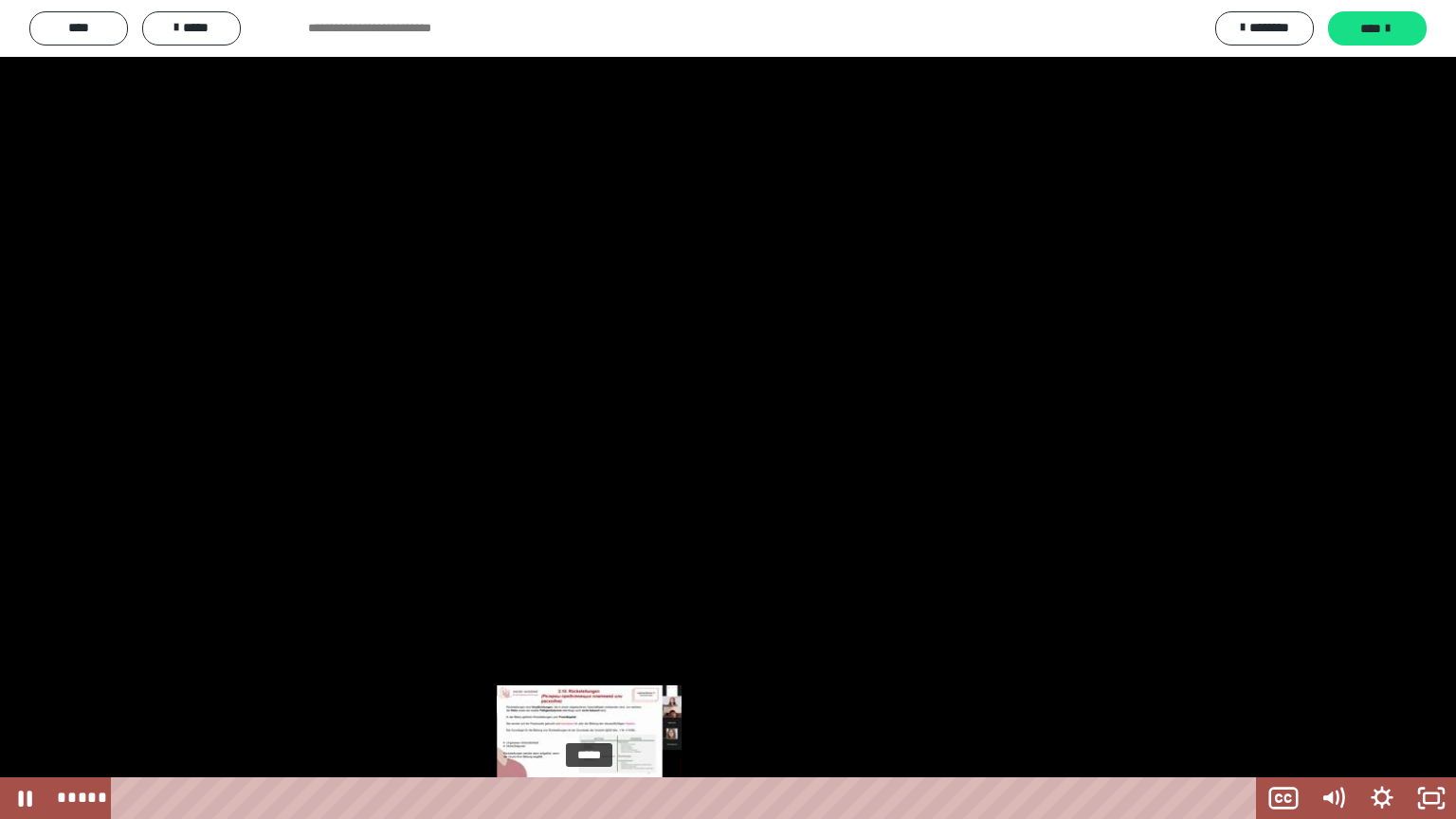 click on "*****" at bounding box center [687, 798] 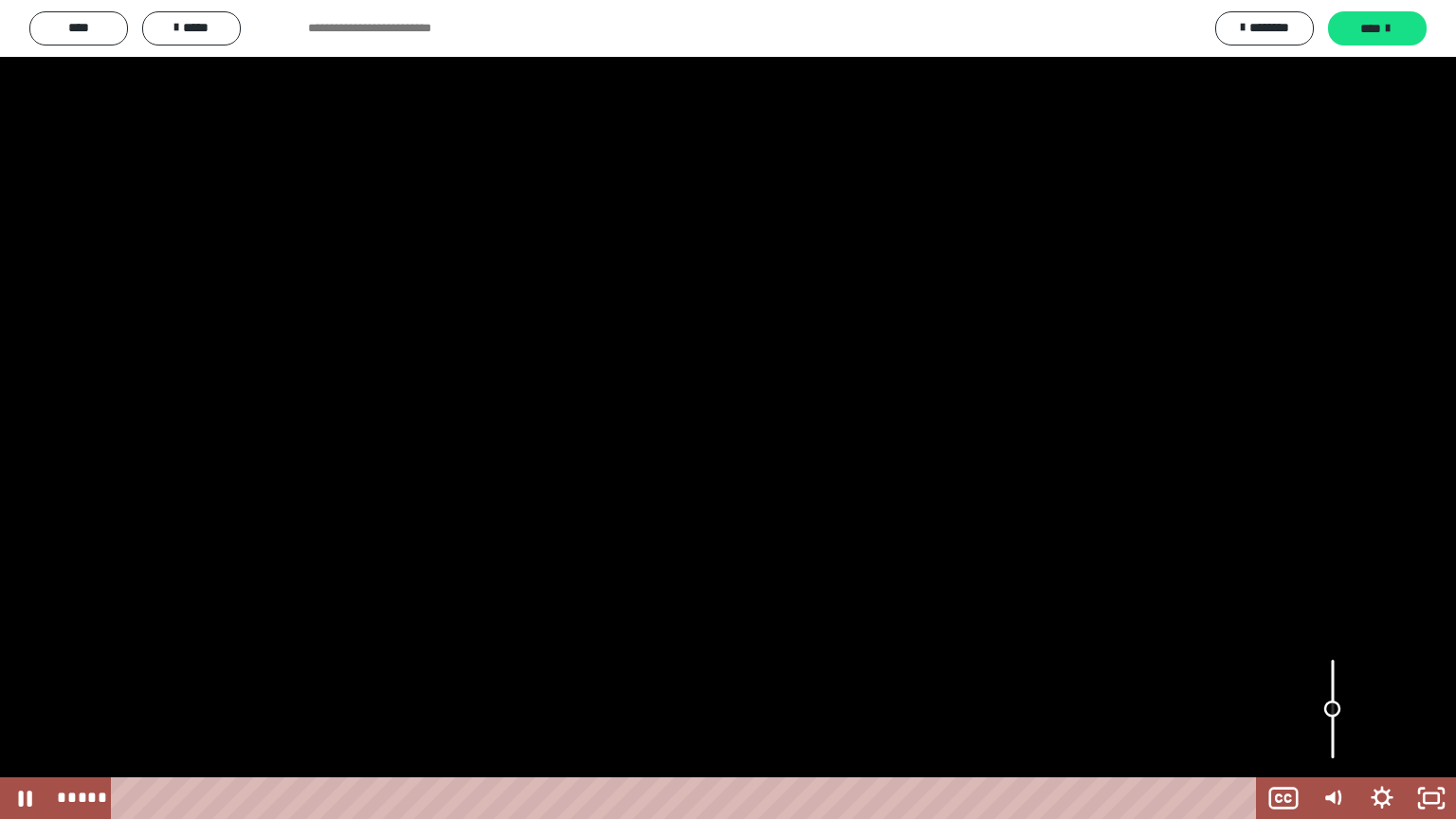 click at bounding box center (1333, 709) 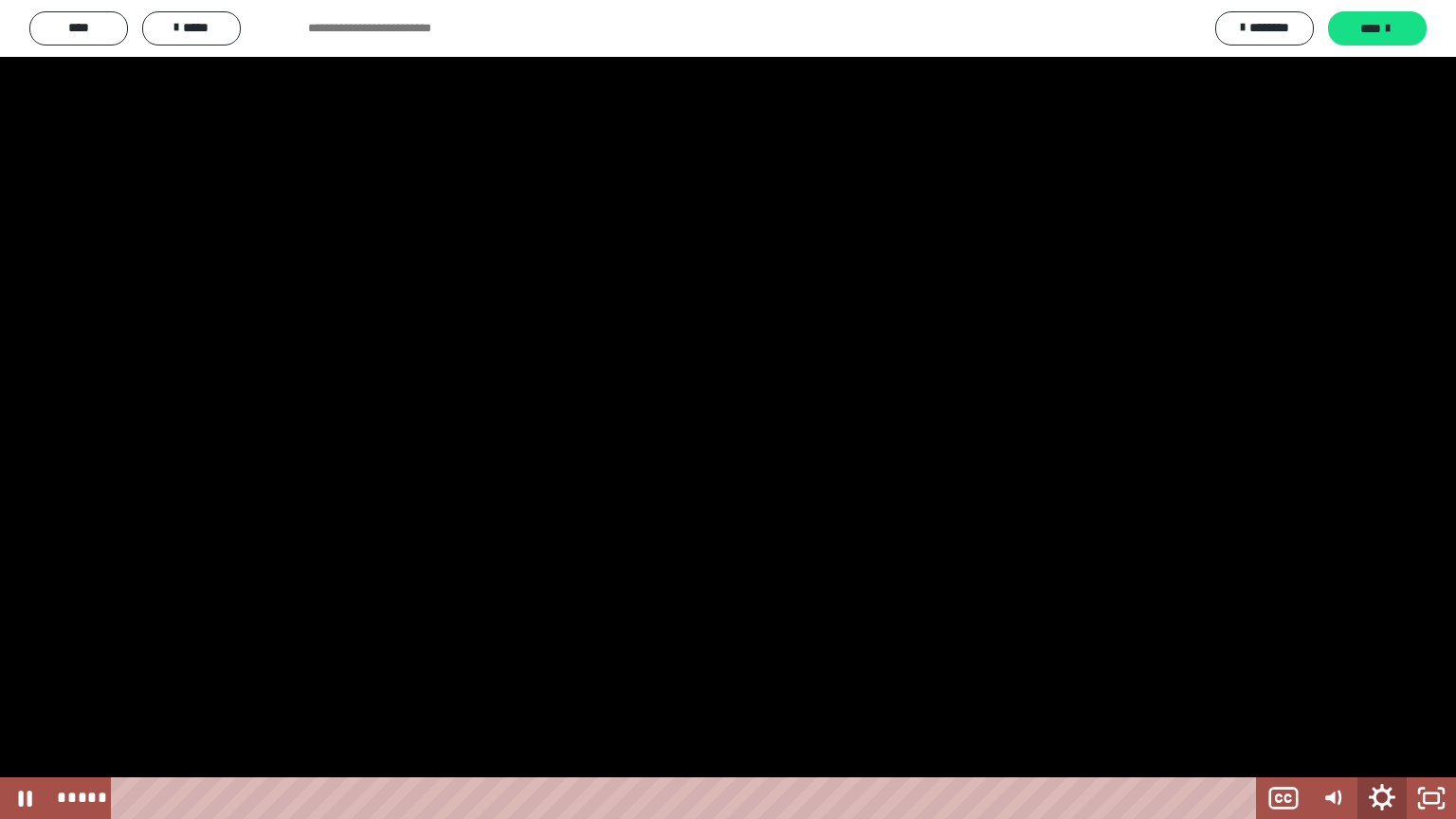 click 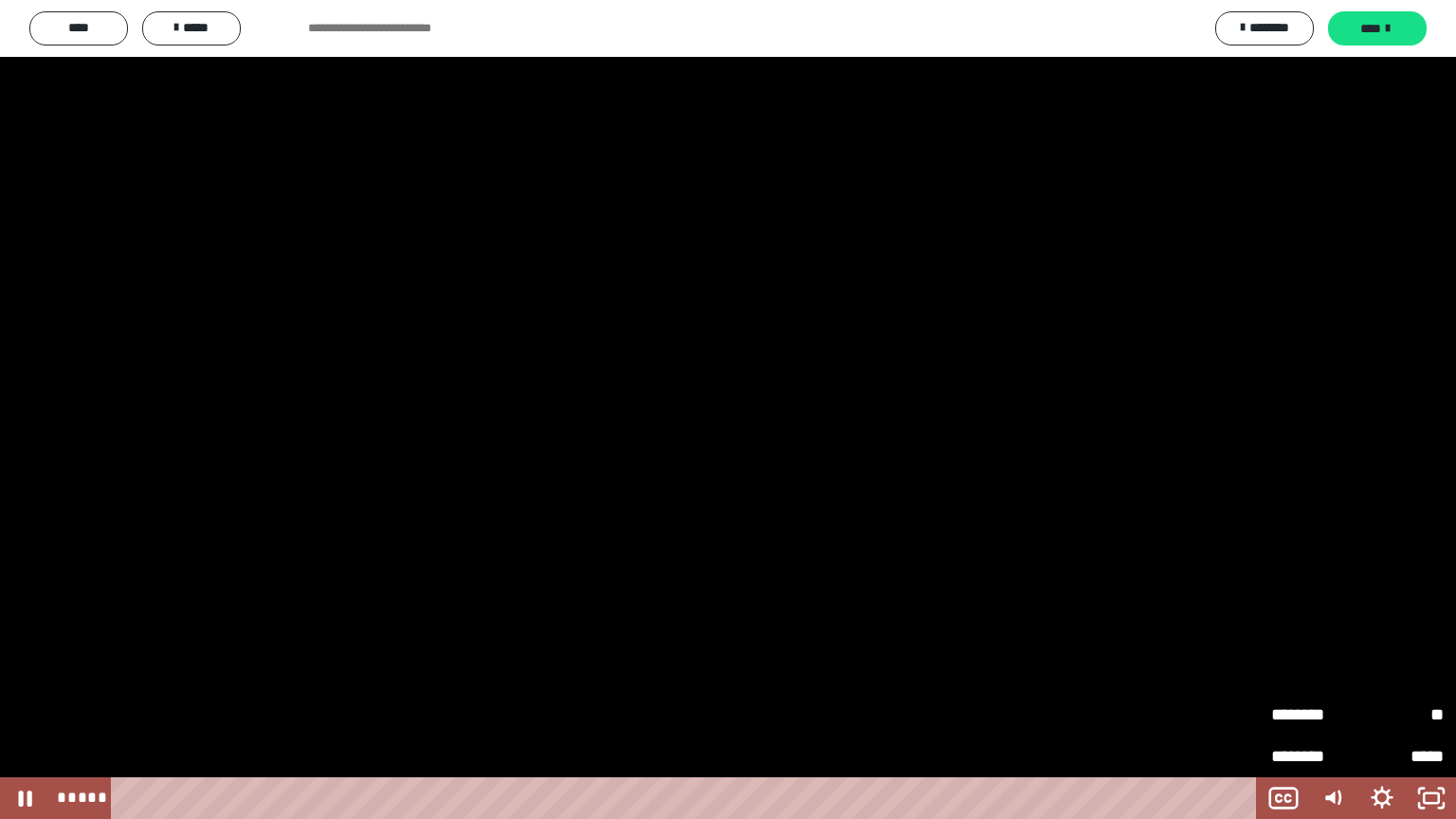 click on "**" at bounding box center [1400, 714] 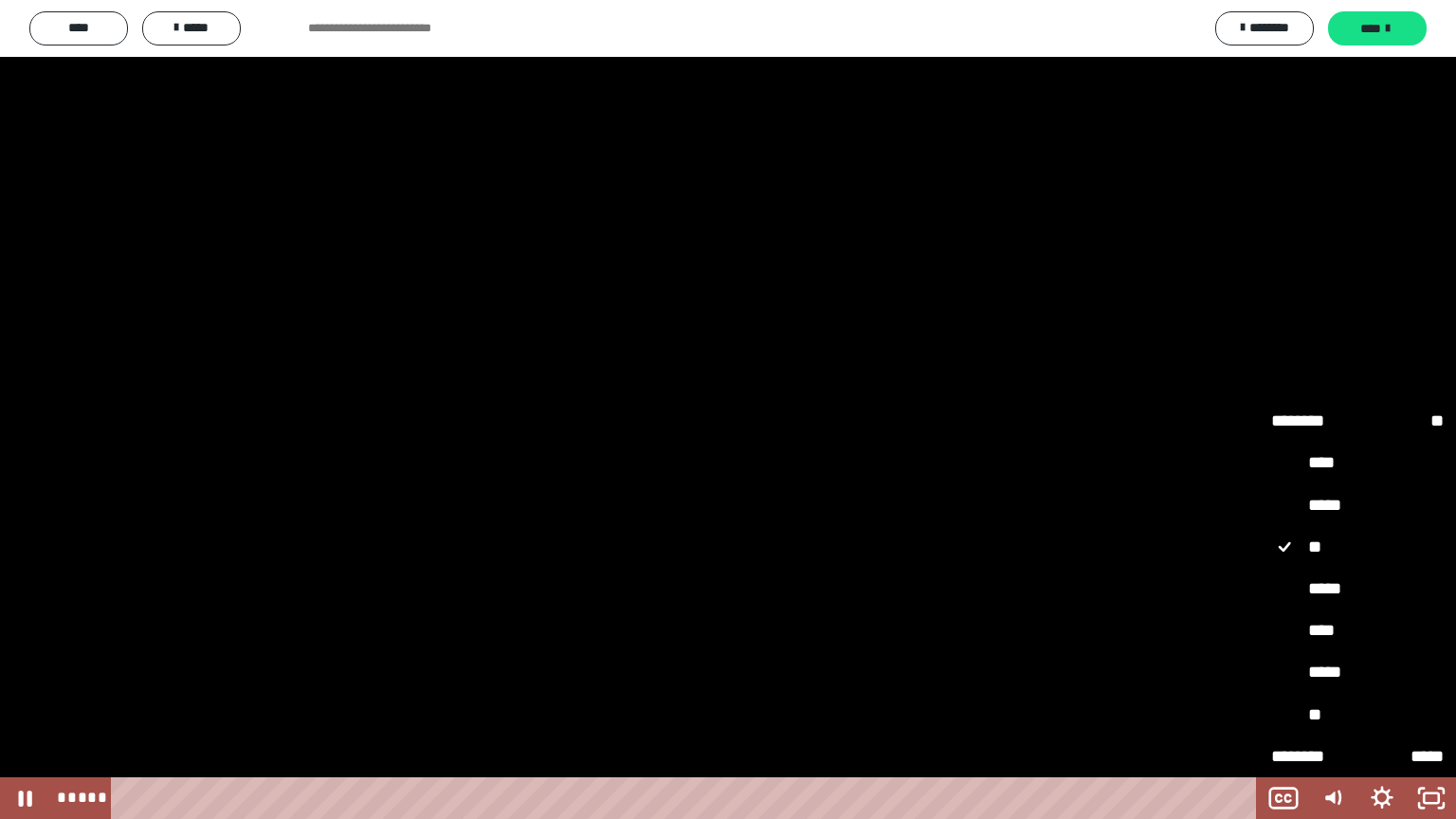 click on "*****" at bounding box center [1357, 590] 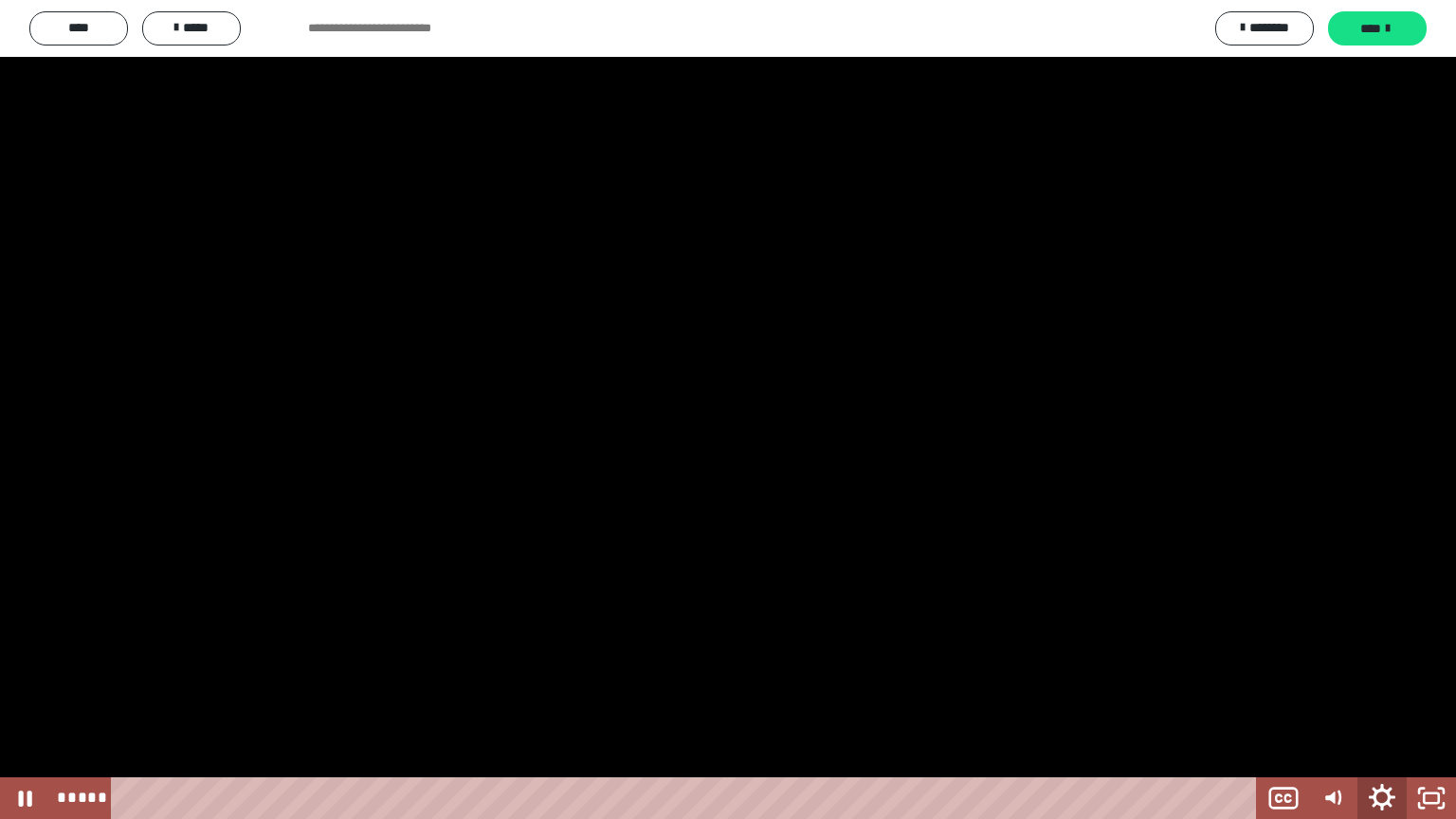 click 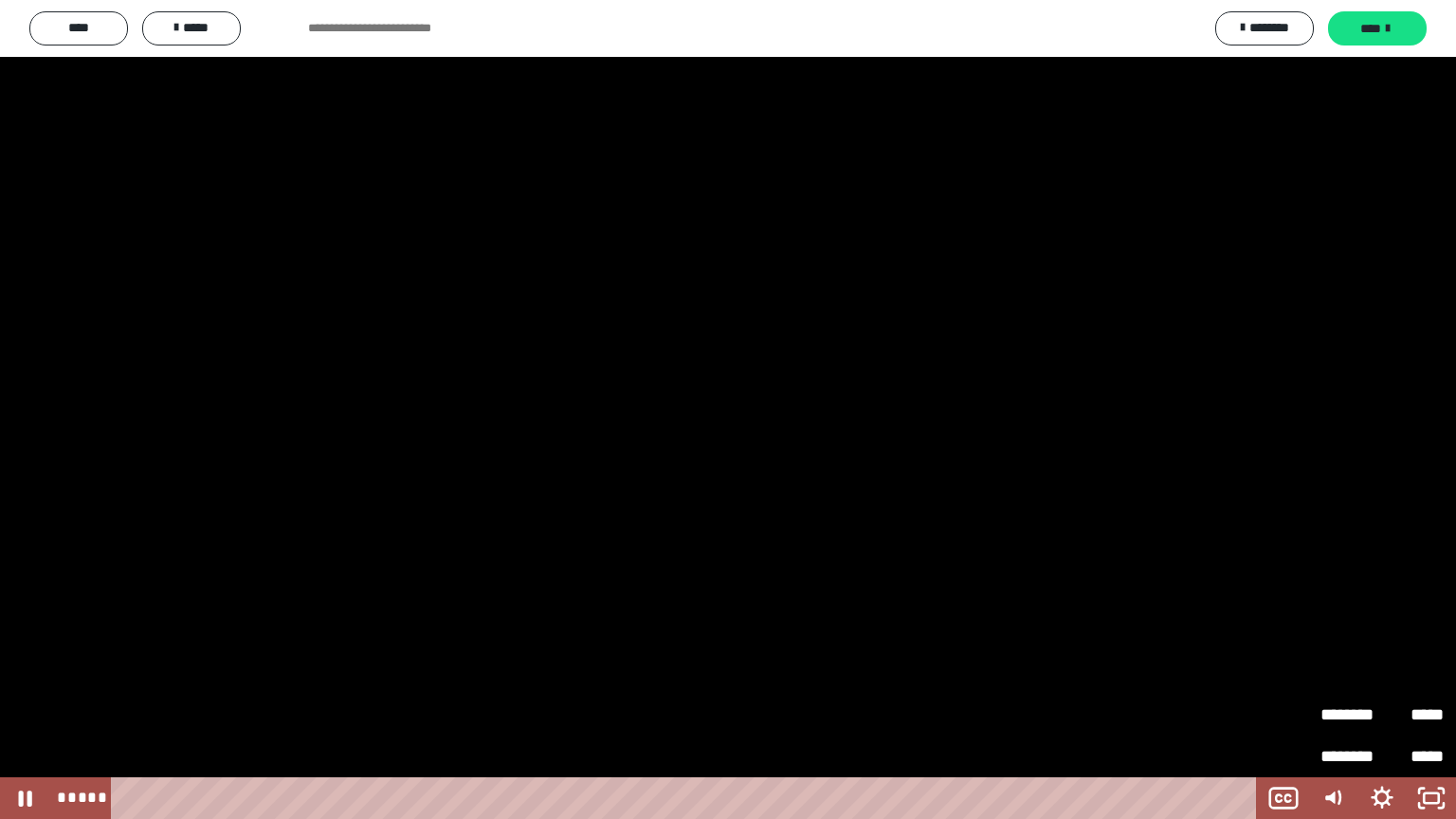click on "*****" at bounding box center (1412, 707) 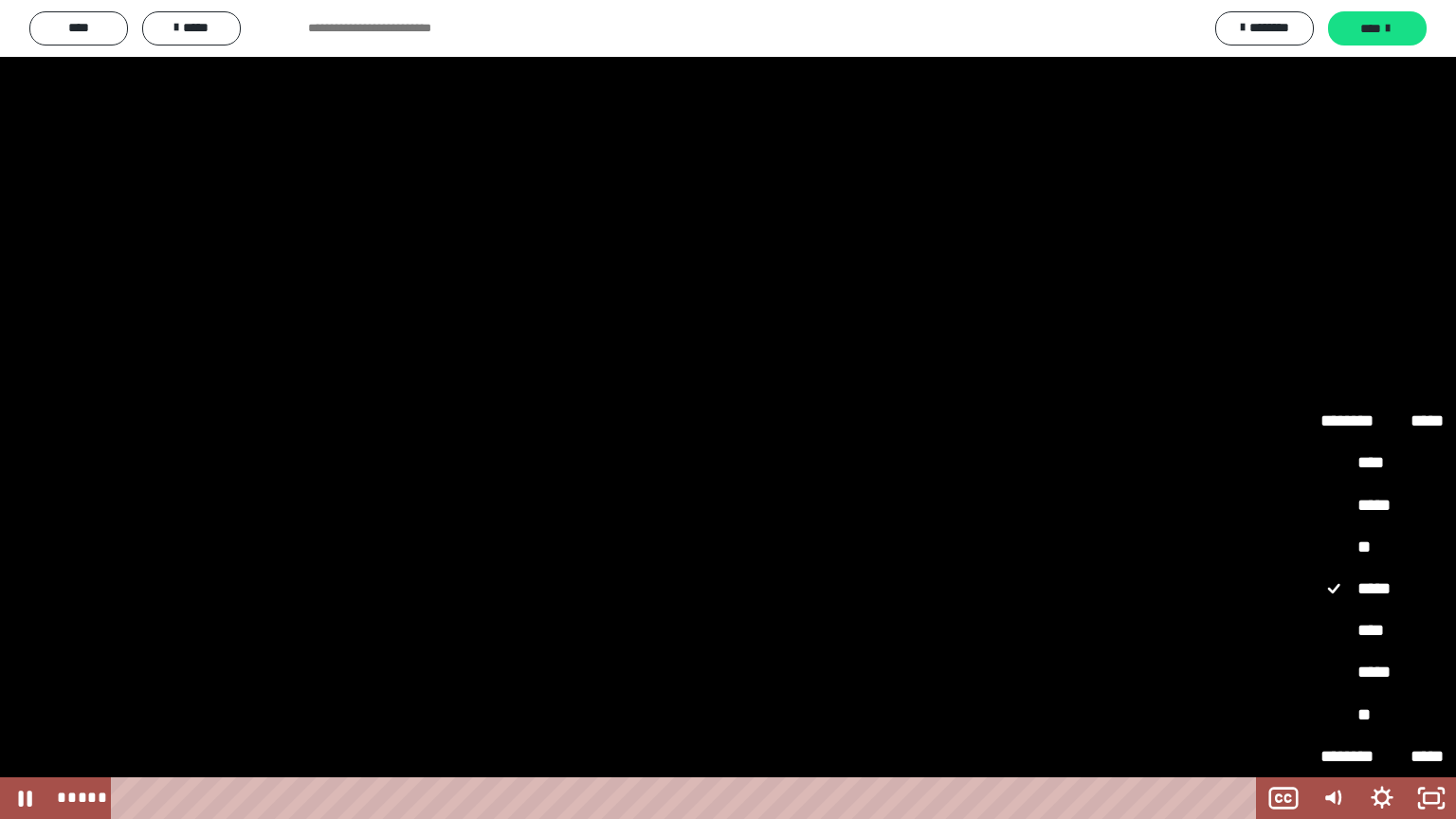 click on "**" at bounding box center (1382, 548) 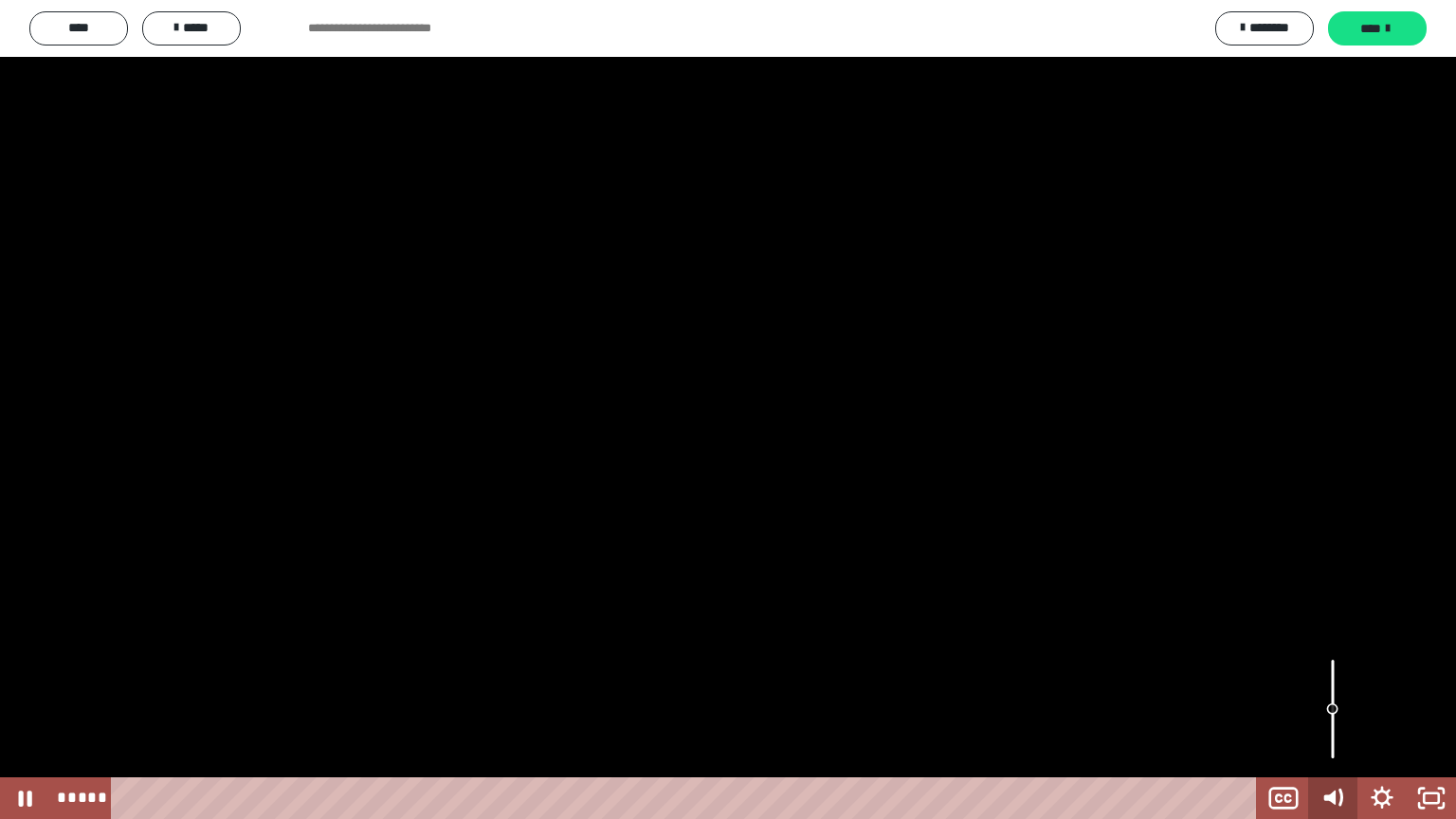 click 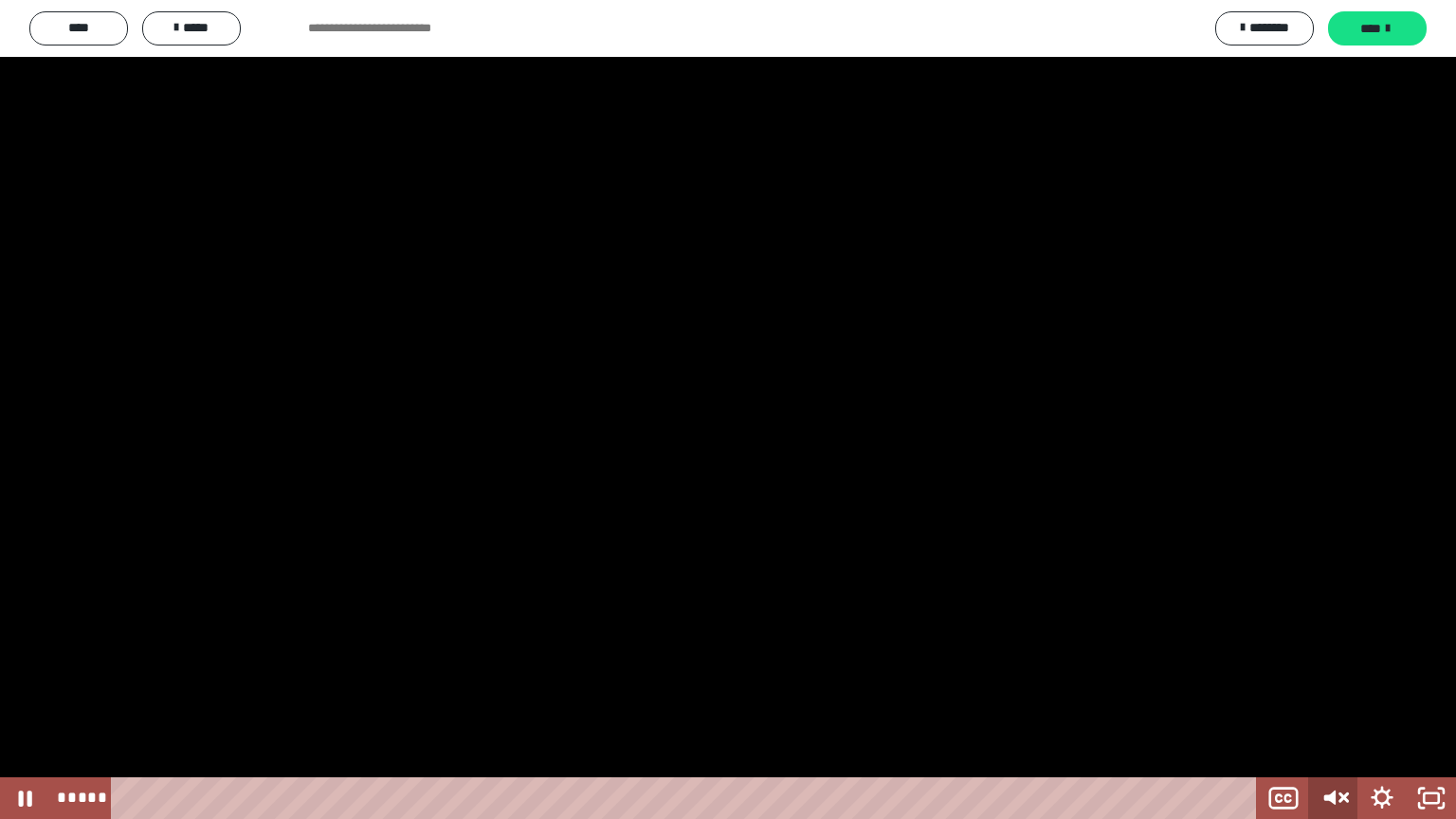 click 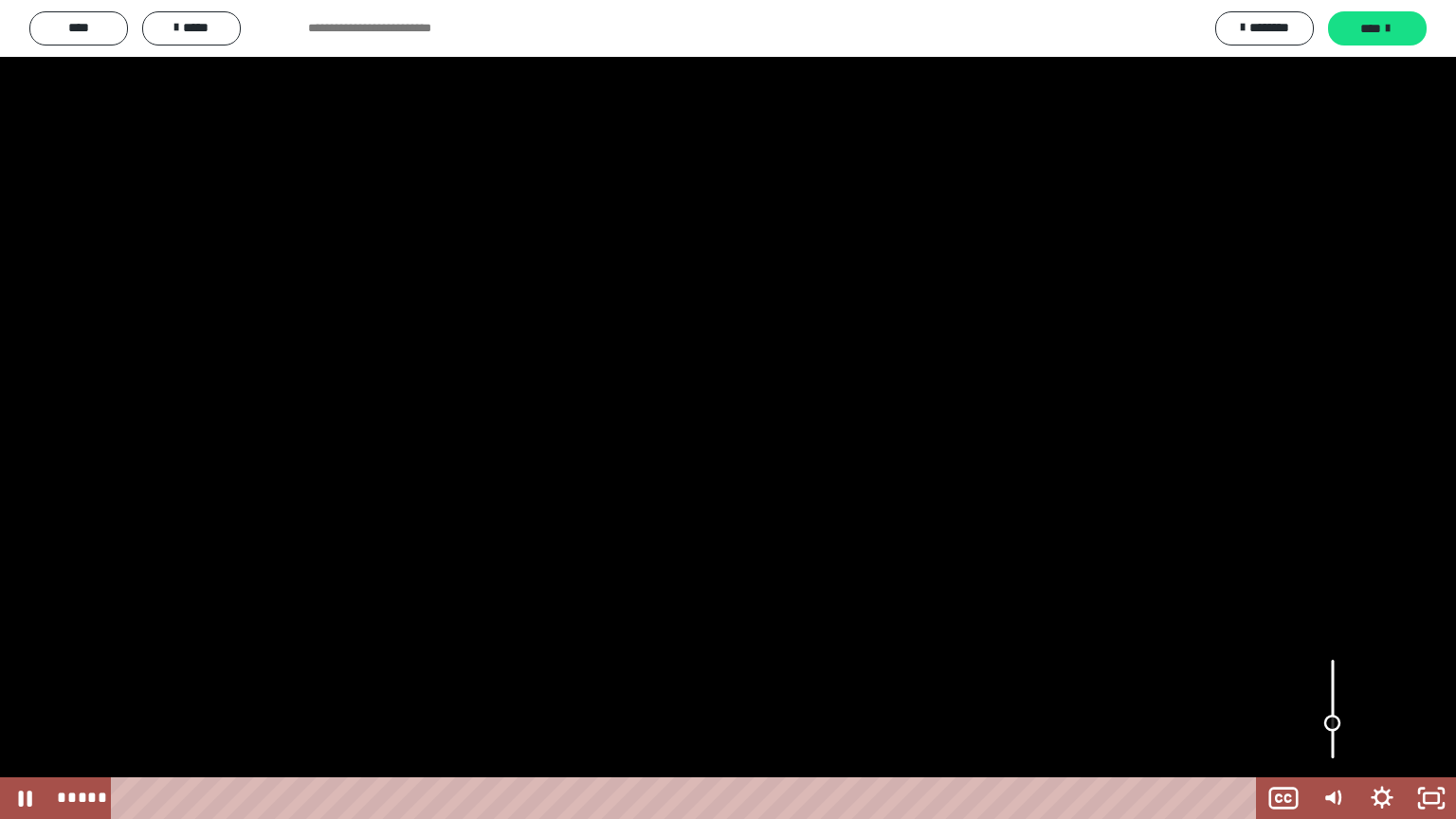 click at bounding box center [1333, 709] 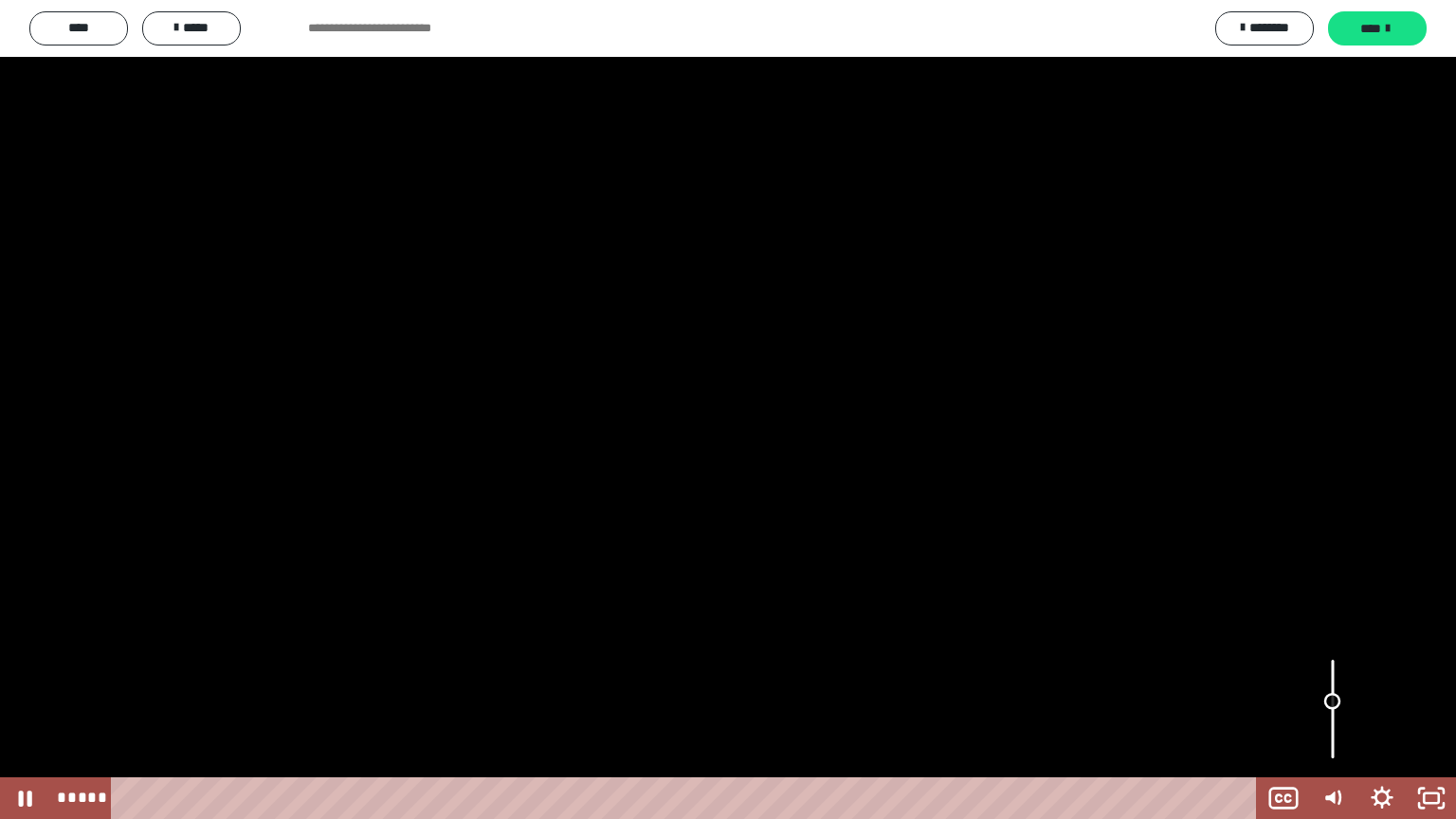 drag, startPoint x: 1331, startPoint y: 723, endPoint x: 1340, endPoint y: 701, distance: 23.769729 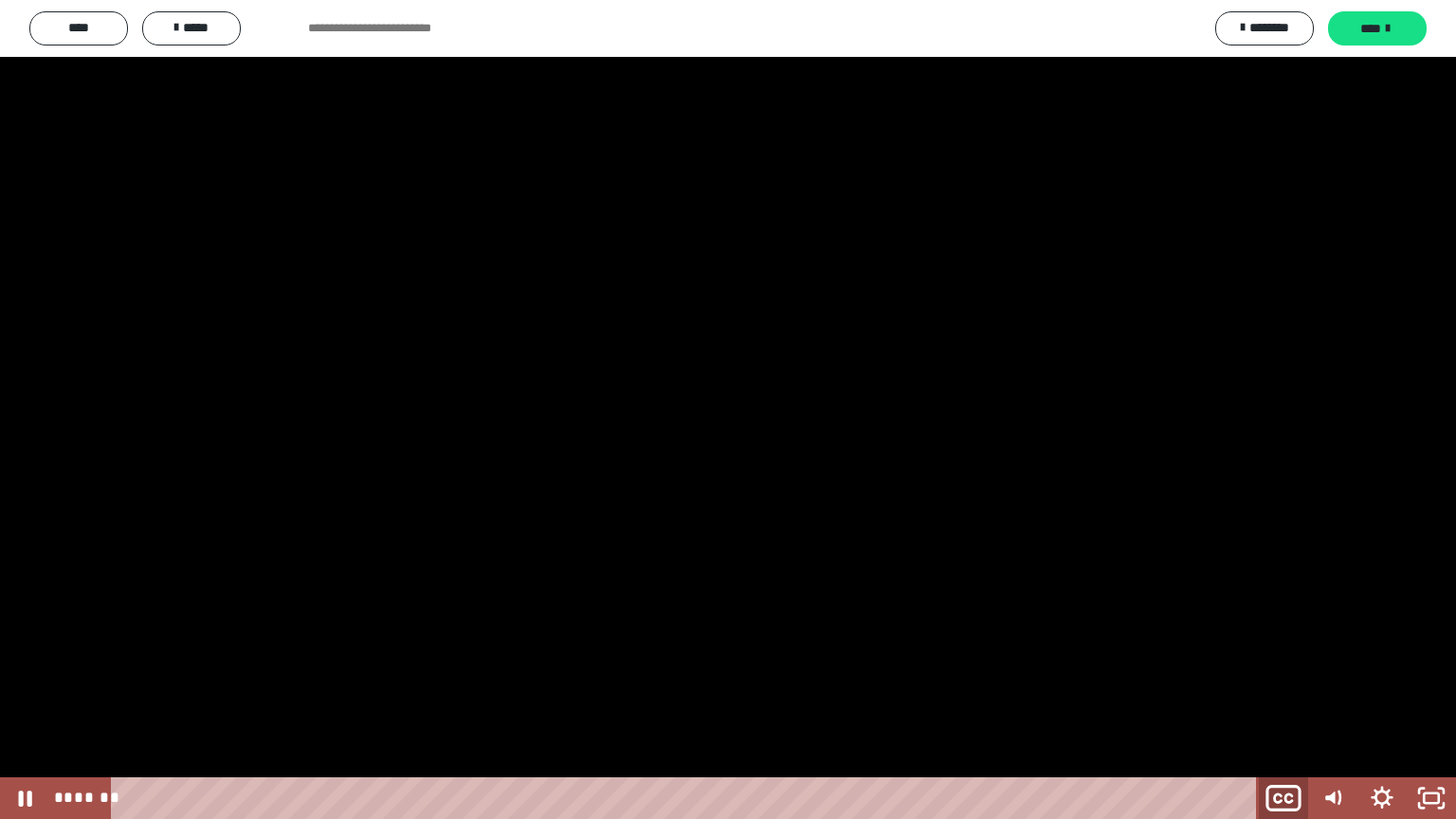 click 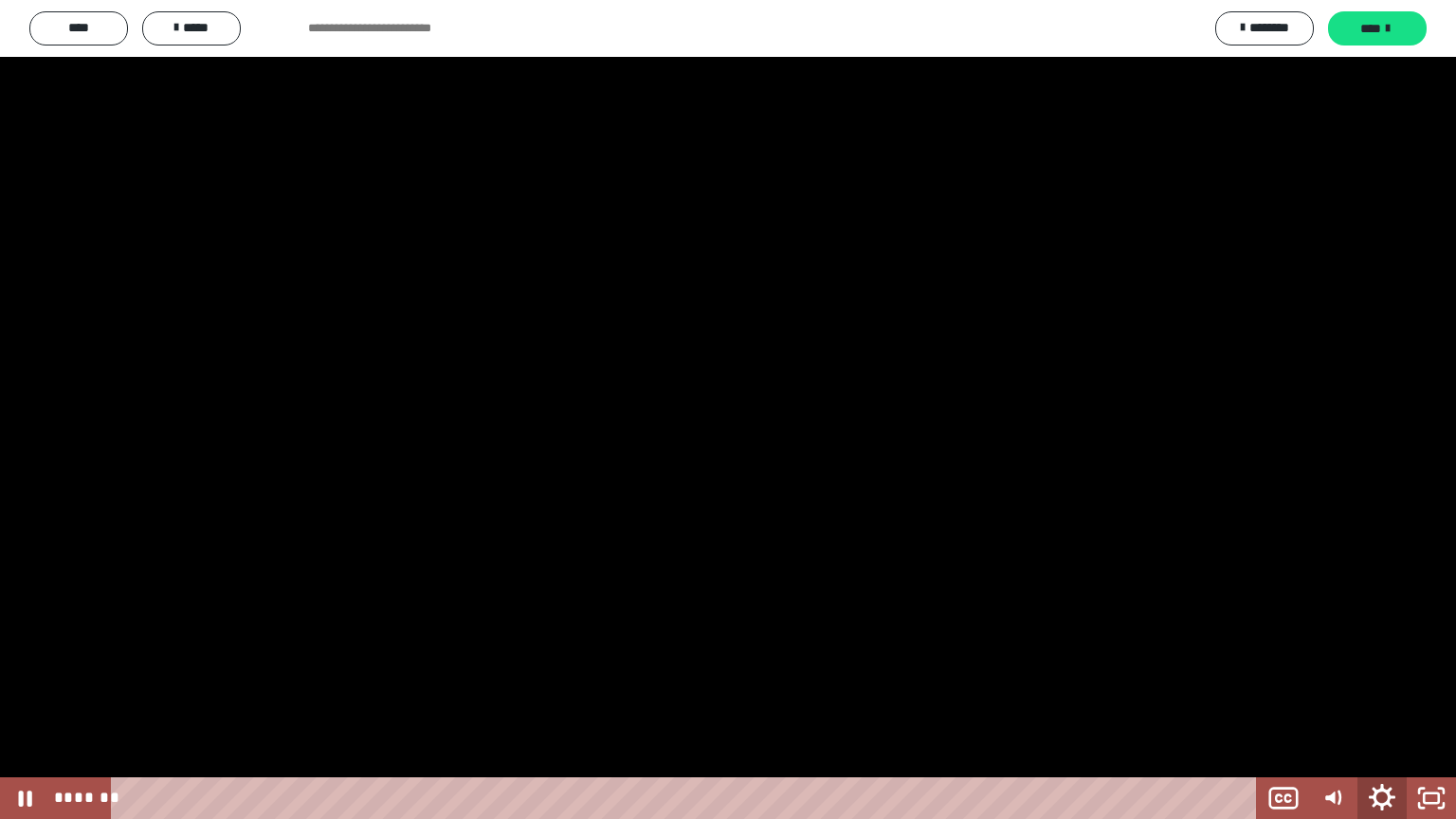 click 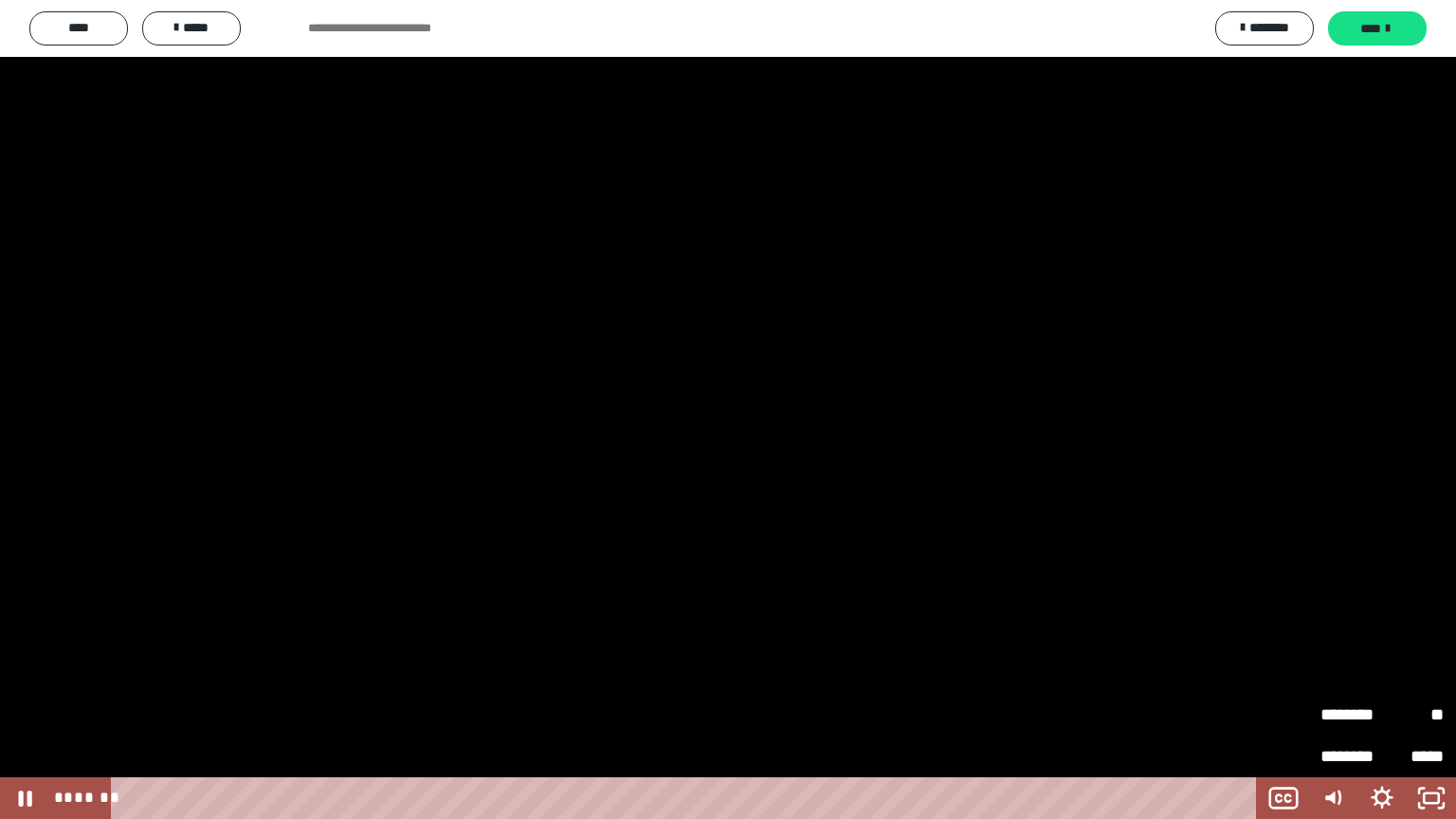click on "********" at bounding box center (1351, 715) 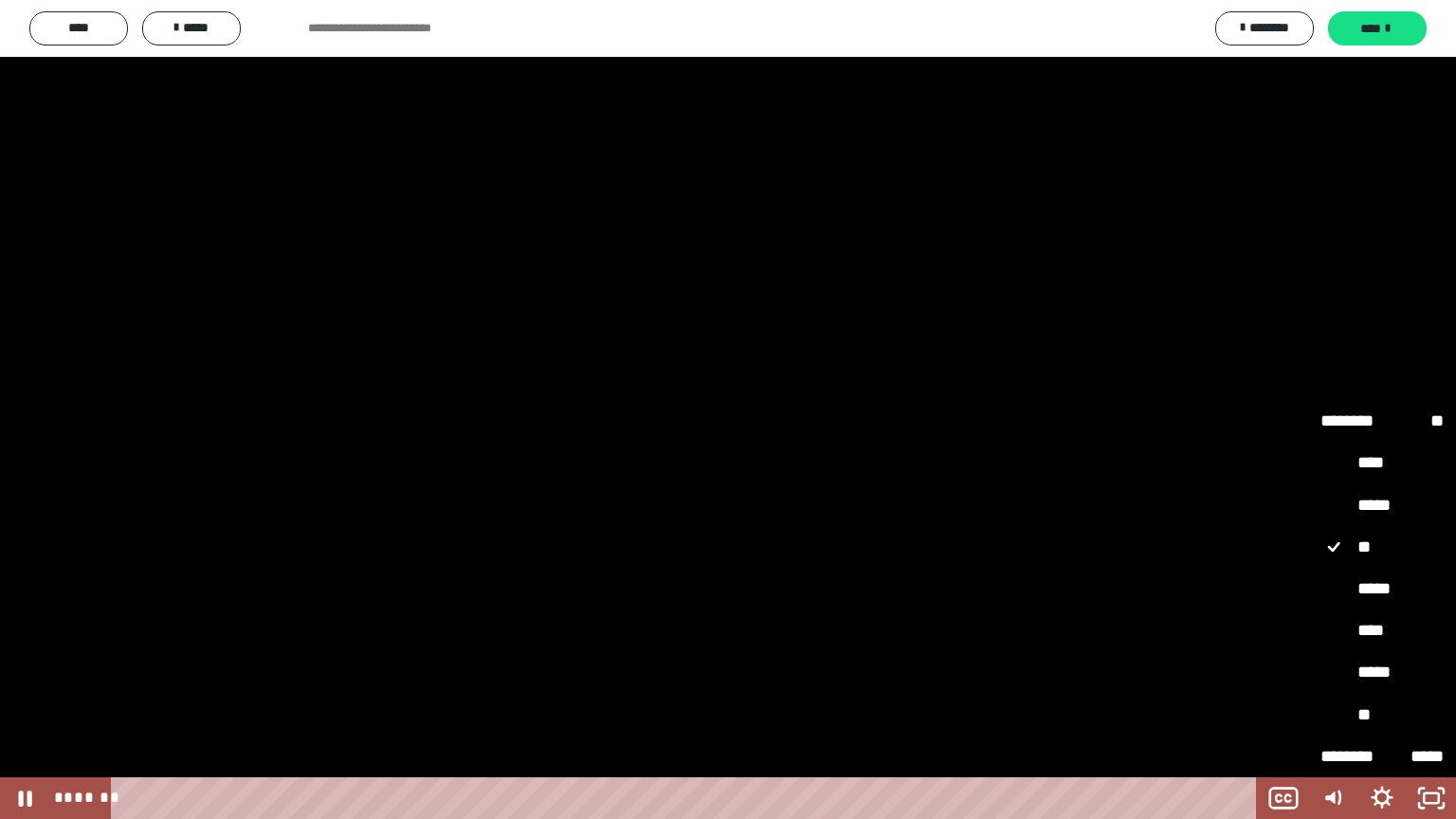 click on "*****" at bounding box center [1382, 590] 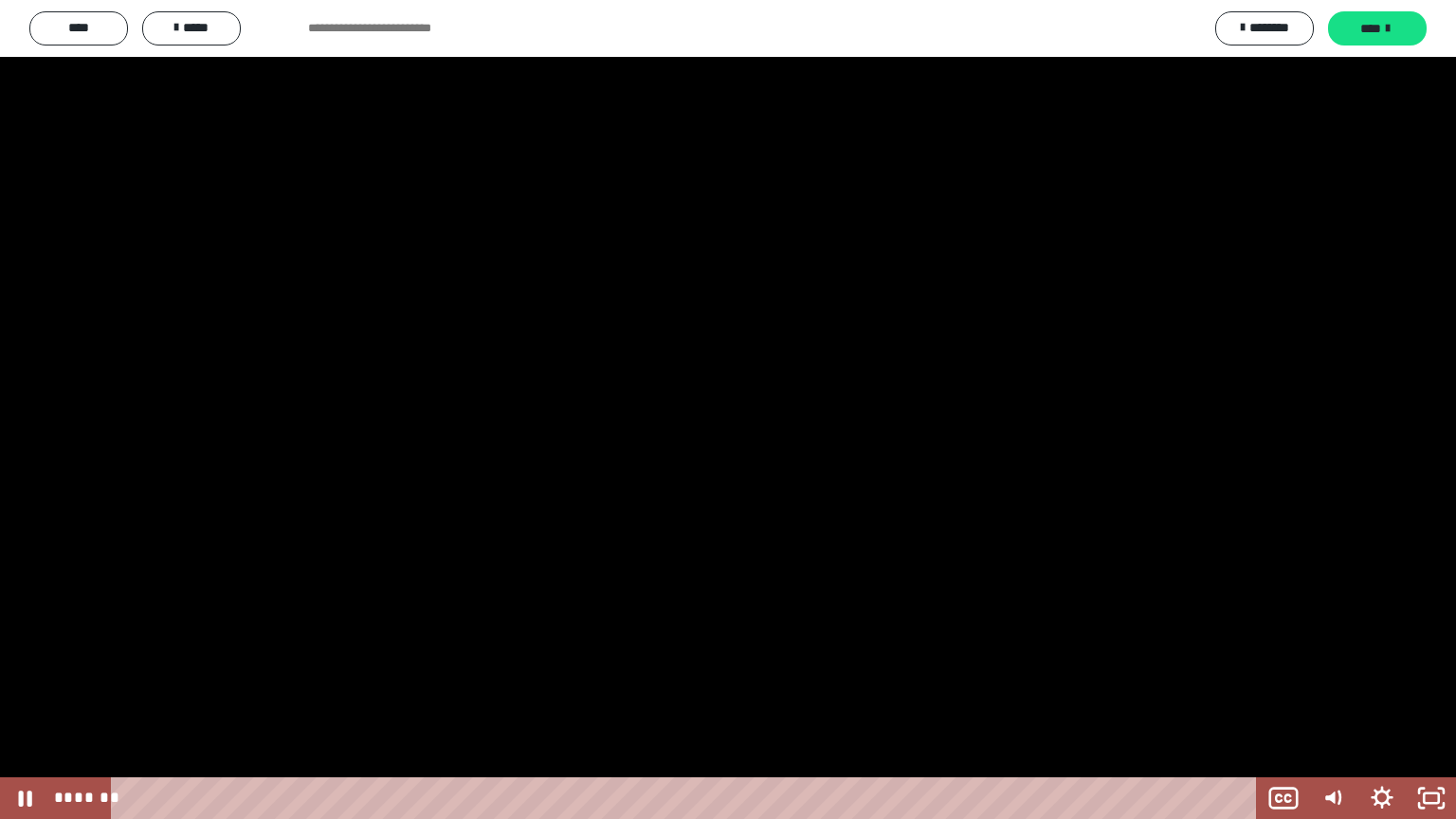 click at bounding box center (728, 410) 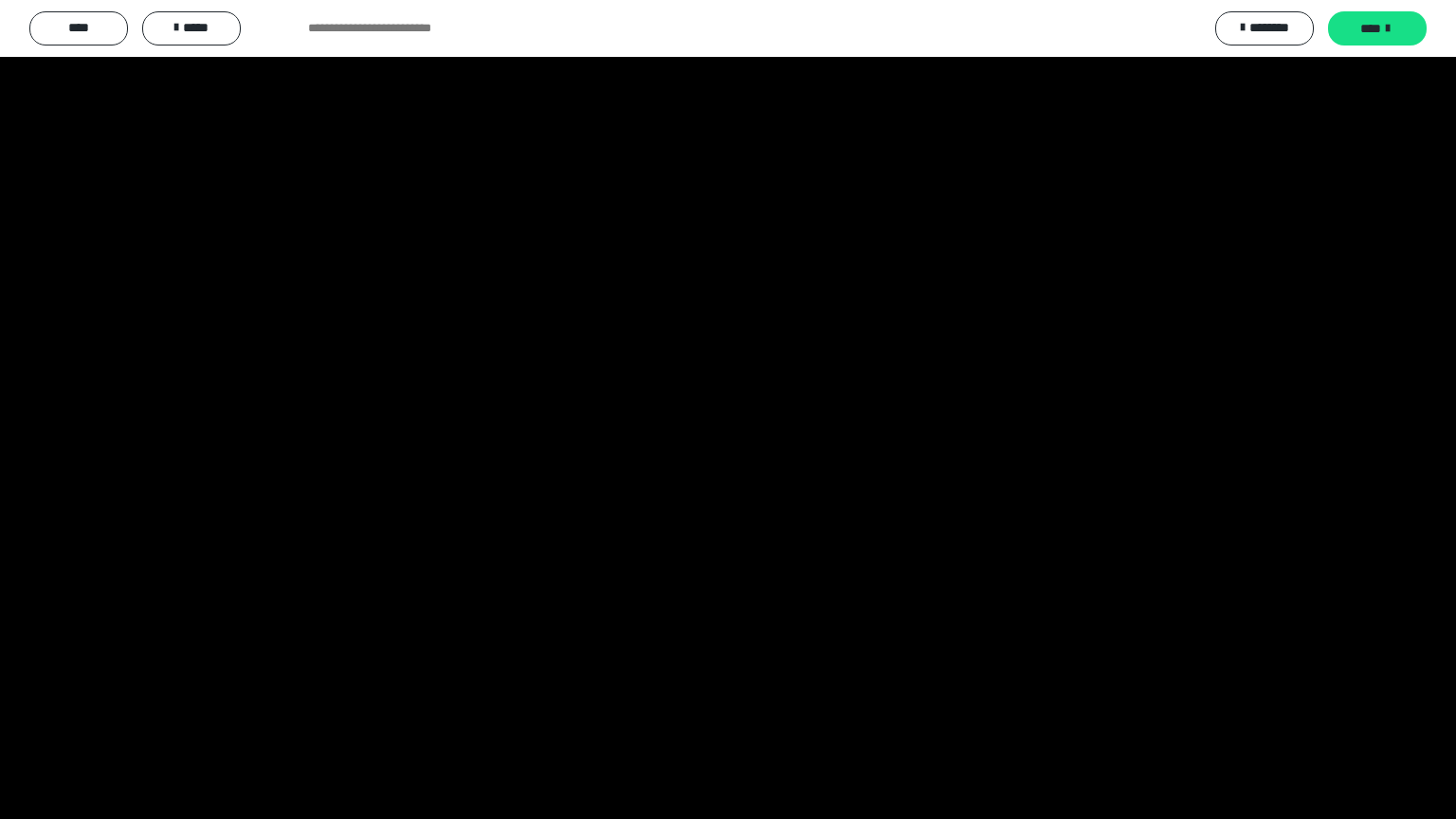 click at bounding box center (728, 410) 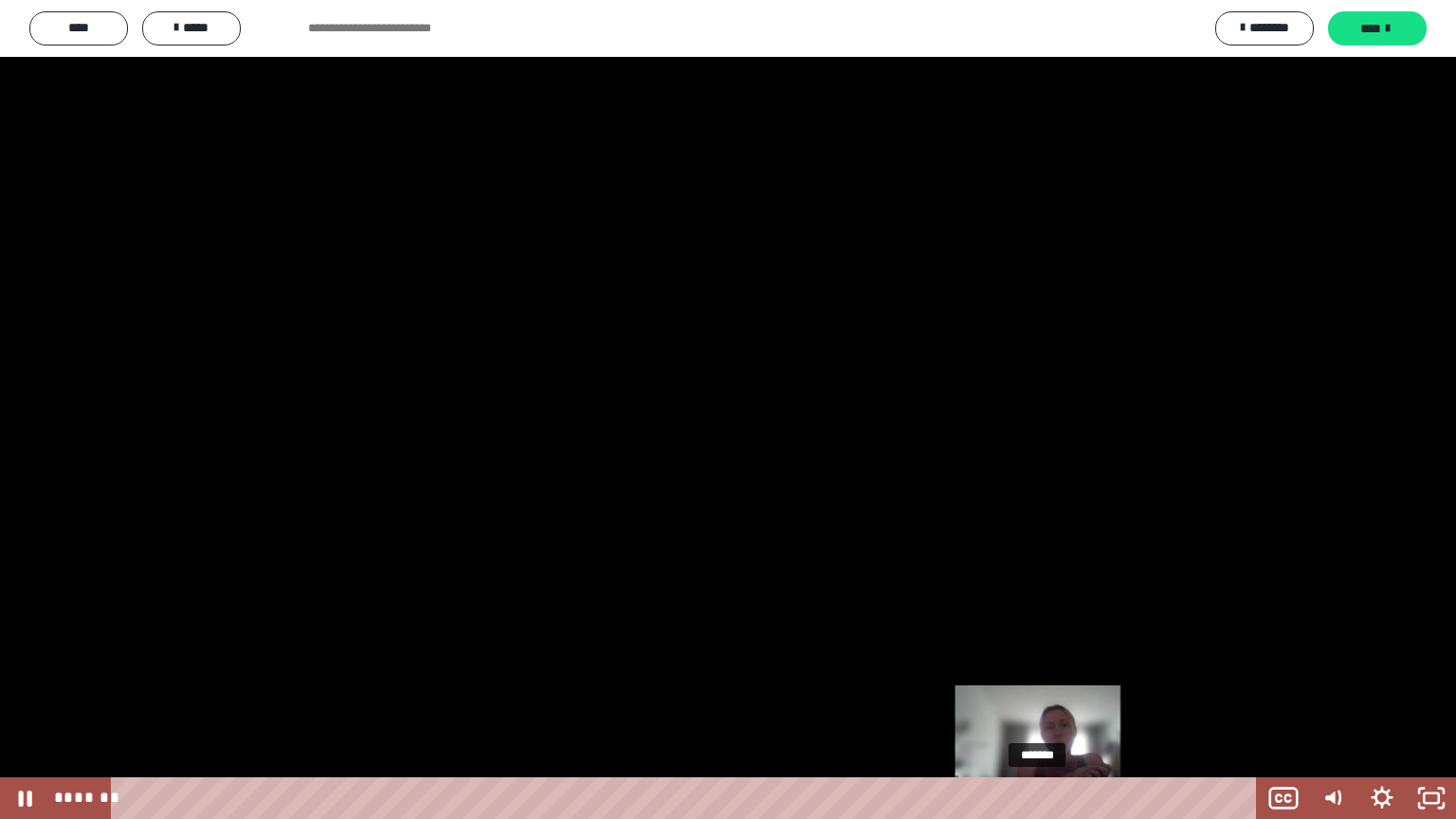 click at bounding box center [1037, 798] 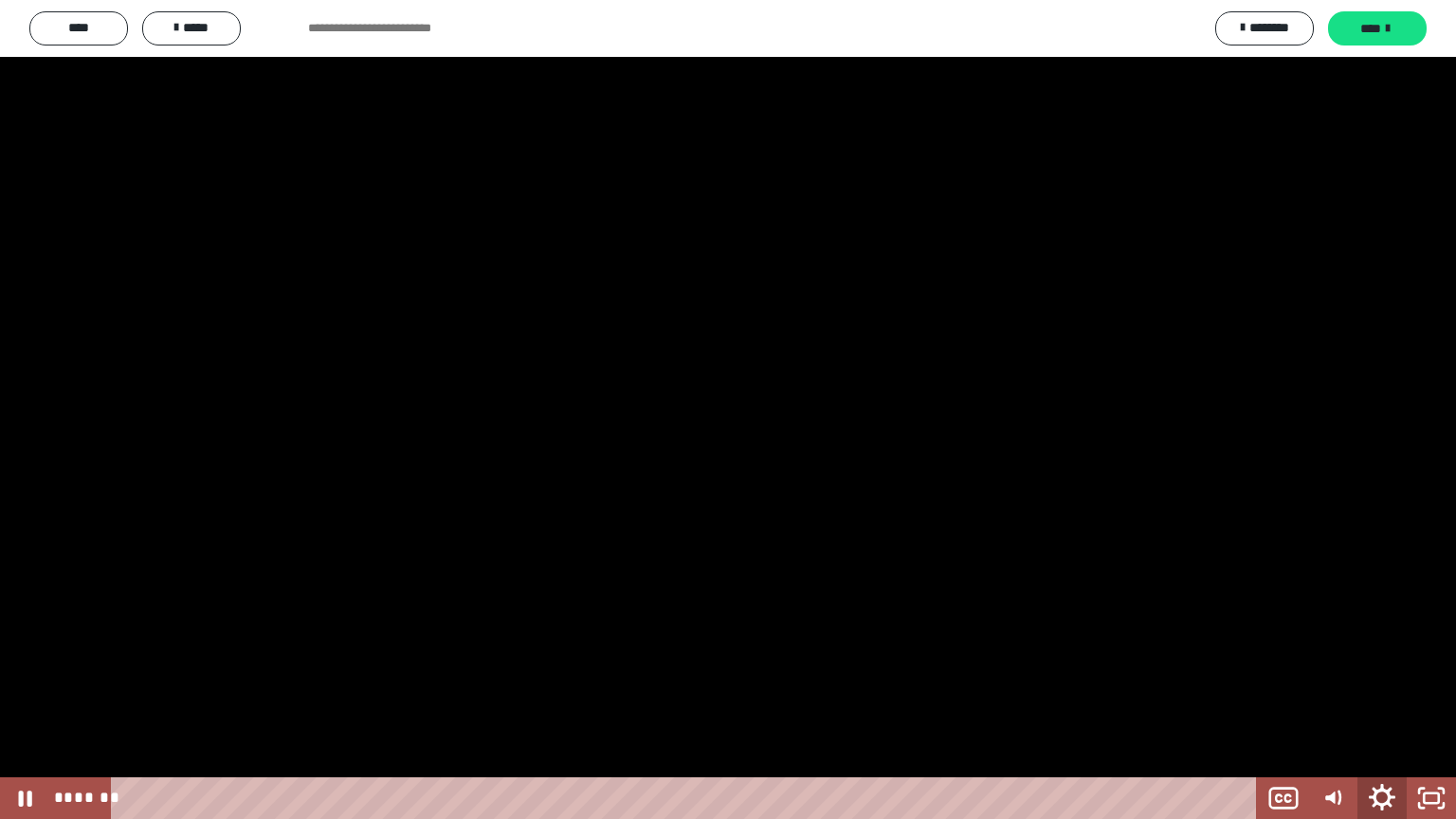 click 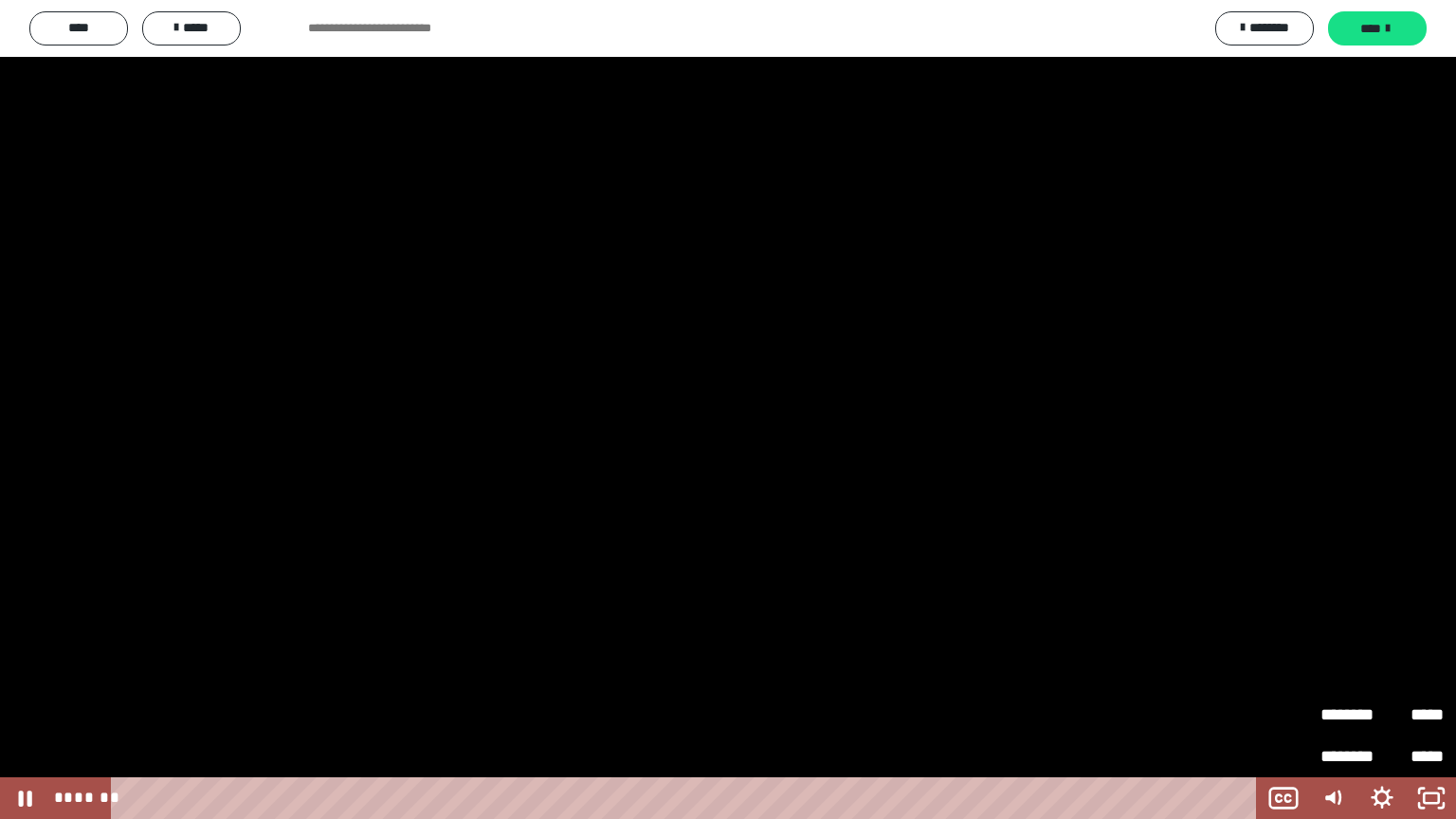 click on "*****" at bounding box center (1412, 715) 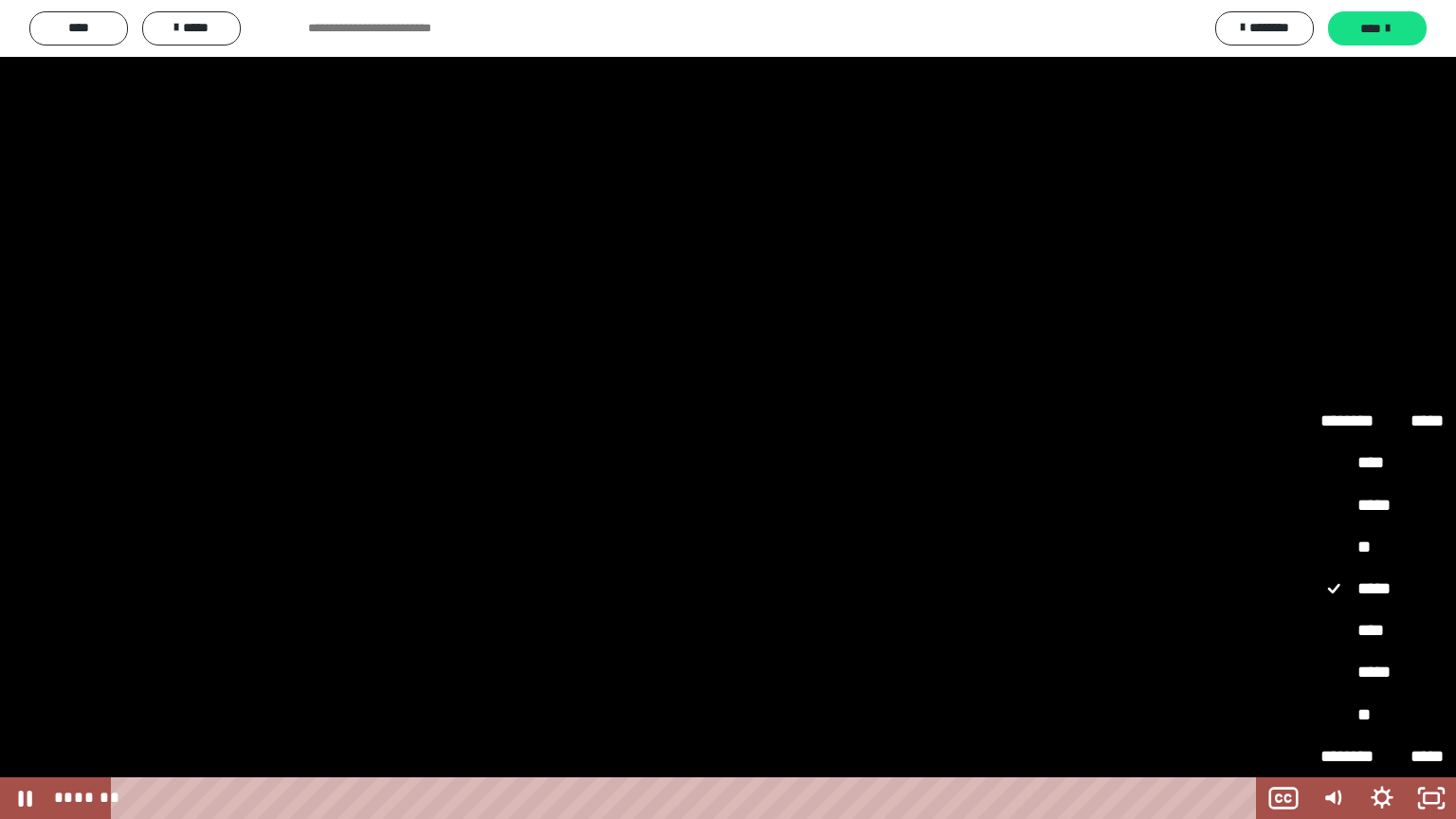 click on "**" at bounding box center (1382, 548) 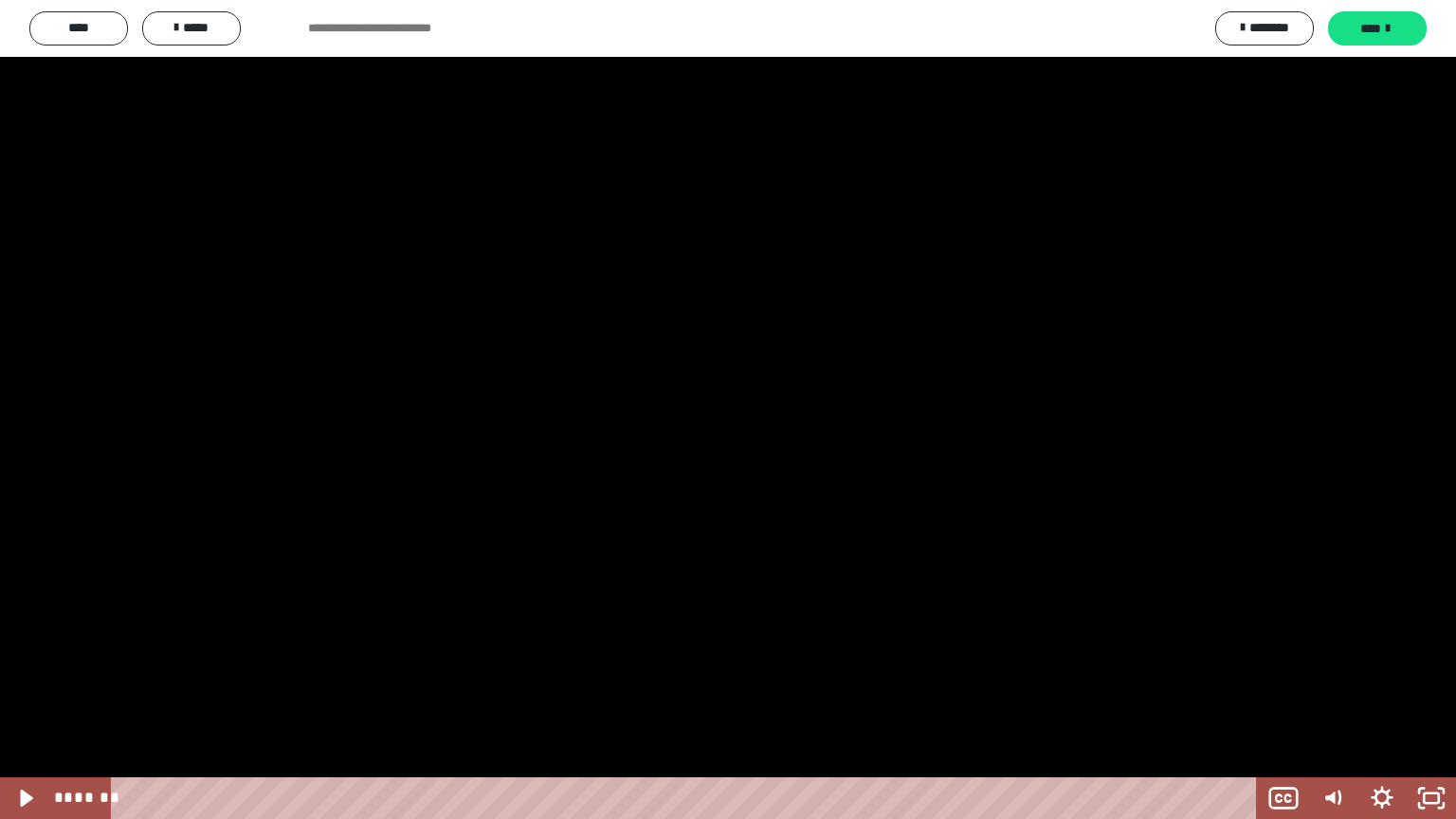 click at bounding box center [728, 410] 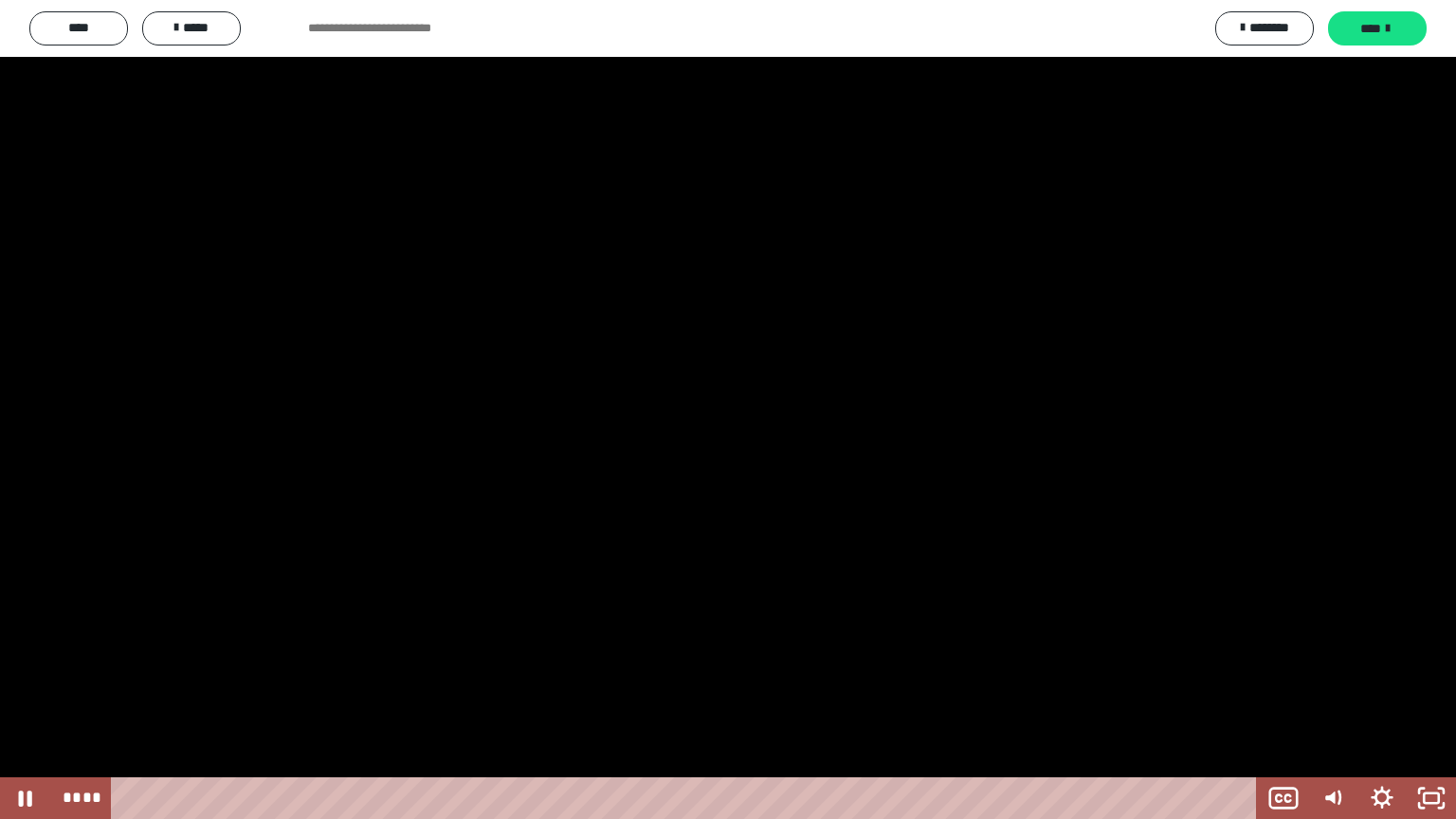 click at bounding box center (728, 410) 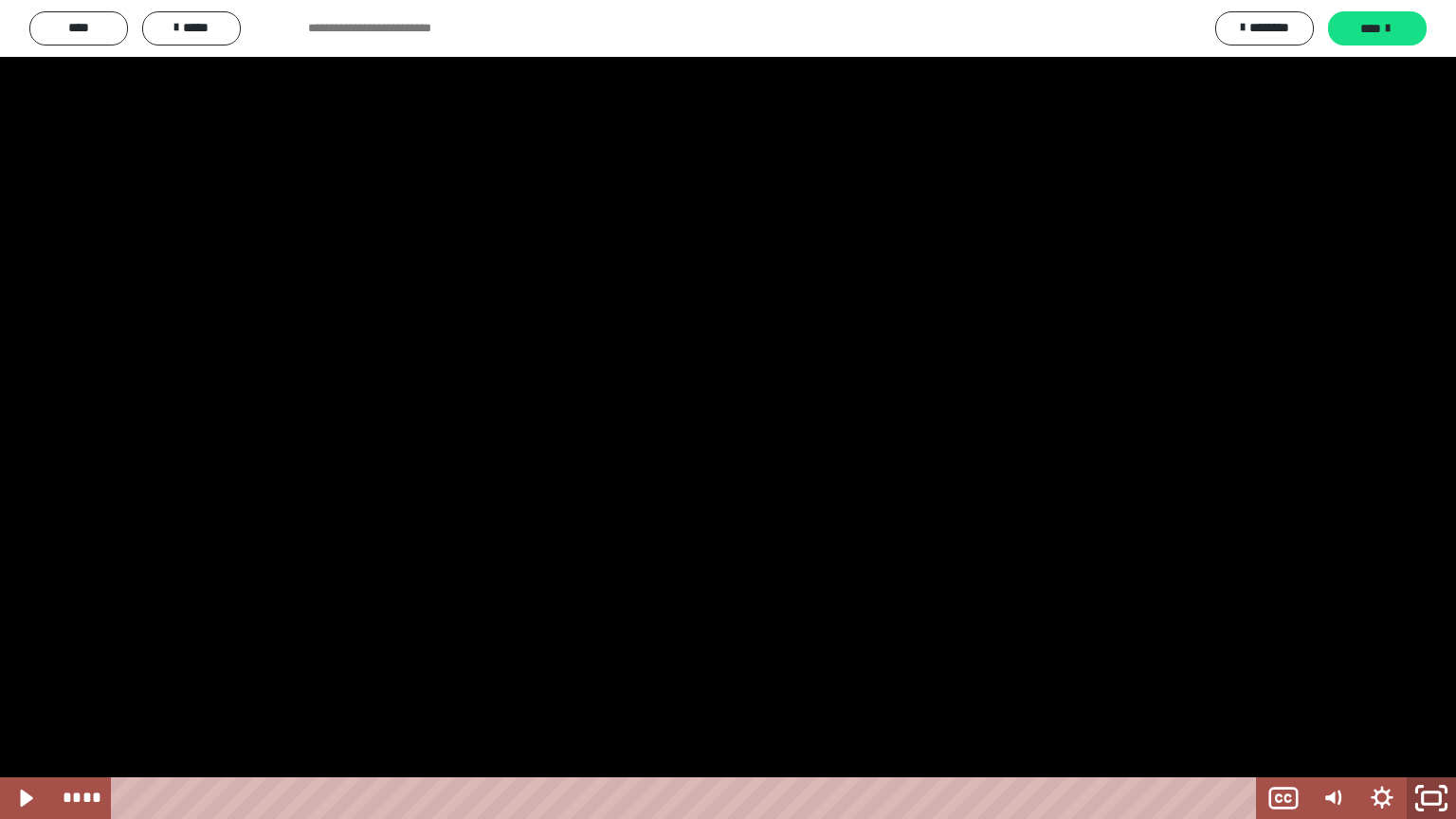 click 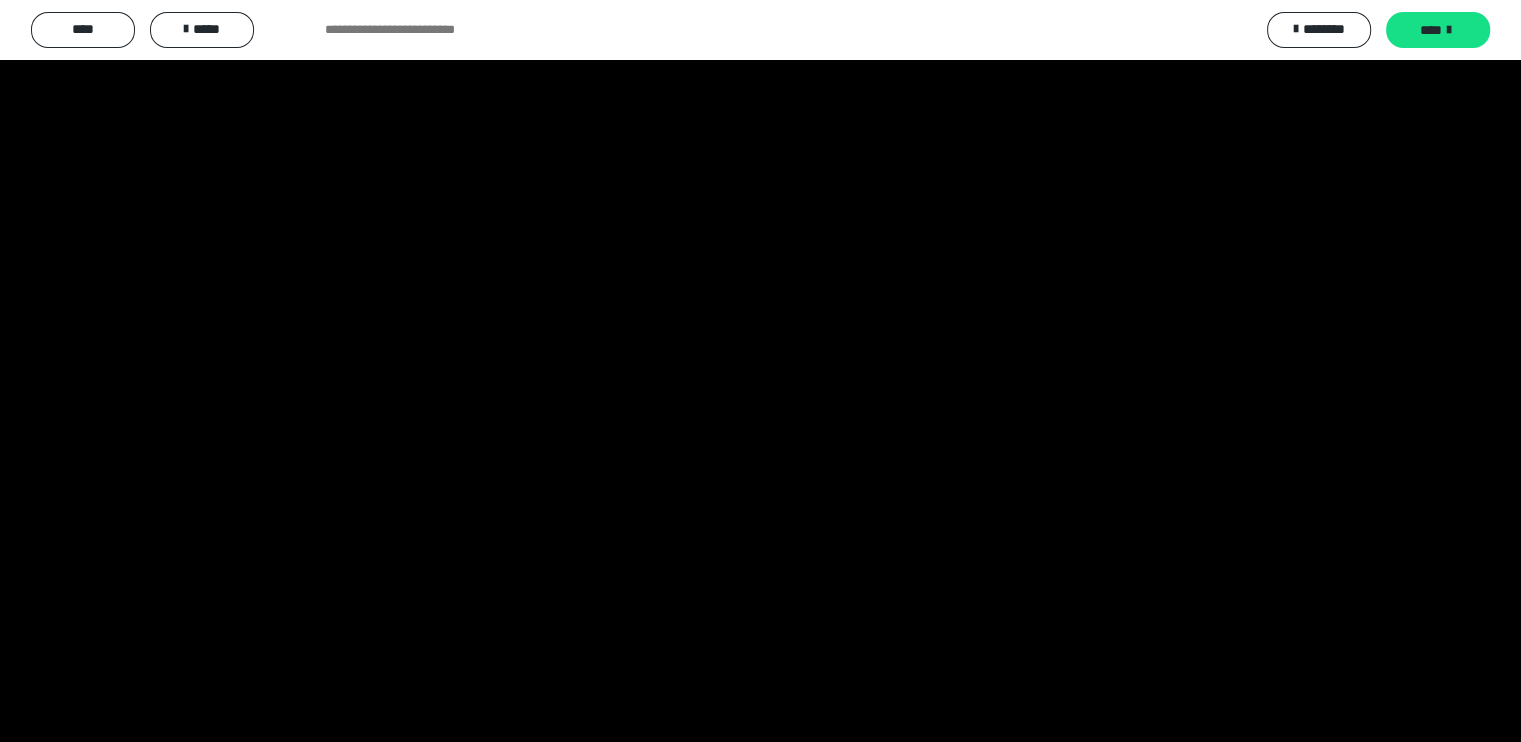 scroll, scrollTop: 1720, scrollLeft: 0, axis: vertical 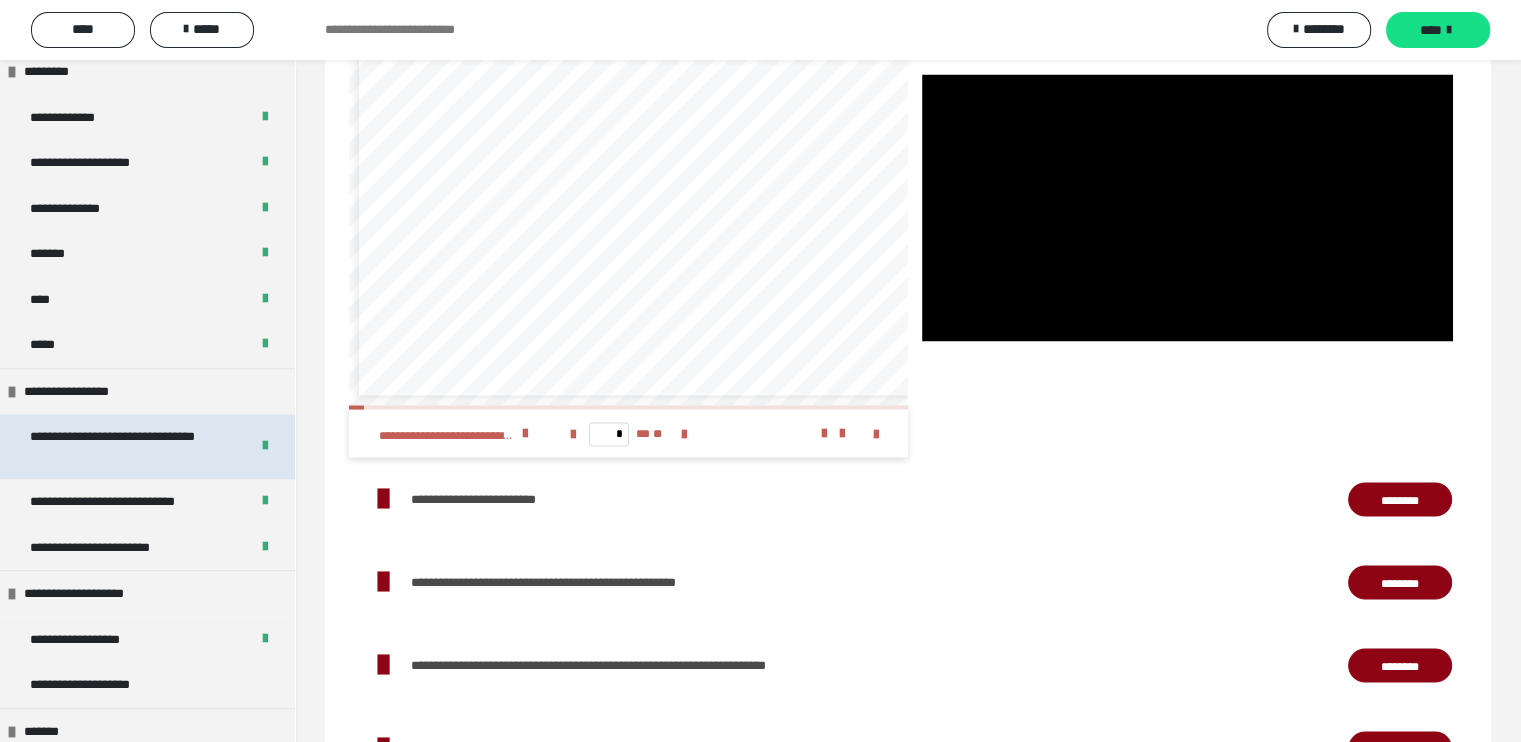 click on "**********" at bounding box center [124, 446] 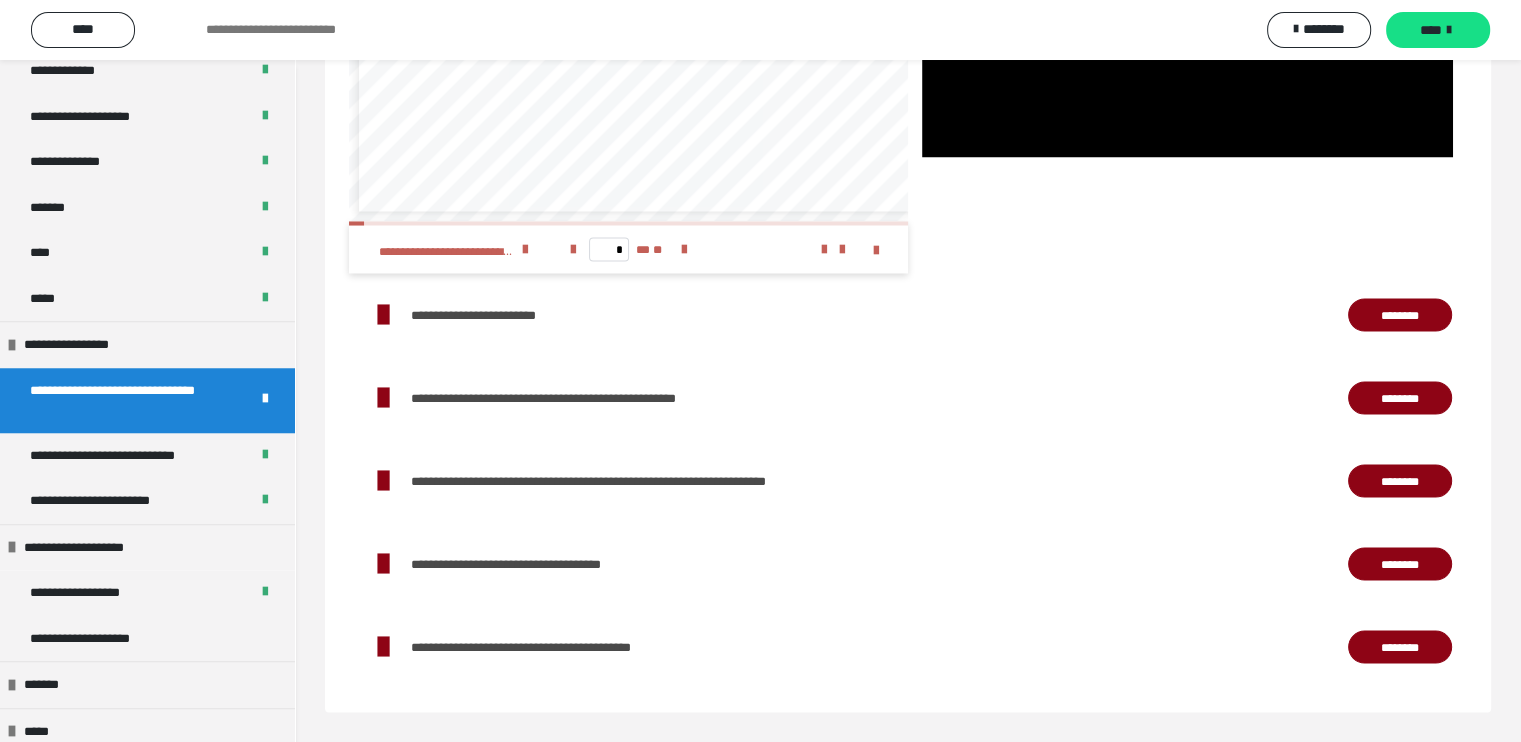 scroll, scrollTop: 3341, scrollLeft: 0, axis: vertical 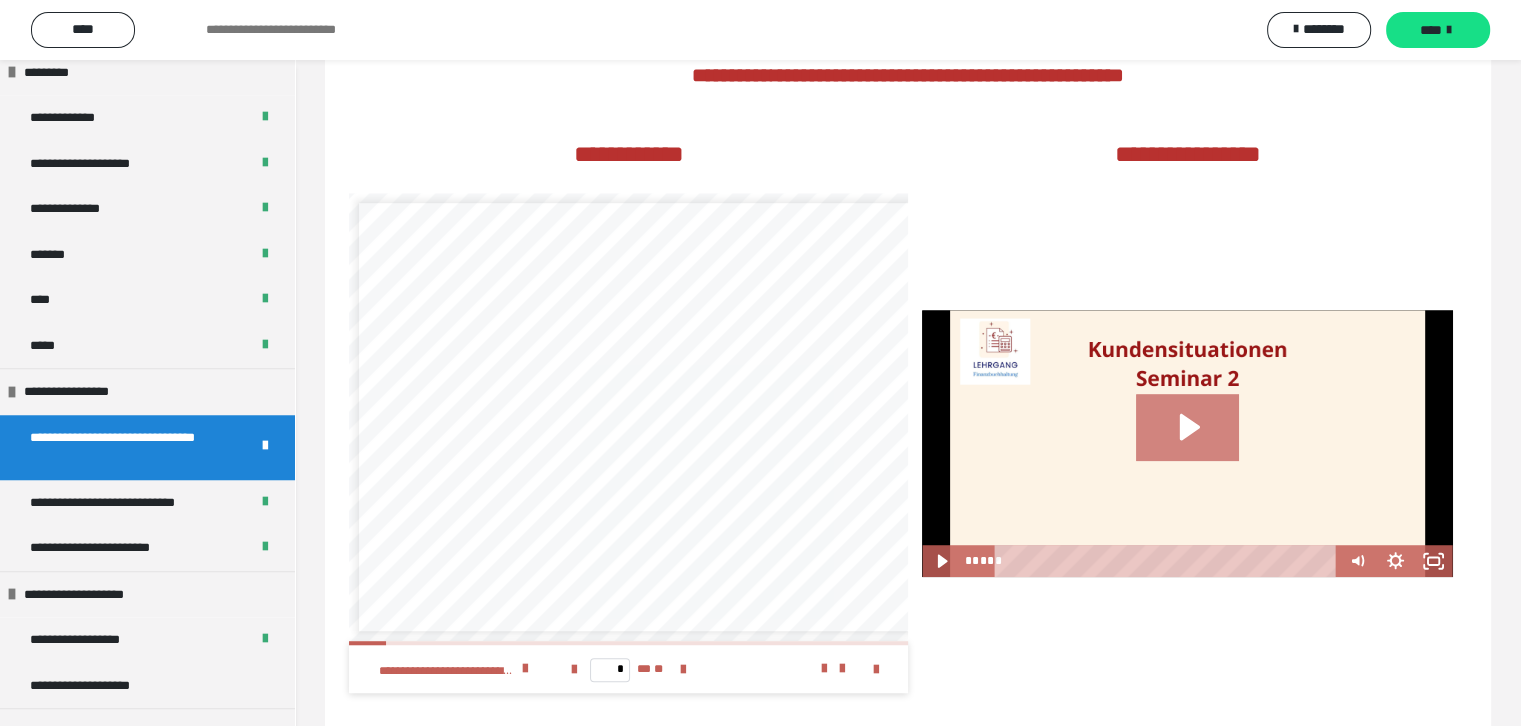 click 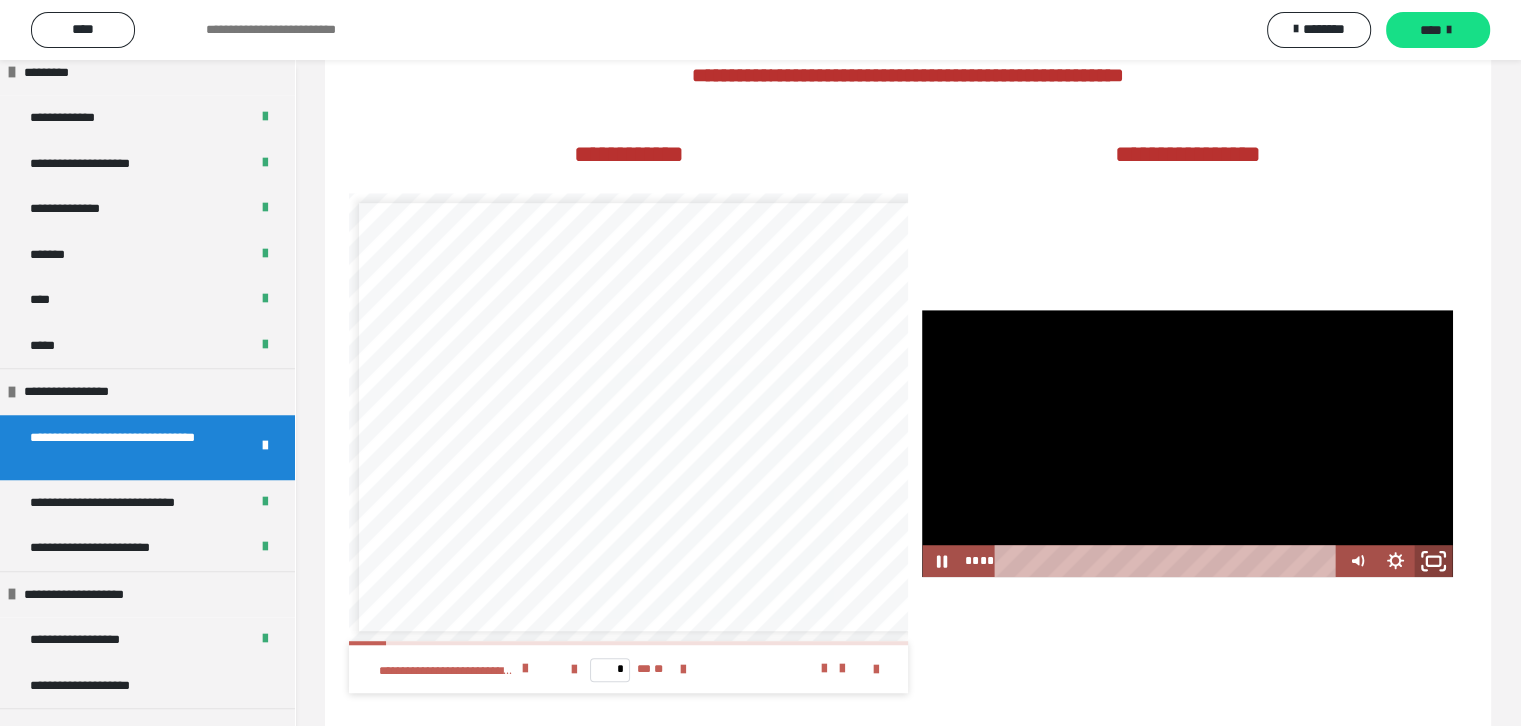 click 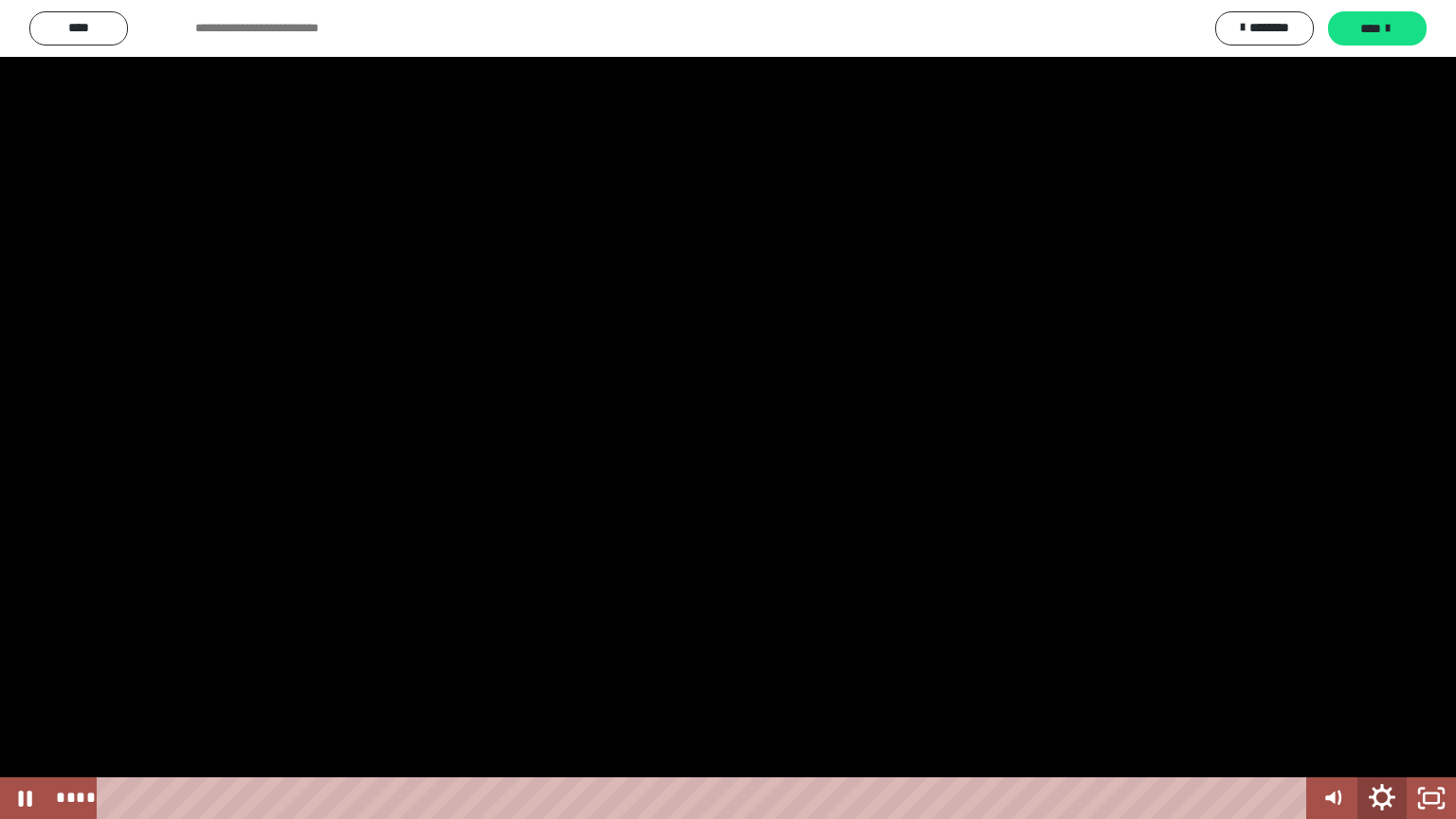 click 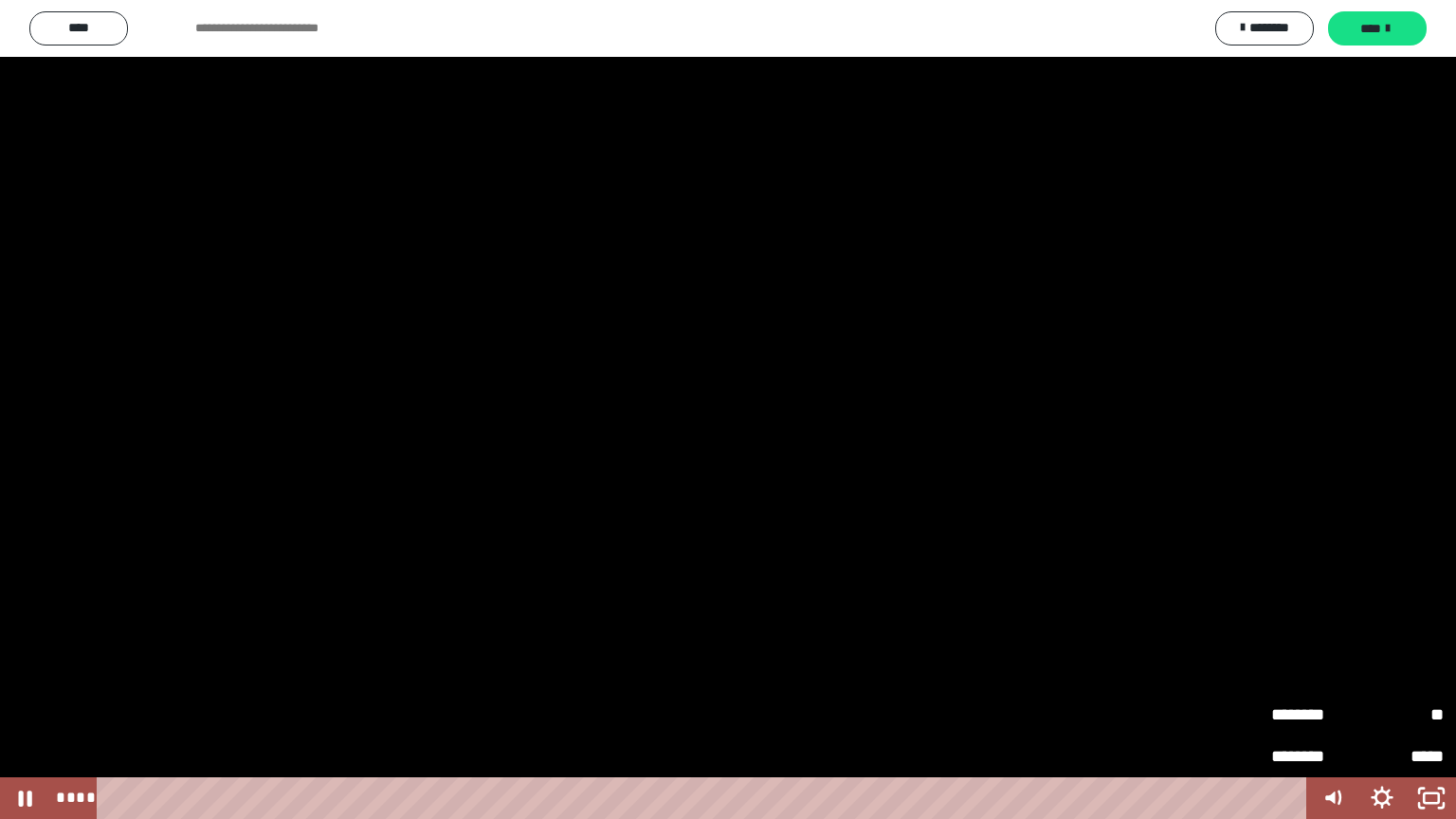 click on "**" at bounding box center (1400, 715) 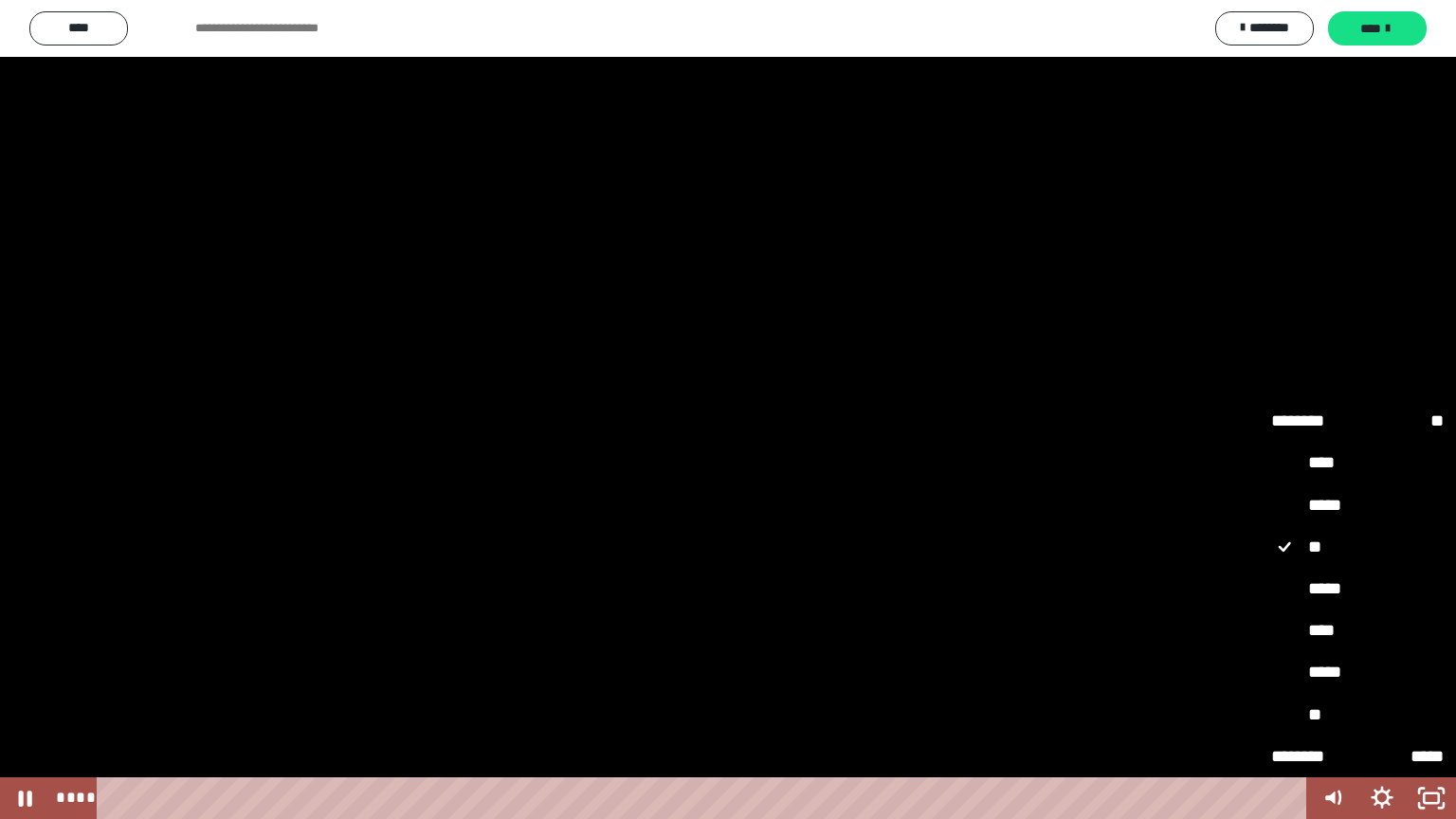 click on "*****" at bounding box center (1357, 590) 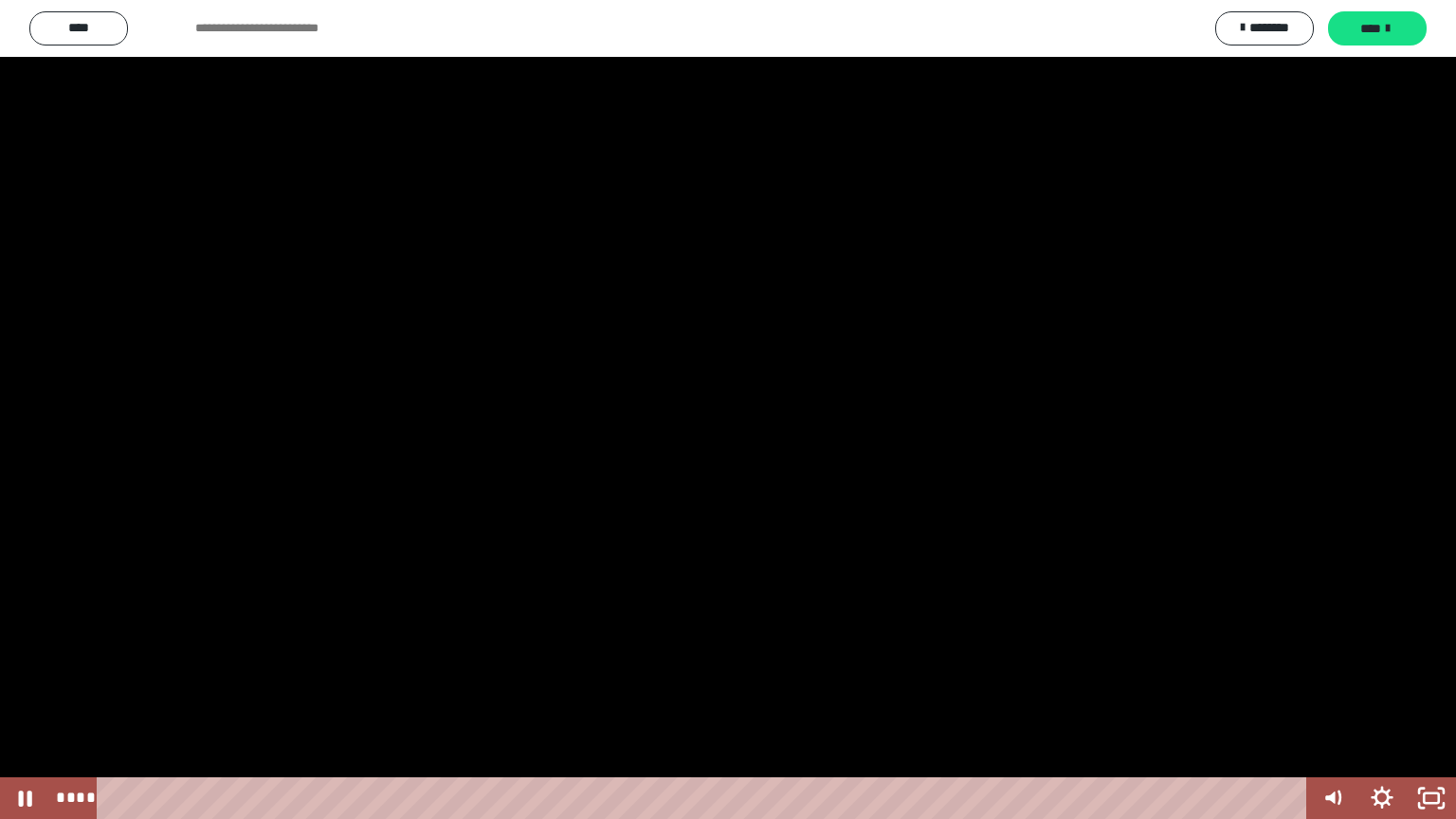 click at bounding box center (728, 410) 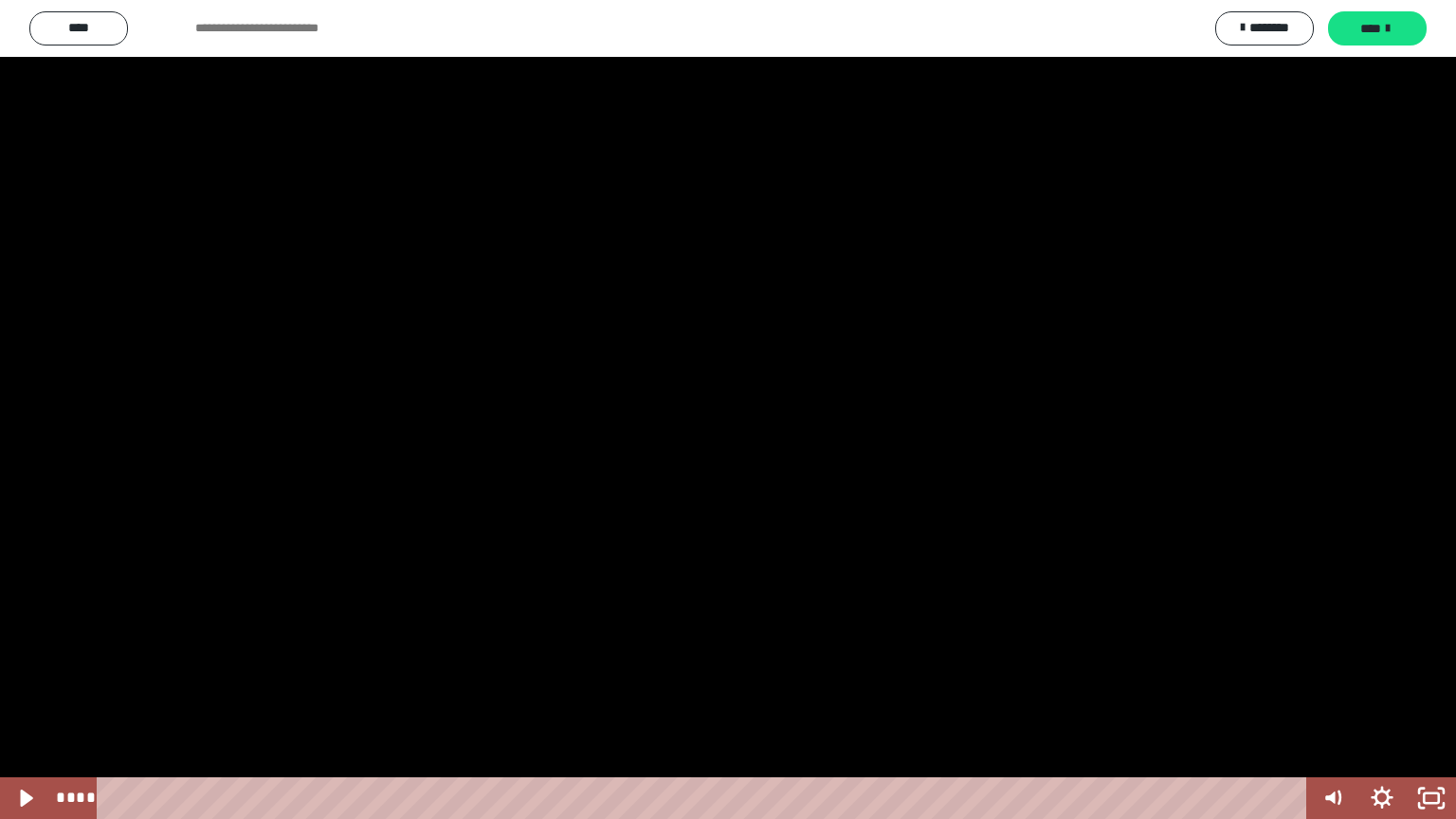 click at bounding box center [728, 410] 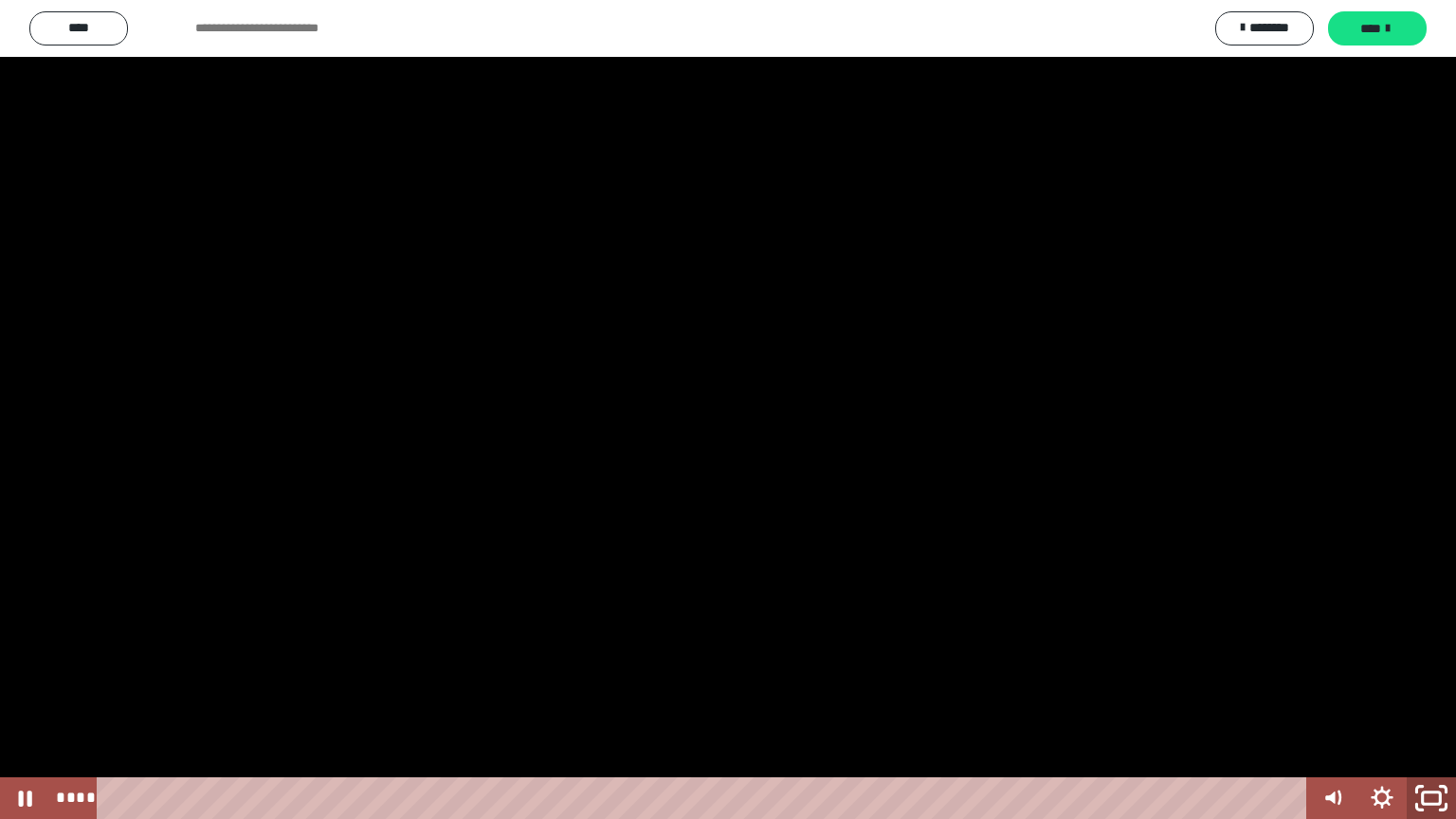 click 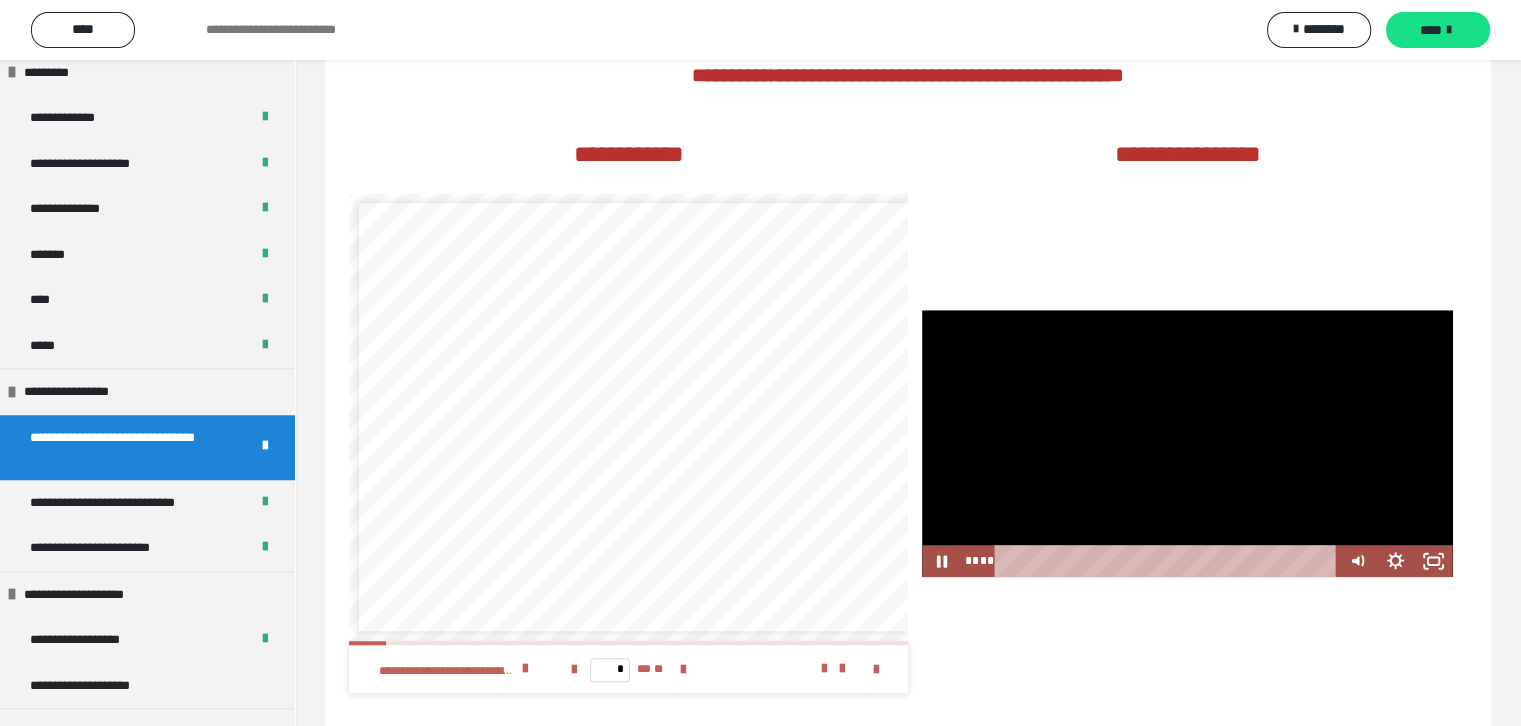 click at bounding box center [1187, 443] 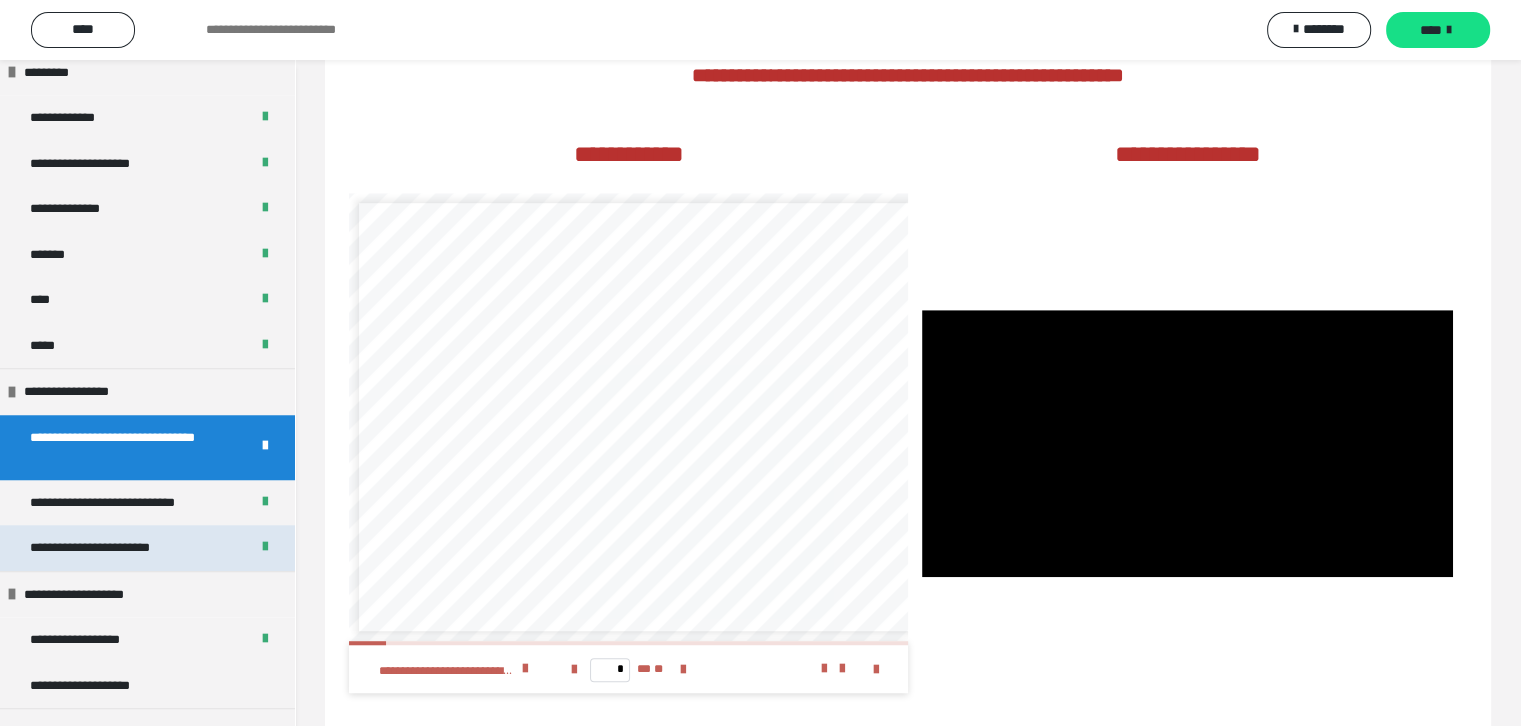 click on "**********" at bounding box center [117, 548] 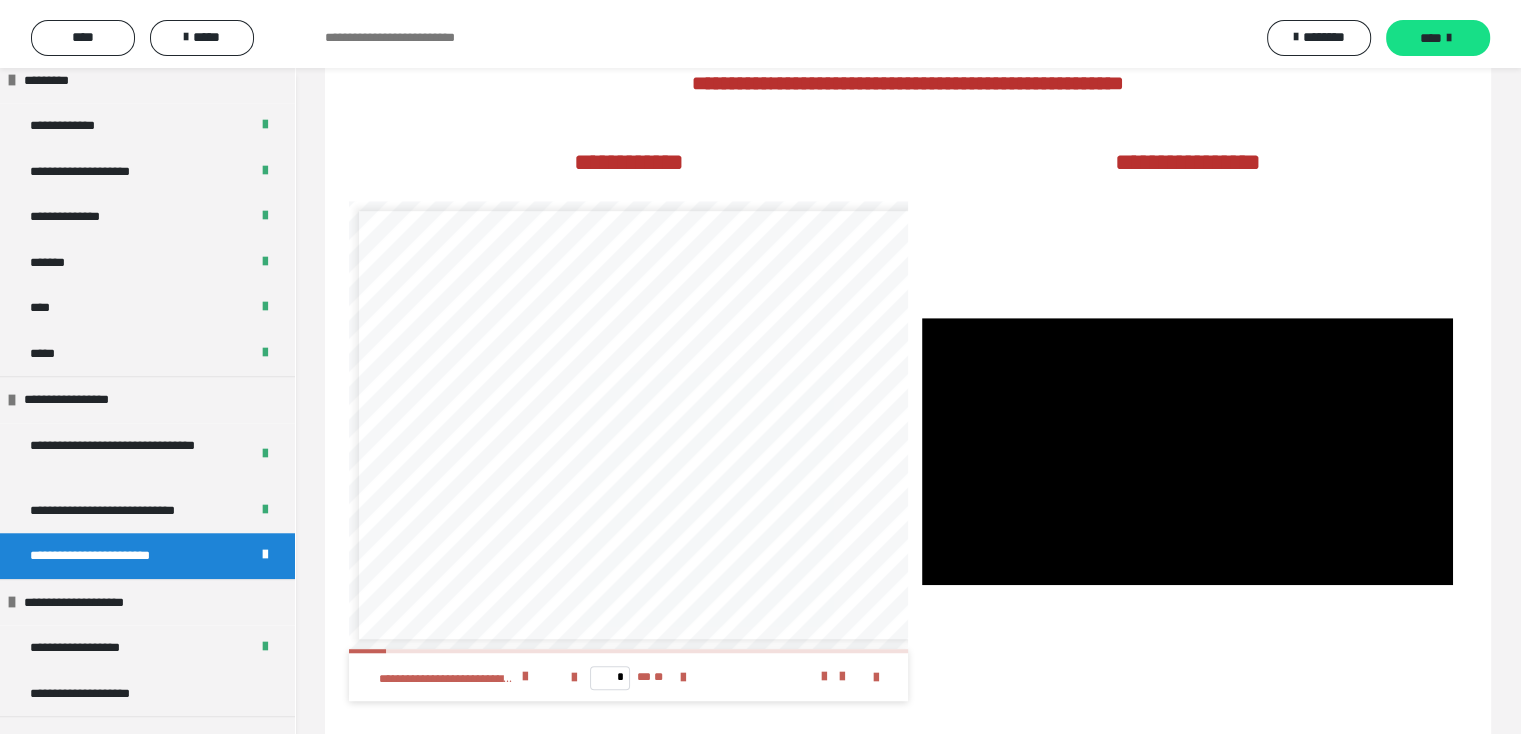 scroll, scrollTop: 60, scrollLeft: 0, axis: vertical 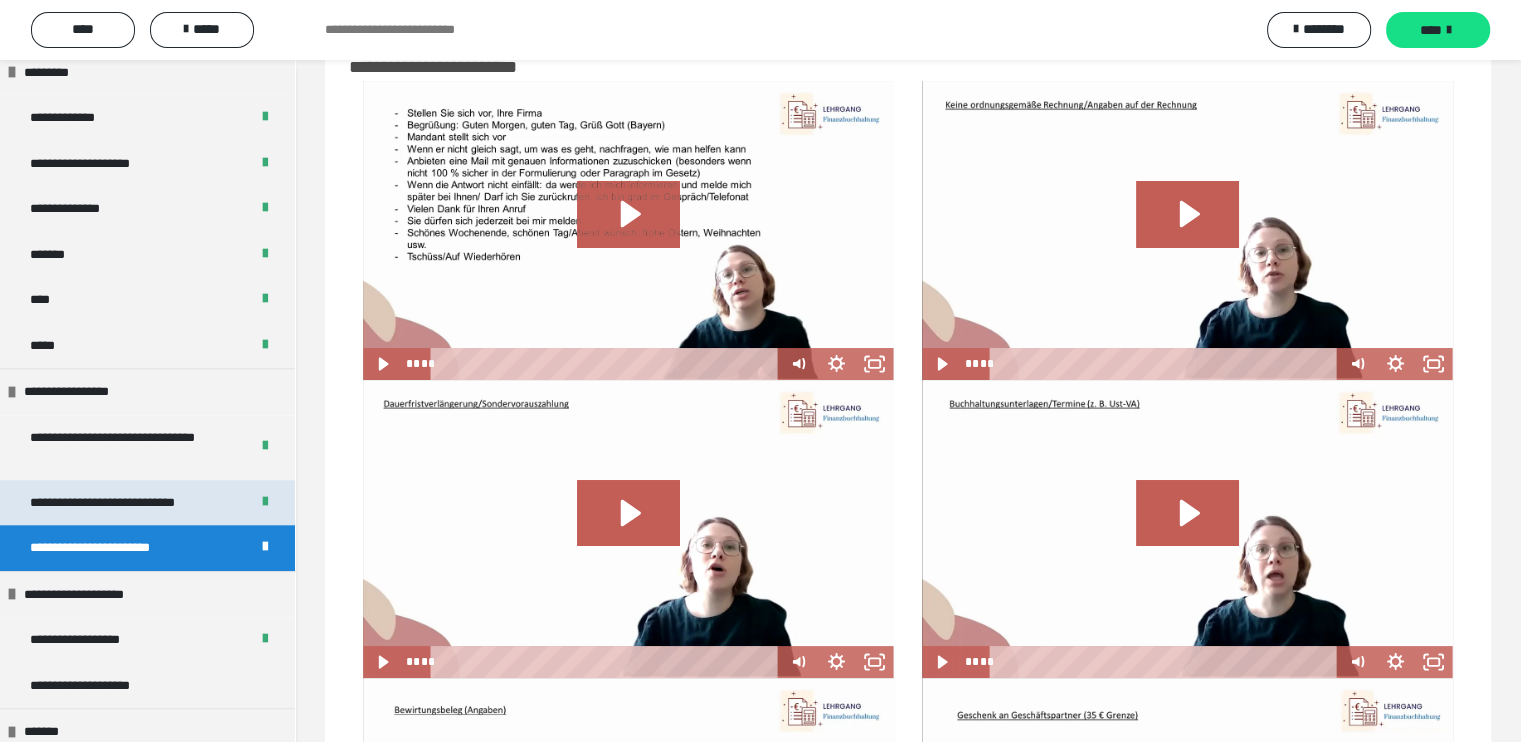 click on "**********" at bounding box center (131, 503) 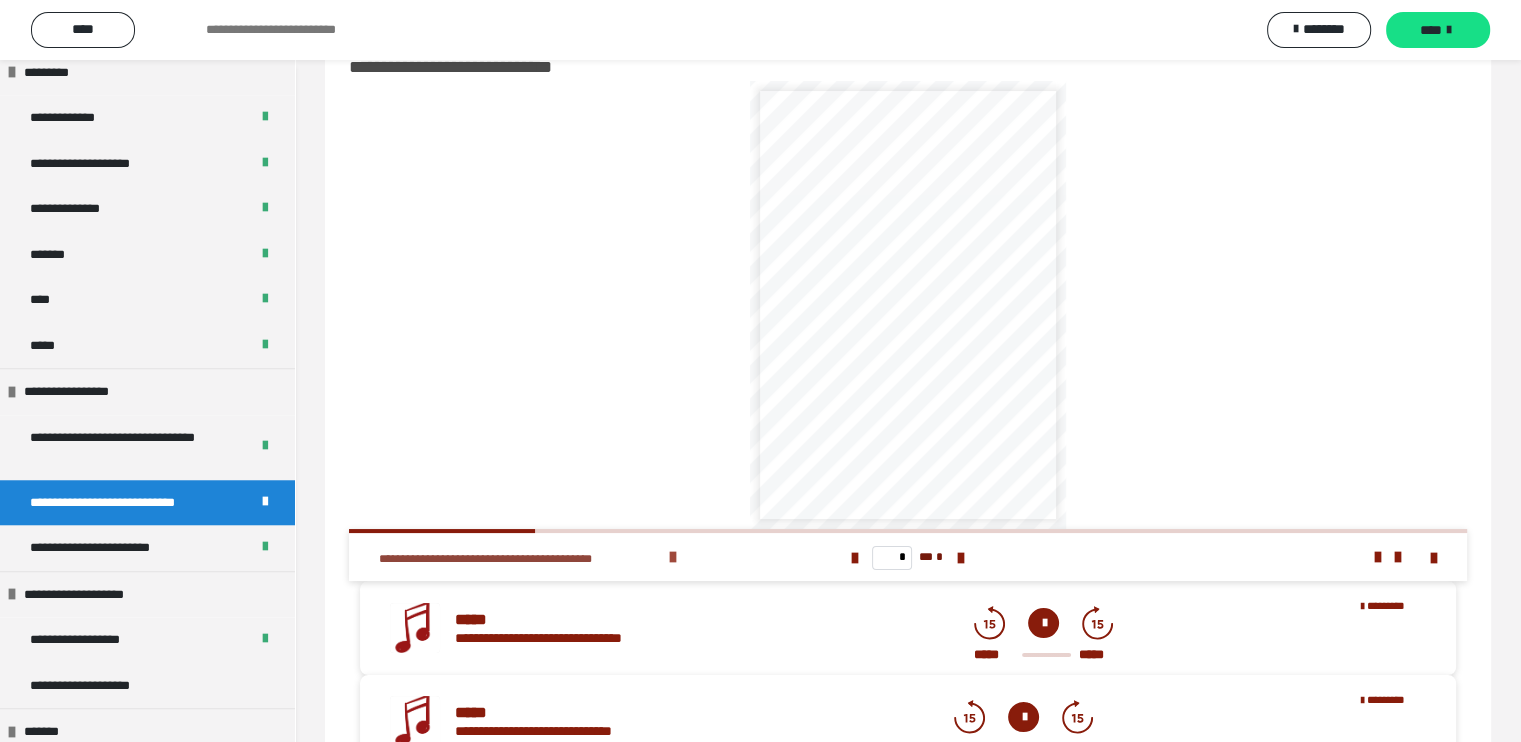 click at bounding box center [673, 557] 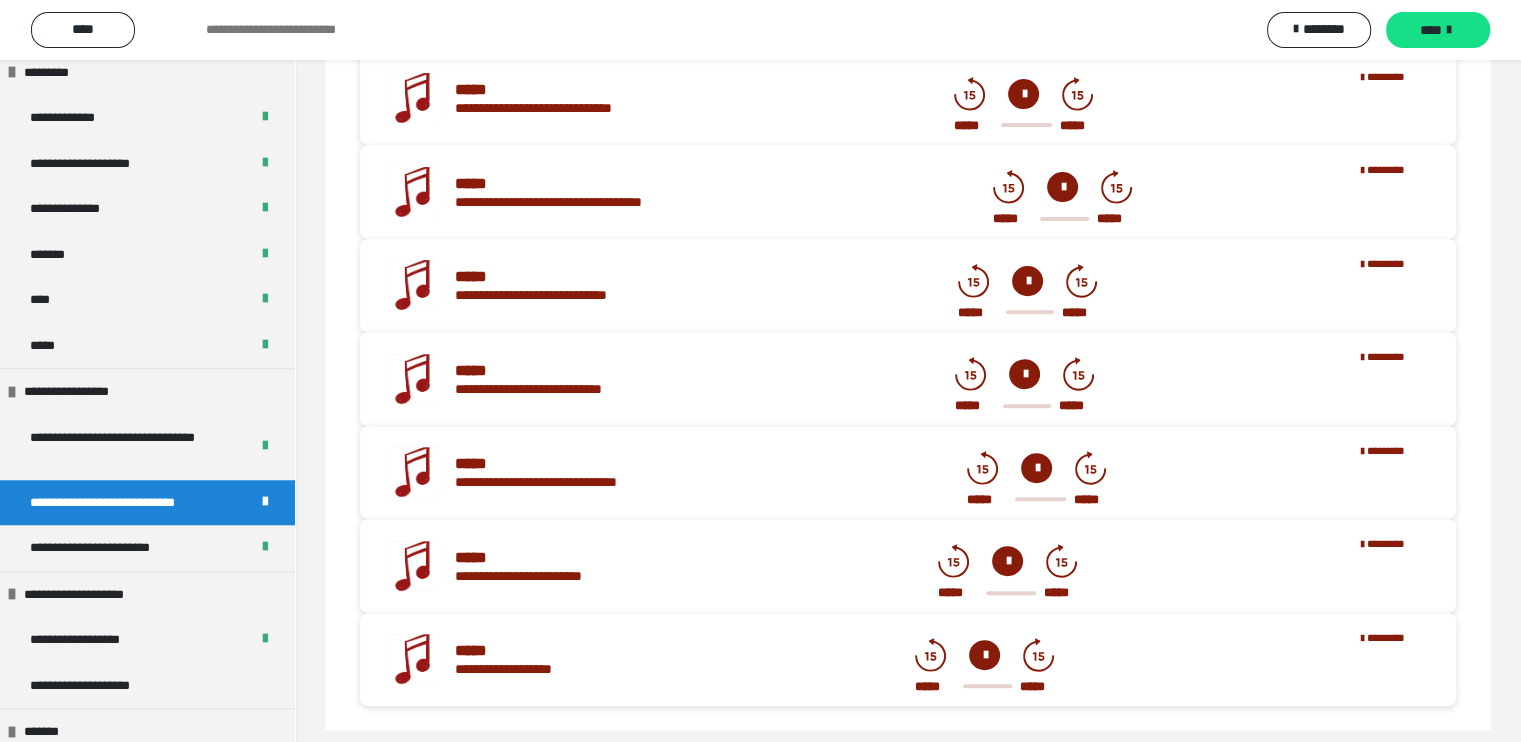 scroll, scrollTop: 701, scrollLeft: 0, axis: vertical 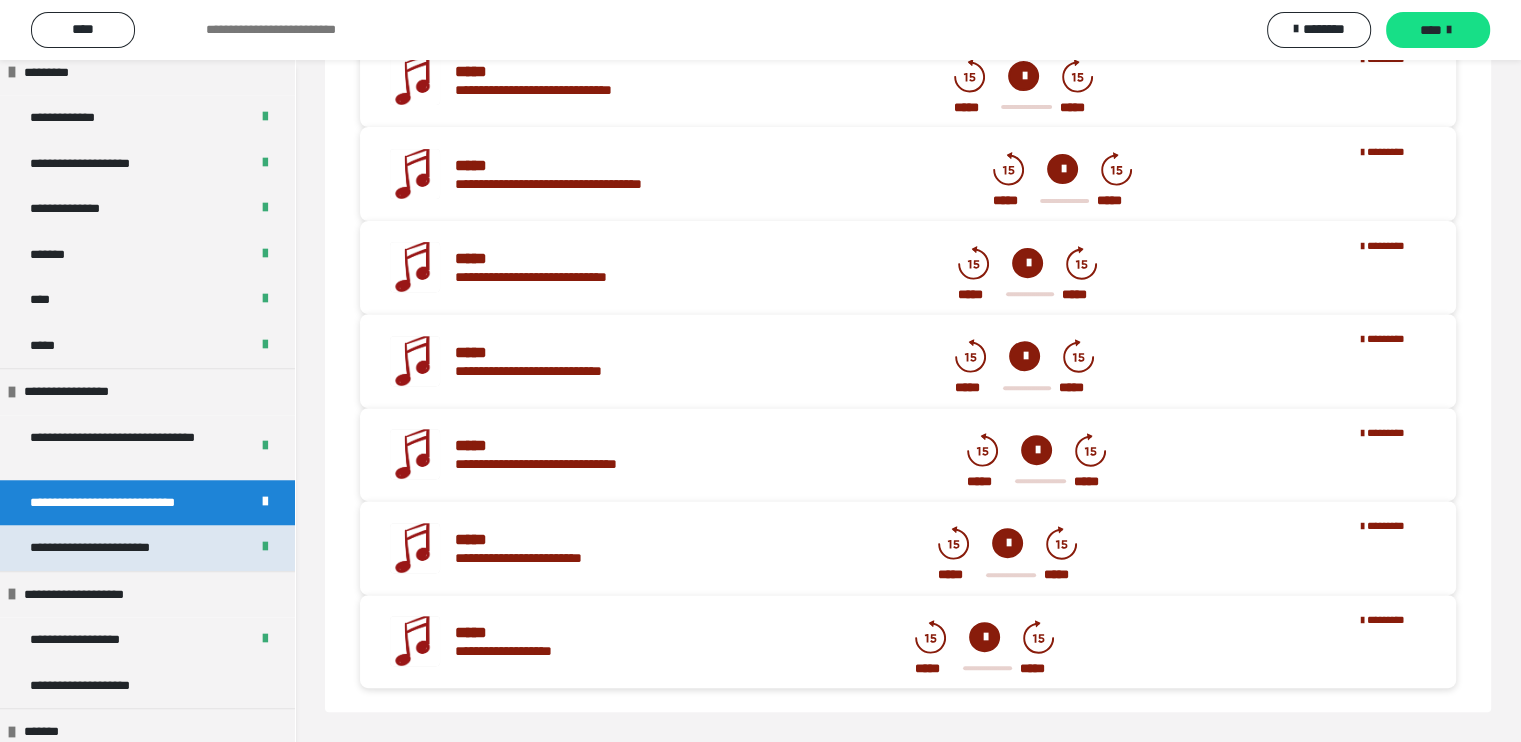 click on "**********" at bounding box center [117, 548] 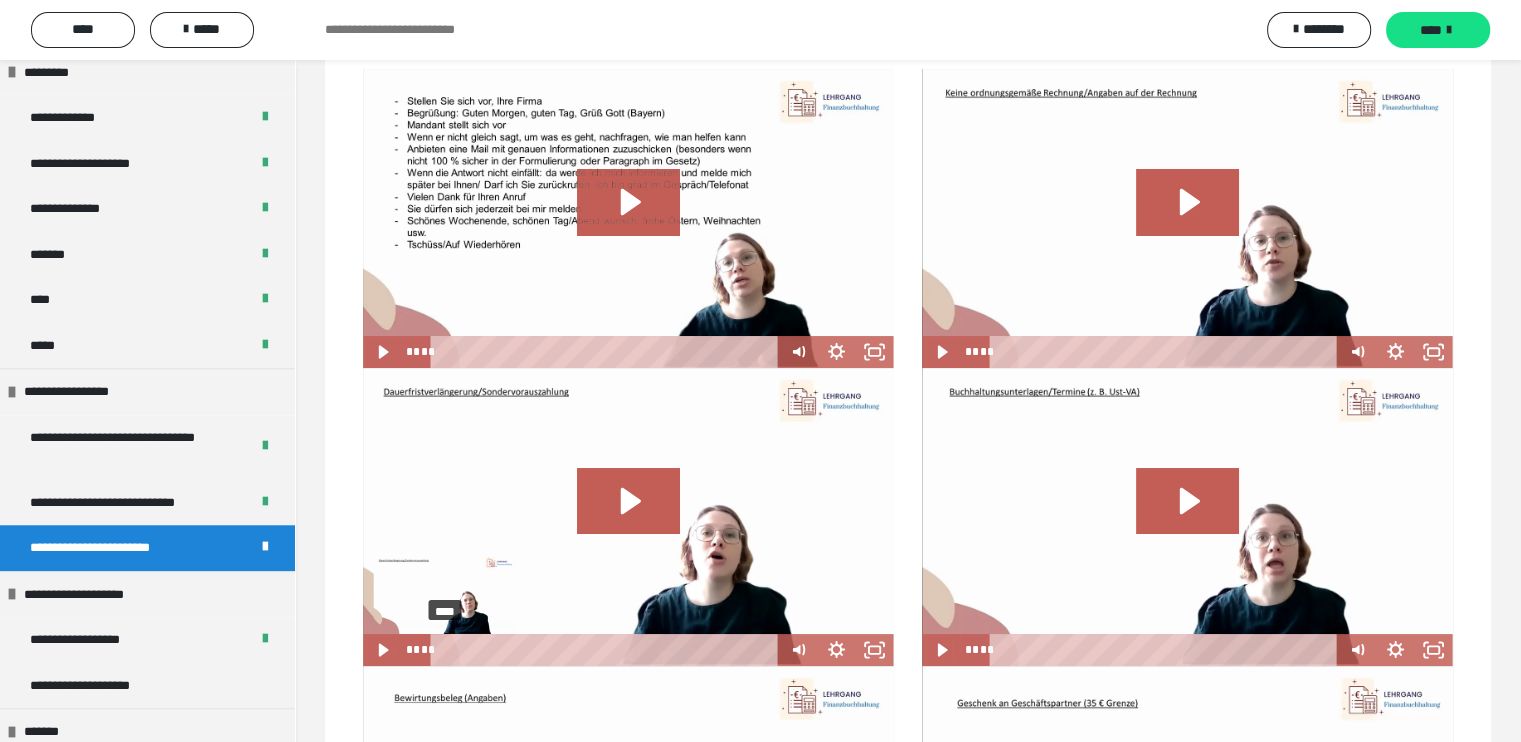 scroll, scrollTop: 0, scrollLeft: 0, axis: both 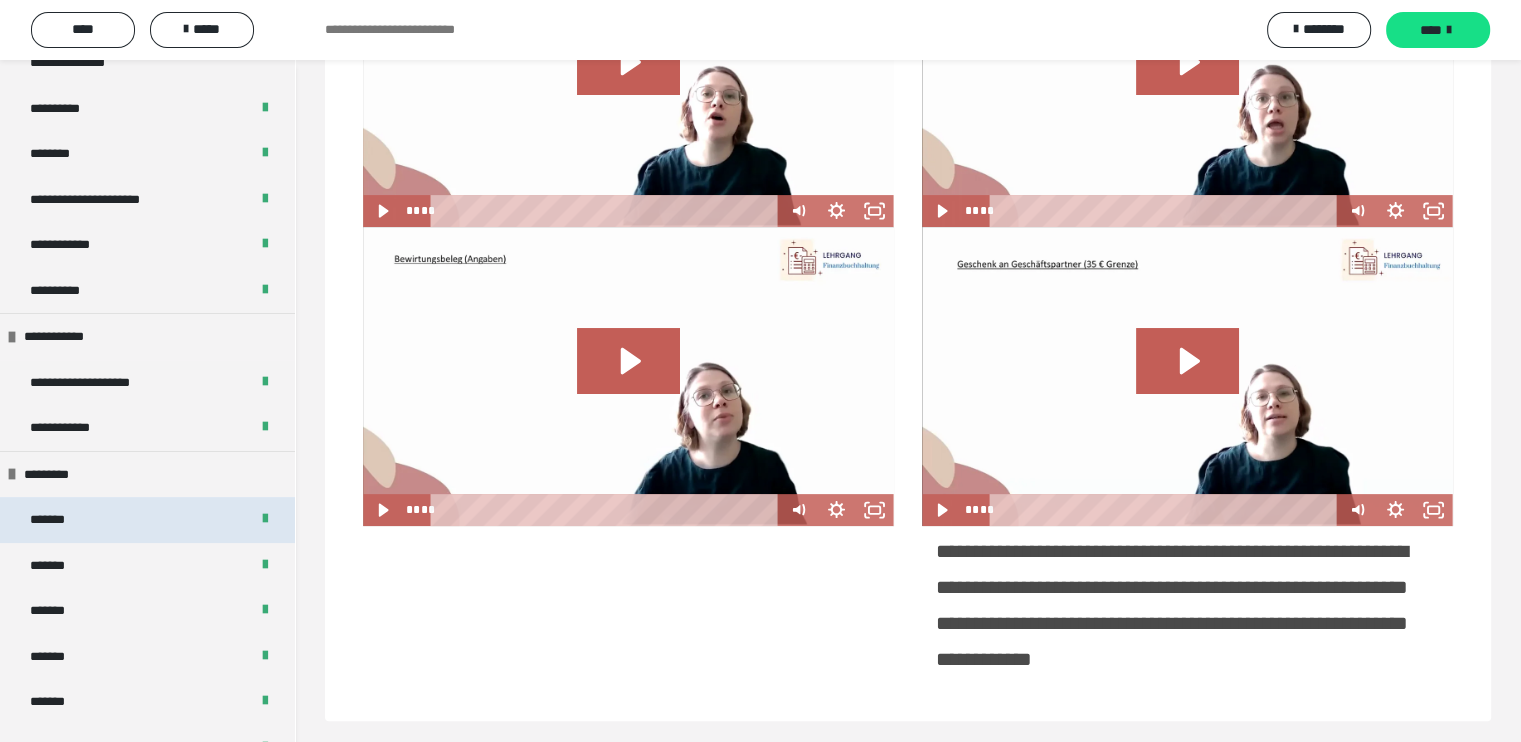 click on "*******" at bounding box center (147, 520) 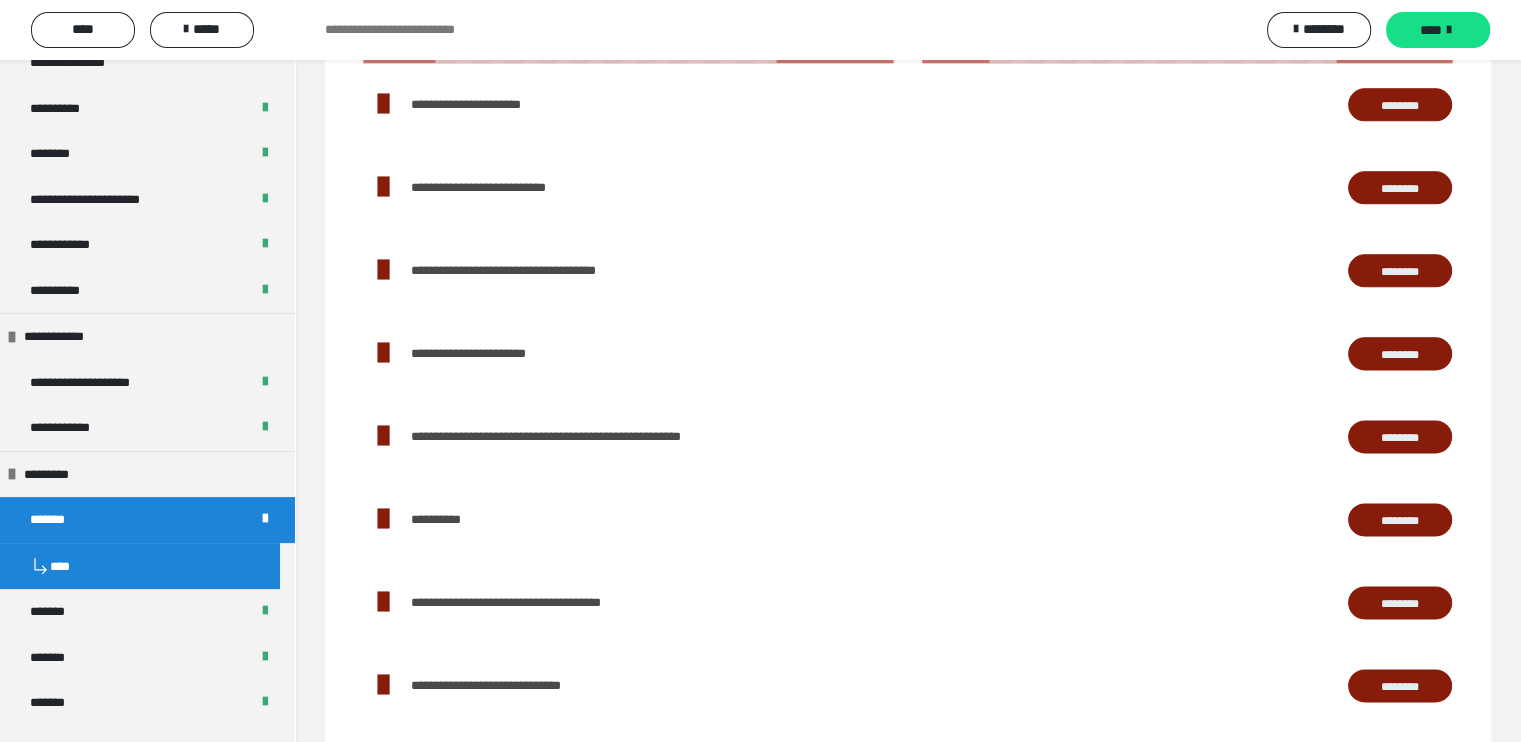 scroll, scrollTop: 2503, scrollLeft: 0, axis: vertical 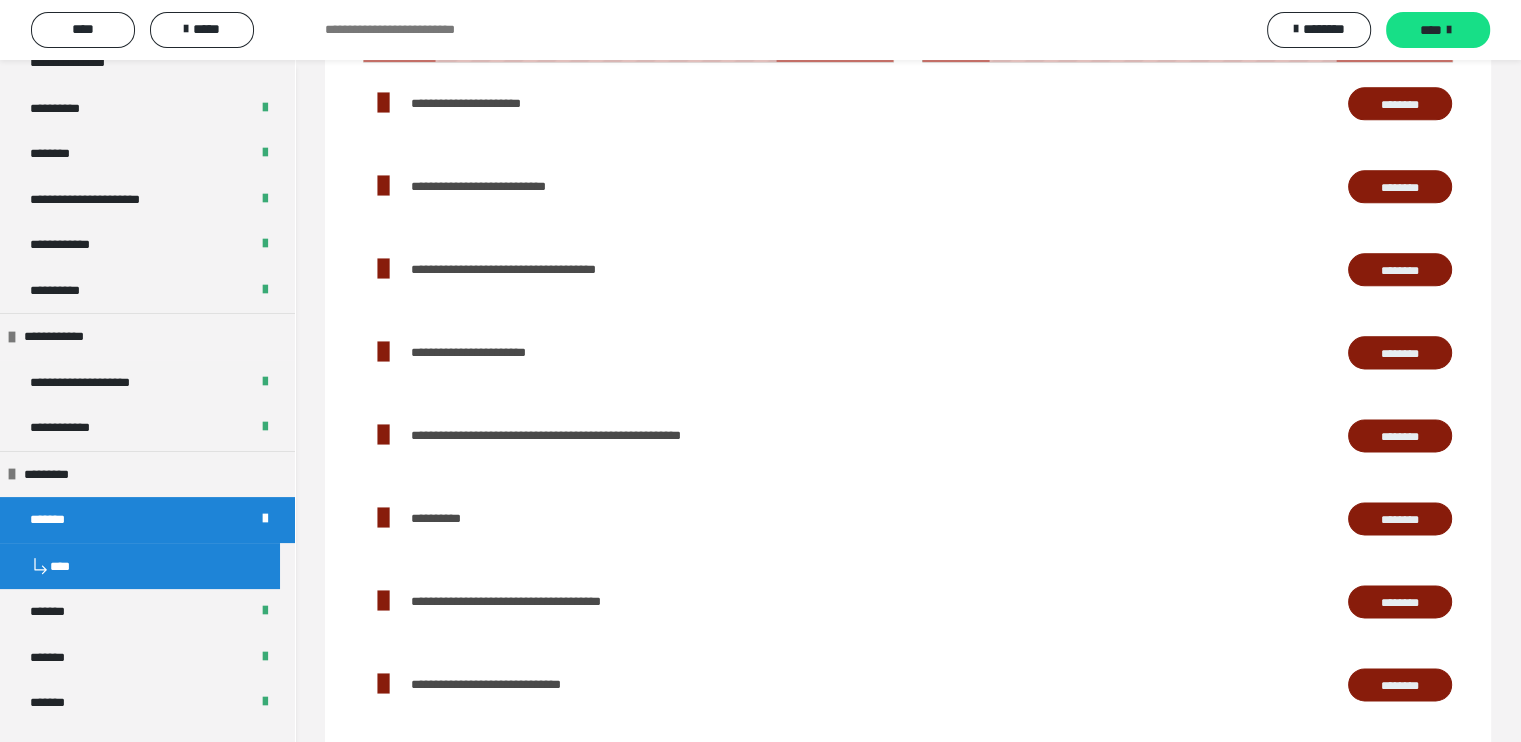 click on "********" at bounding box center (1400, 104) 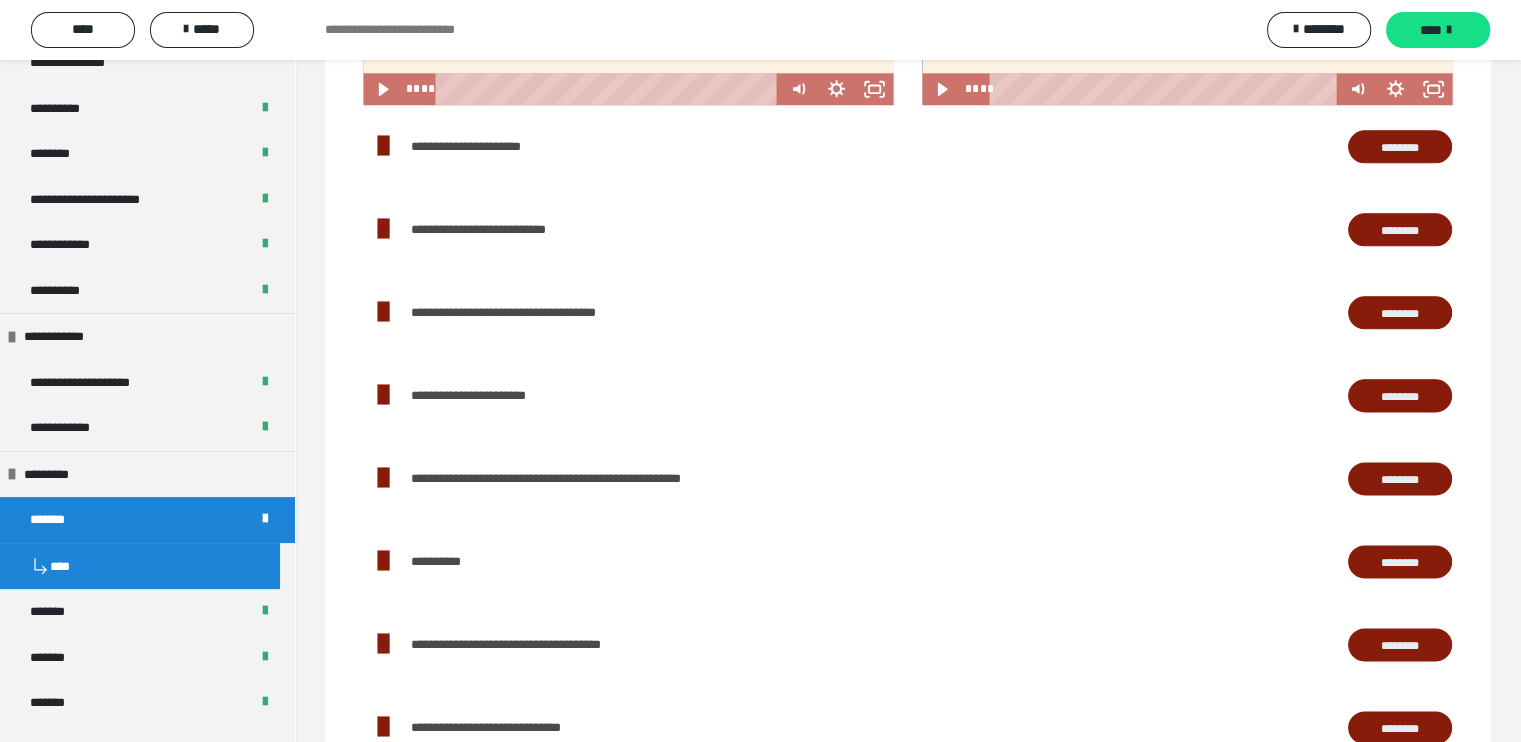 scroll, scrollTop: 2451, scrollLeft: 0, axis: vertical 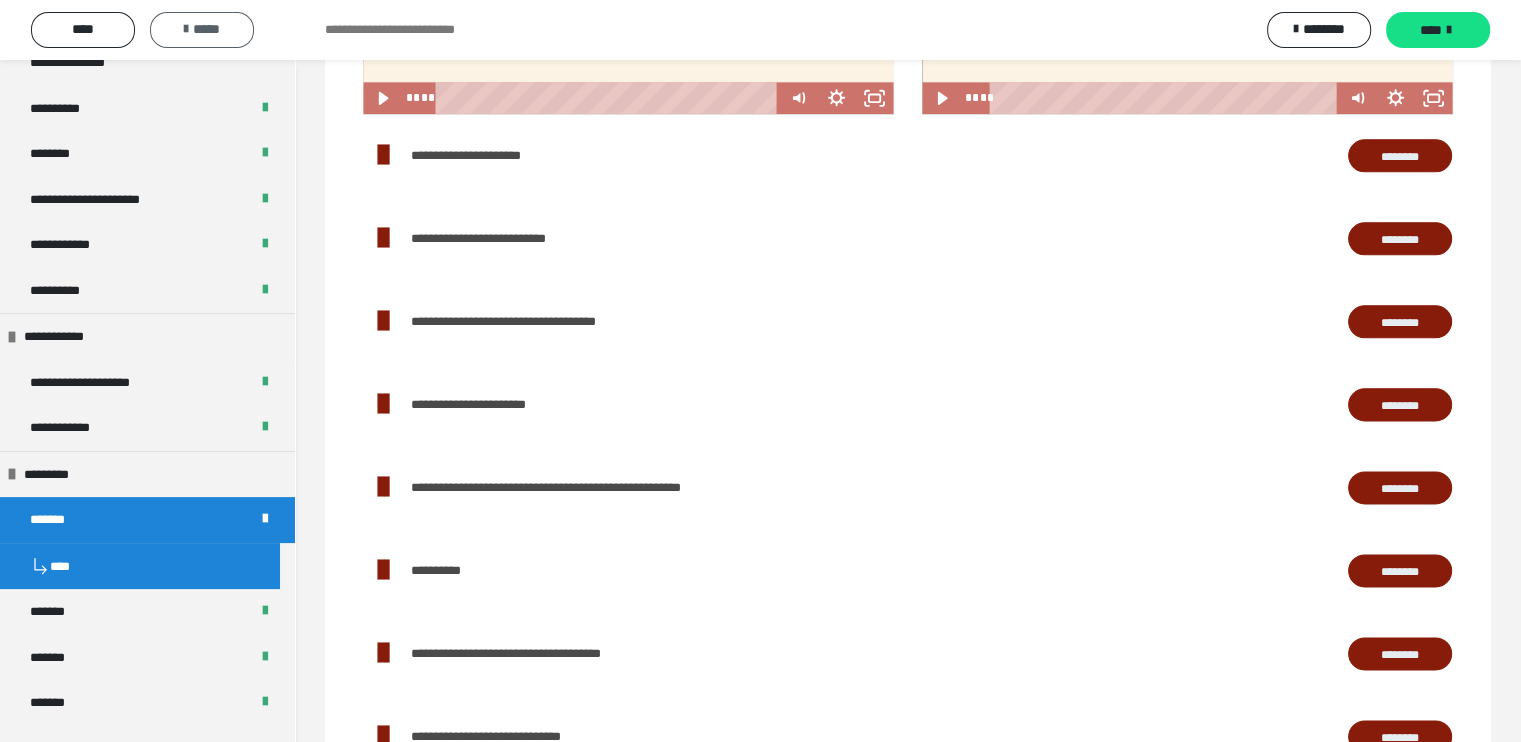 click on "*****" at bounding box center [202, 29] 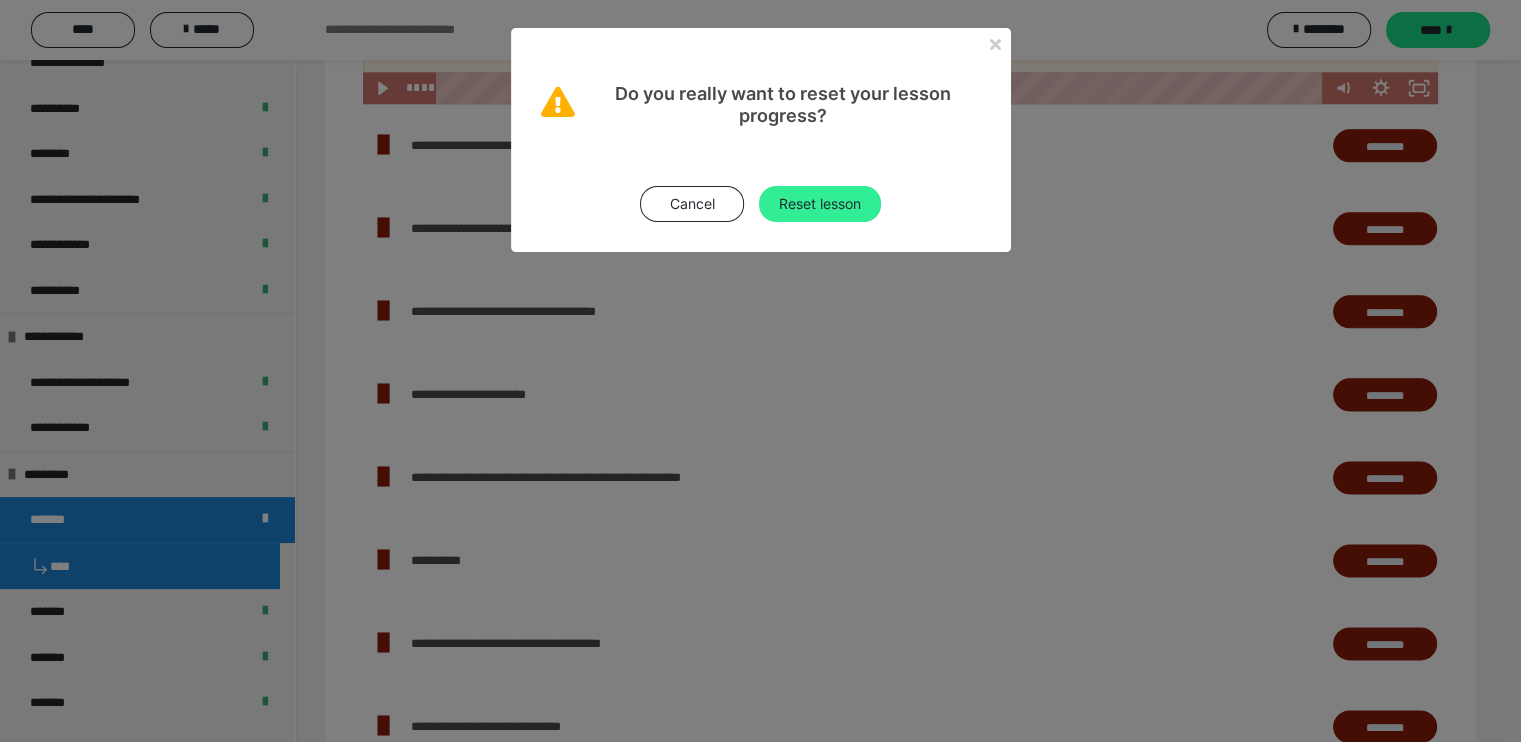 click on "Reset lesson" at bounding box center [820, 204] 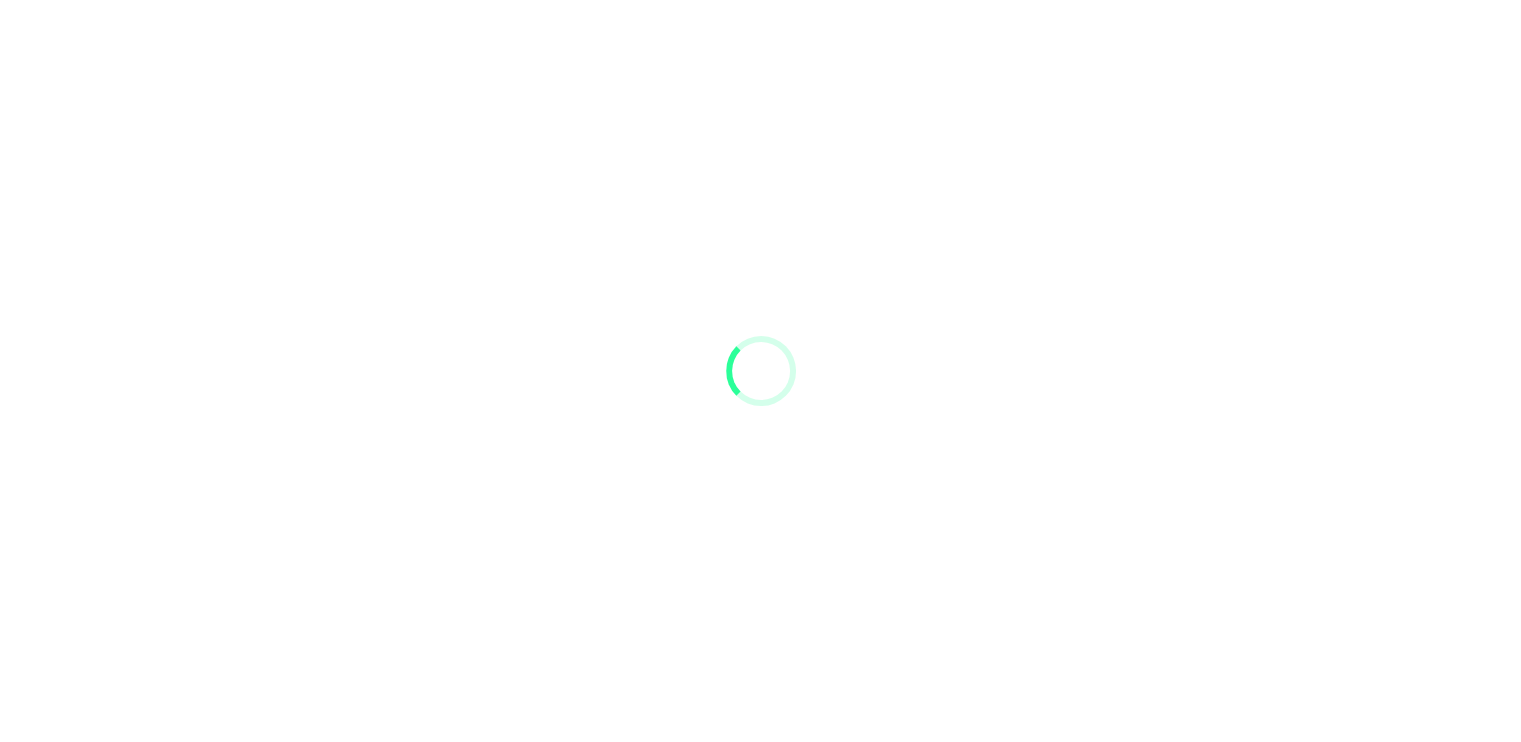 scroll, scrollTop: 0, scrollLeft: 0, axis: both 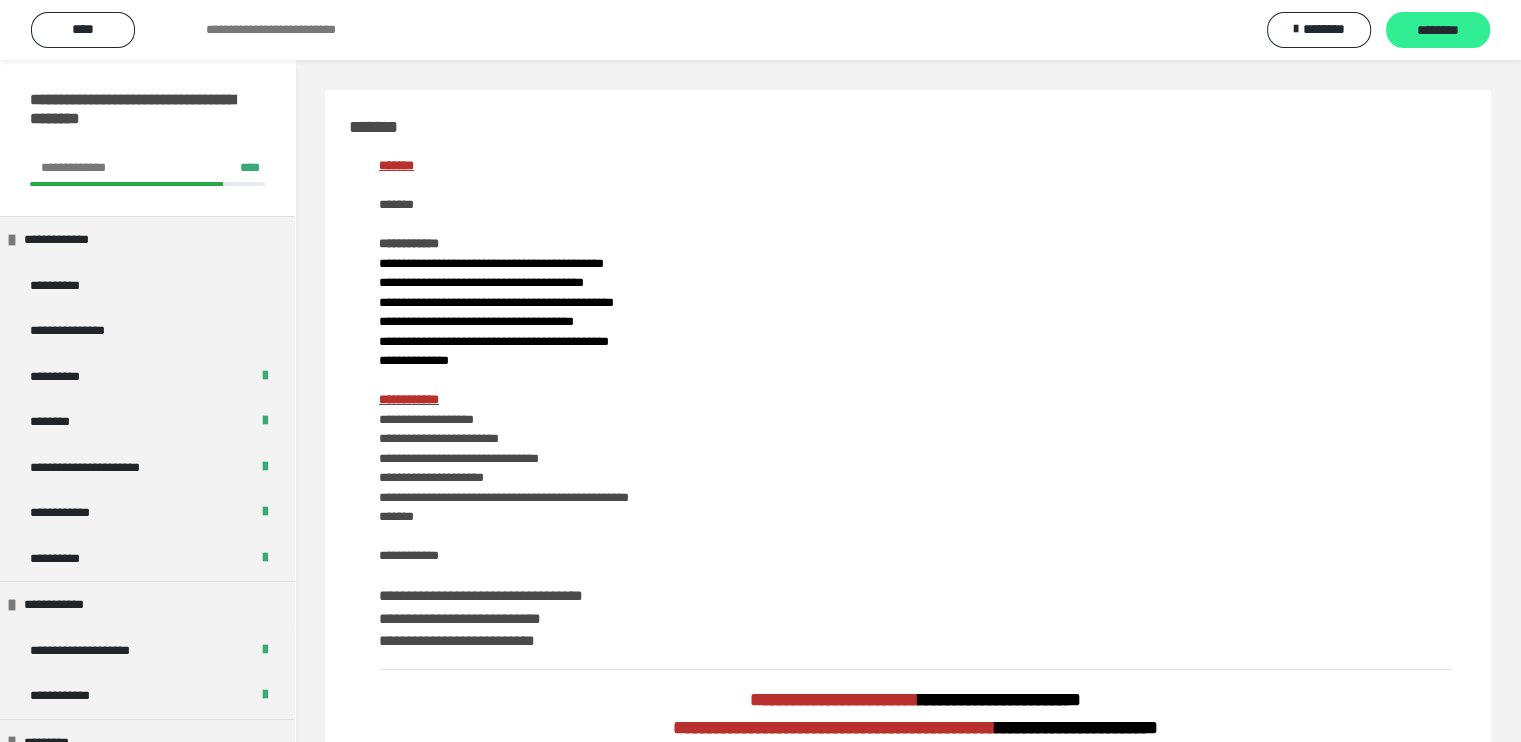 click on "********" at bounding box center (1438, 31) 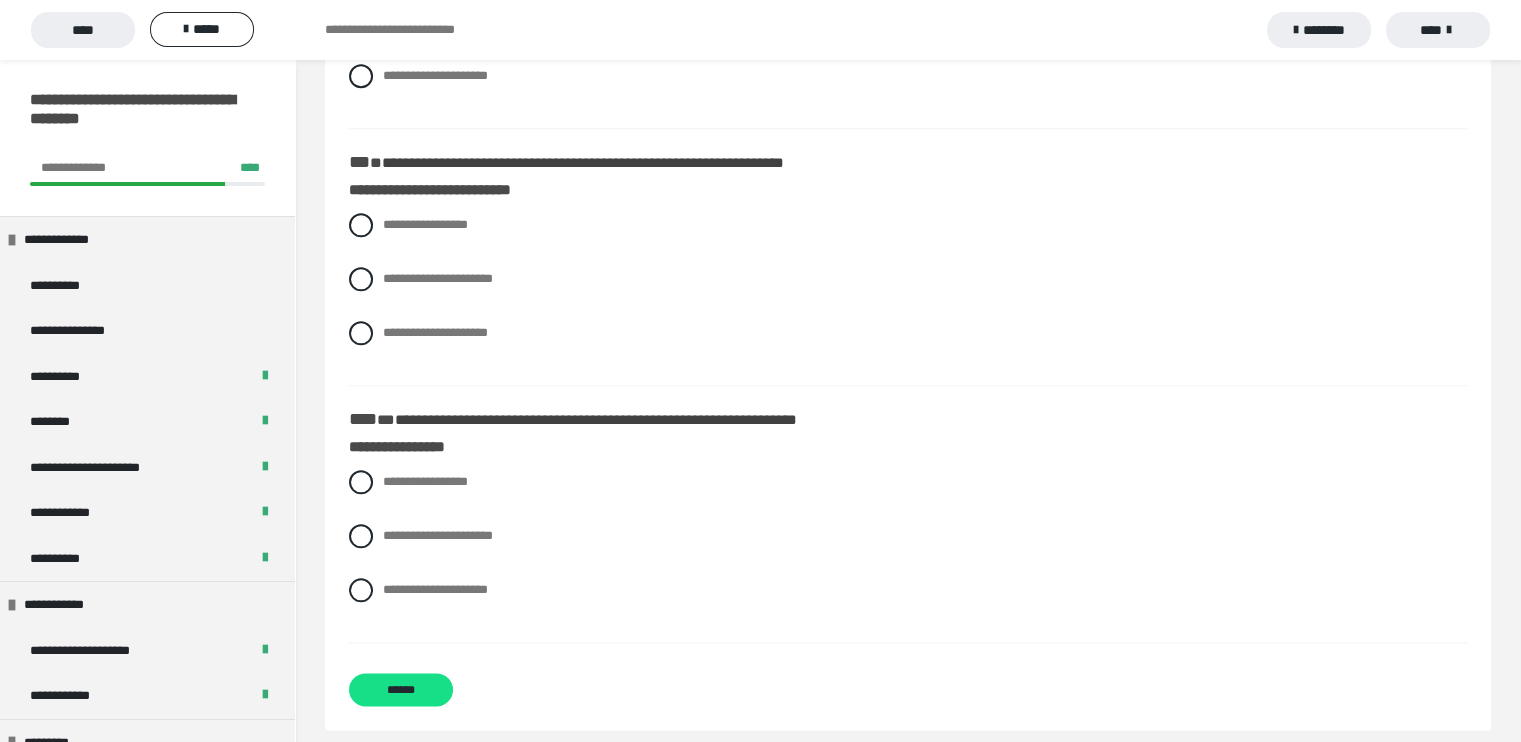 scroll, scrollTop: 2202, scrollLeft: 0, axis: vertical 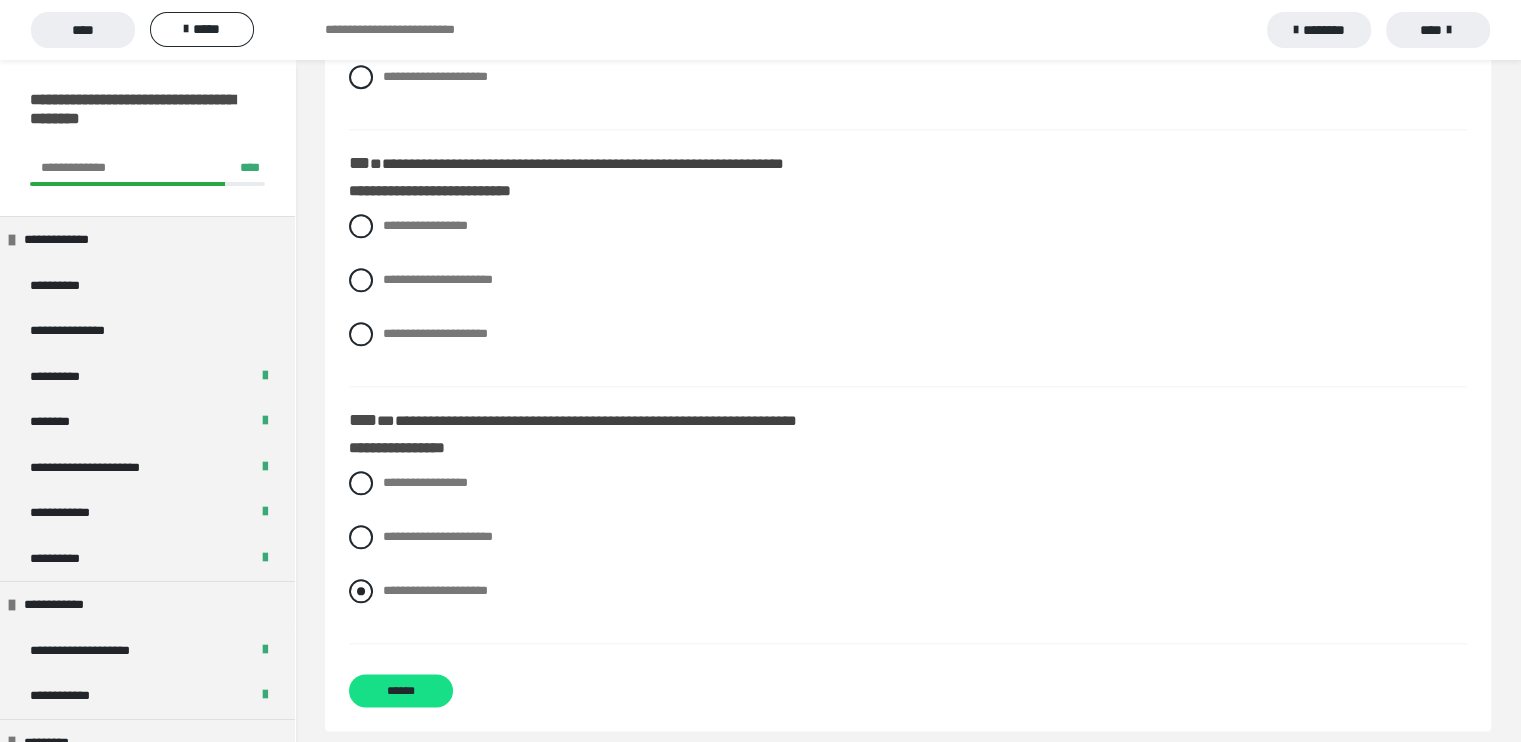 click at bounding box center [361, 591] 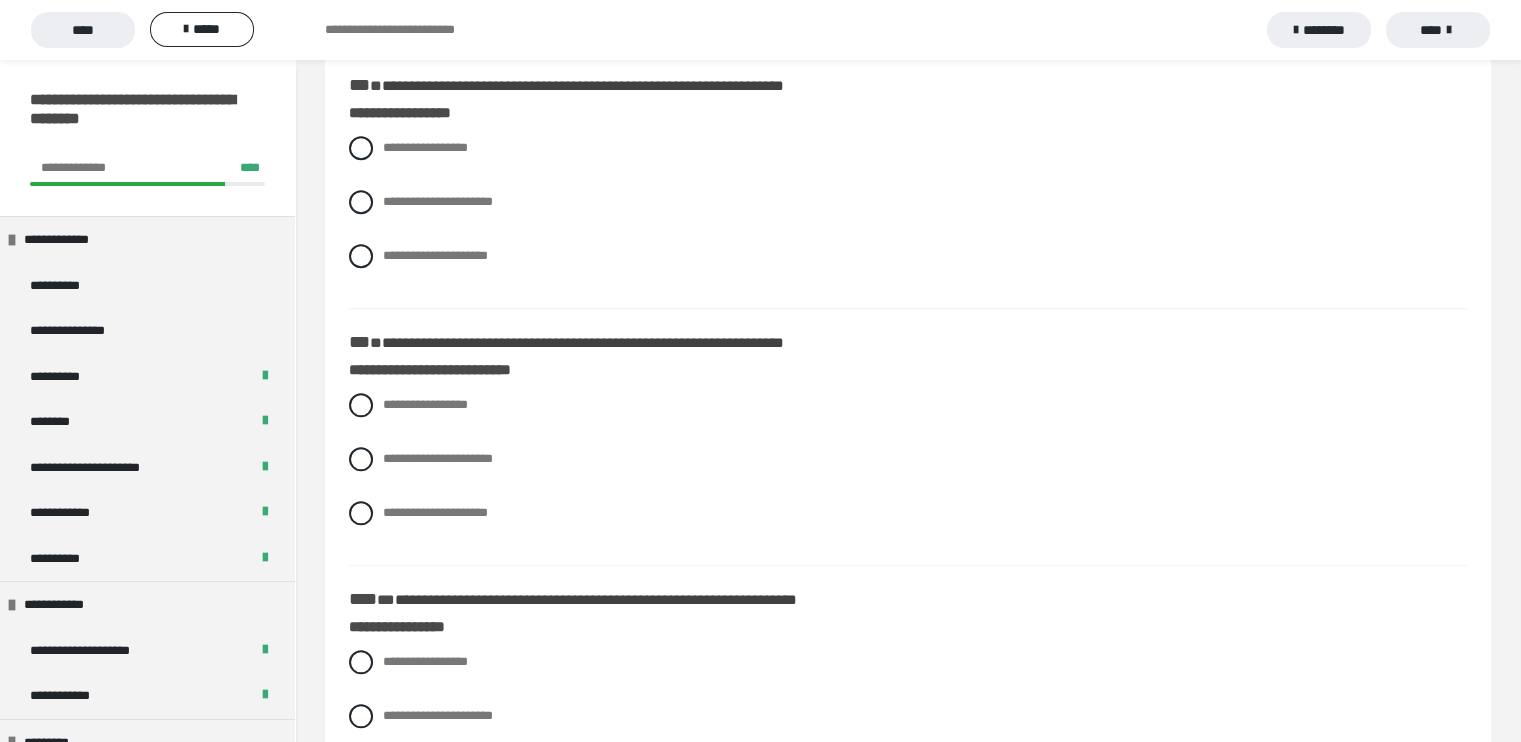scroll, scrollTop: 2018, scrollLeft: 0, axis: vertical 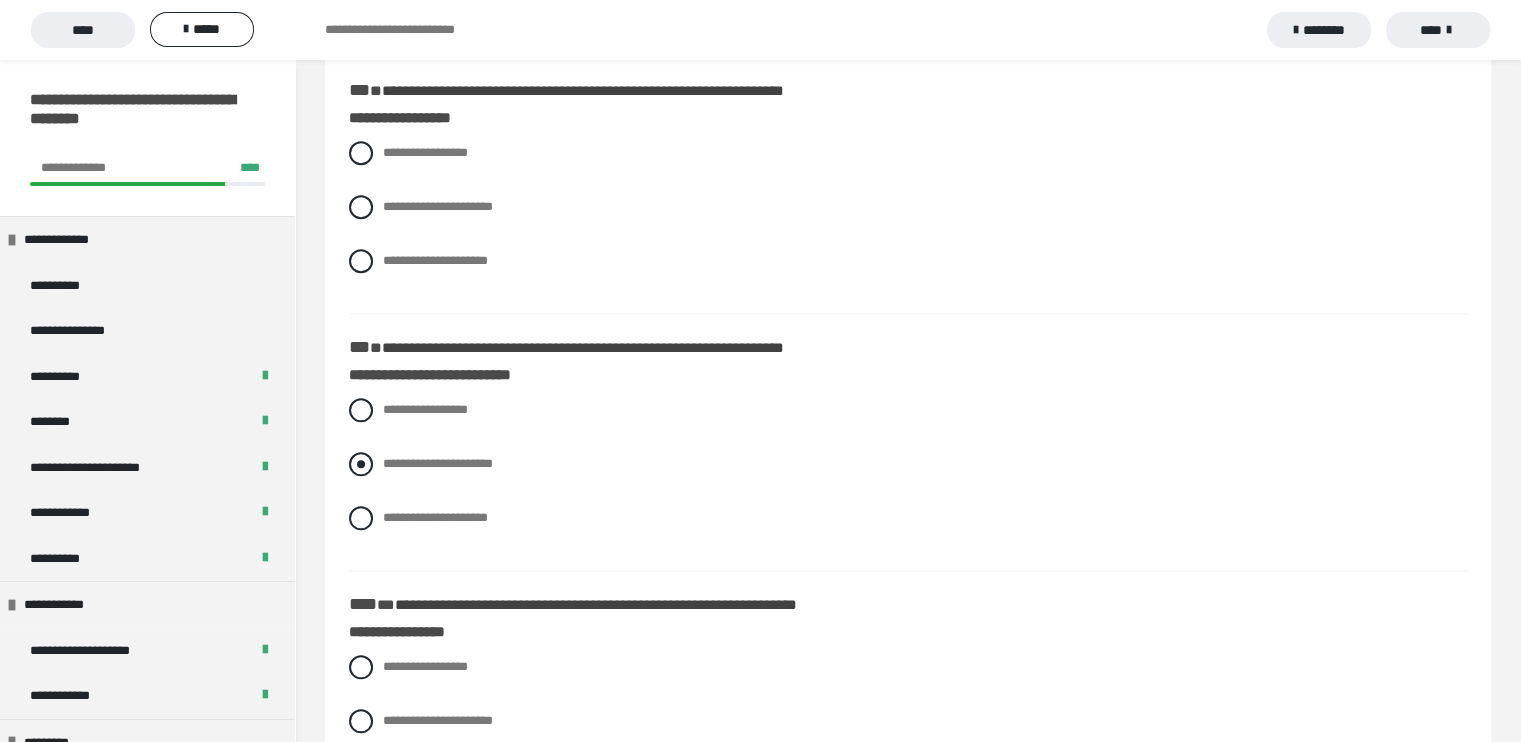 click at bounding box center (361, 464) 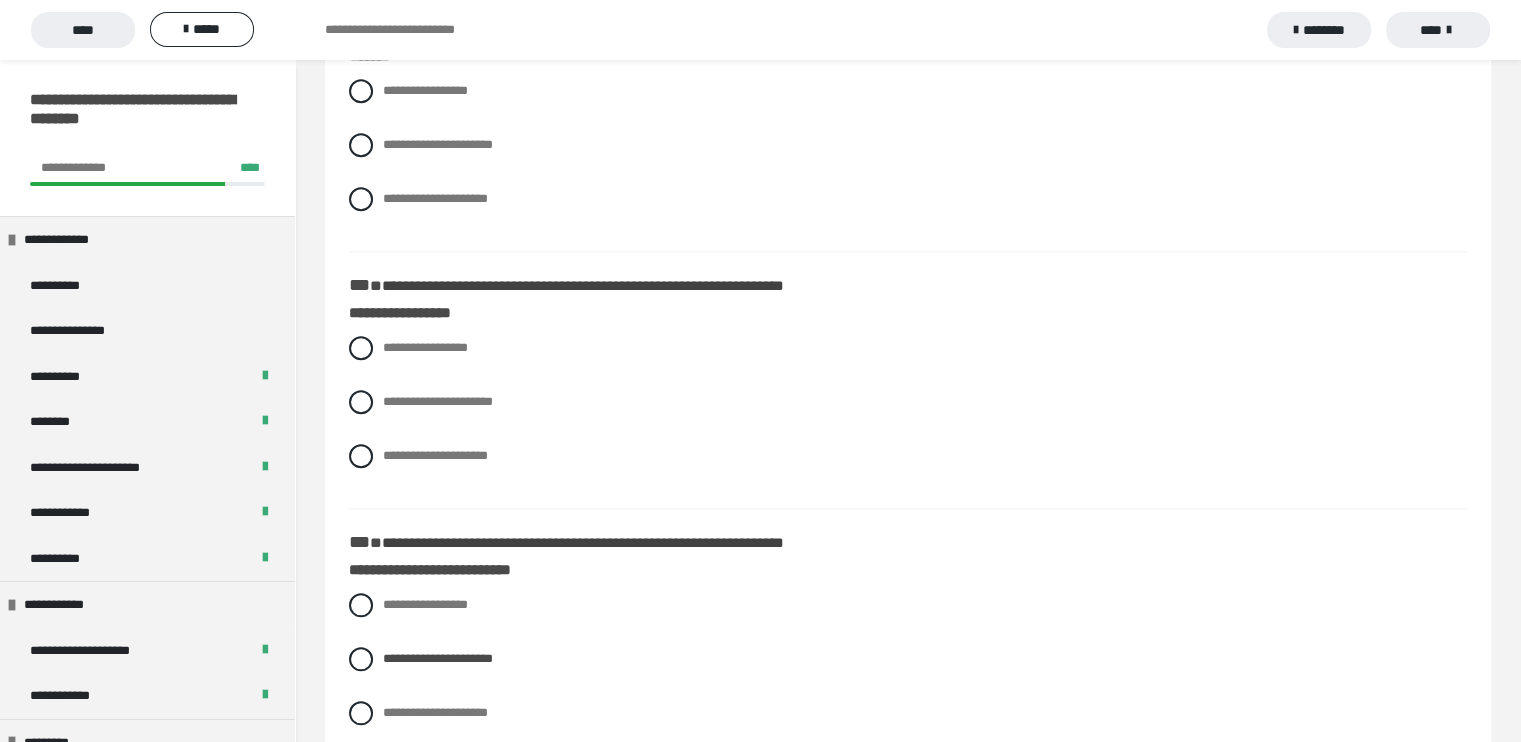 scroll, scrollTop: 1820, scrollLeft: 0, axis: vertical 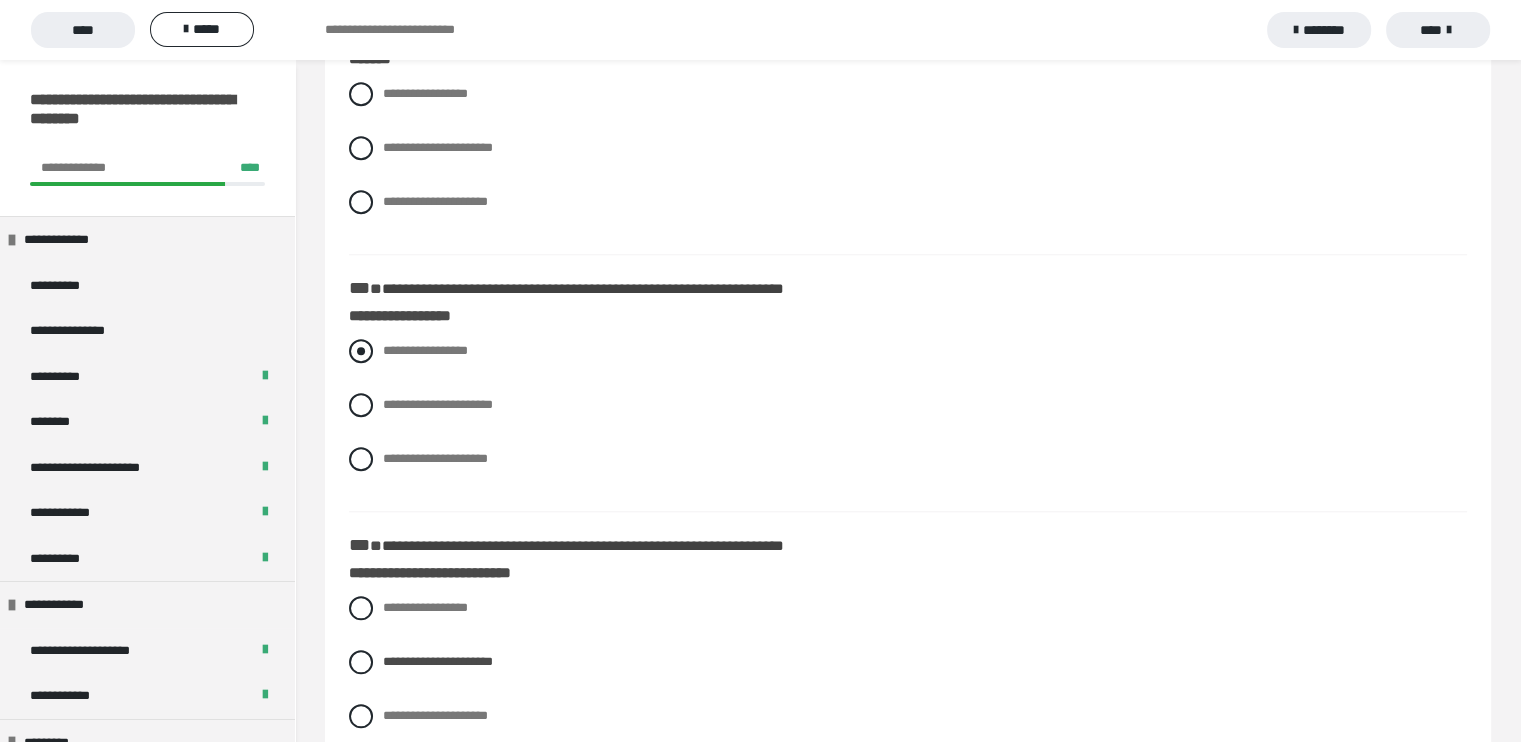 click at bounding box center (361, 351) 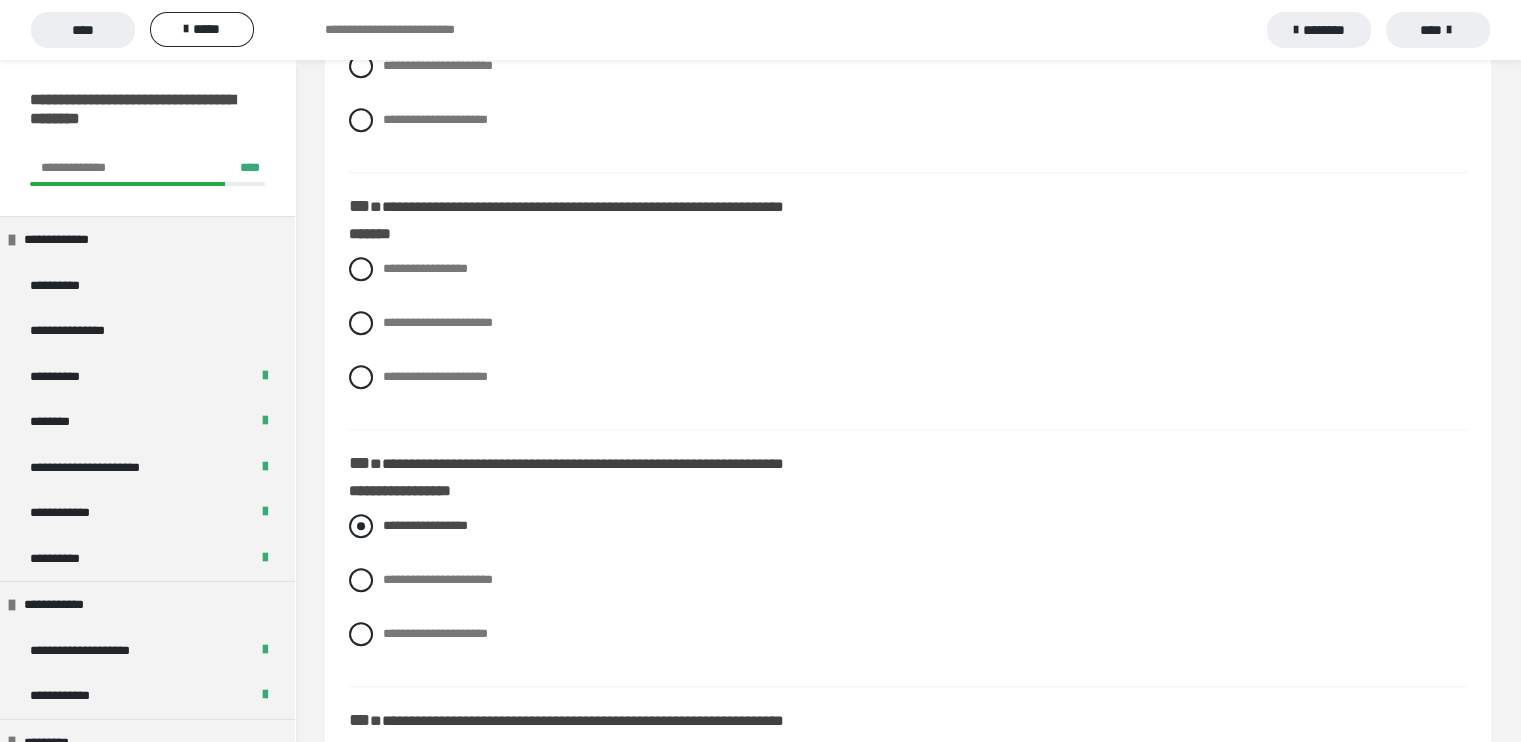 scroll, scrollTop: 1644, scrollLeft: 0, axis: vertical 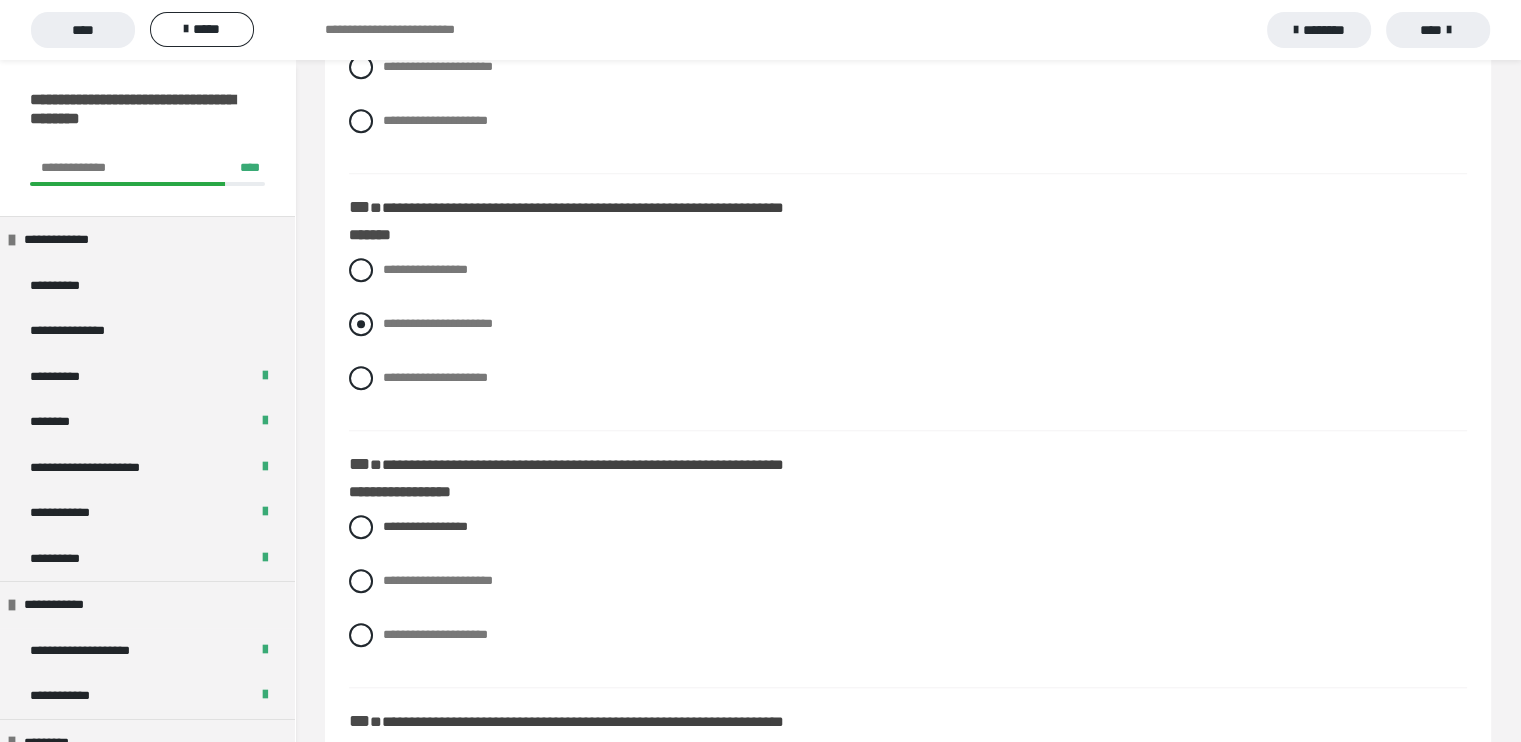 click at bounding box center [361, 324] 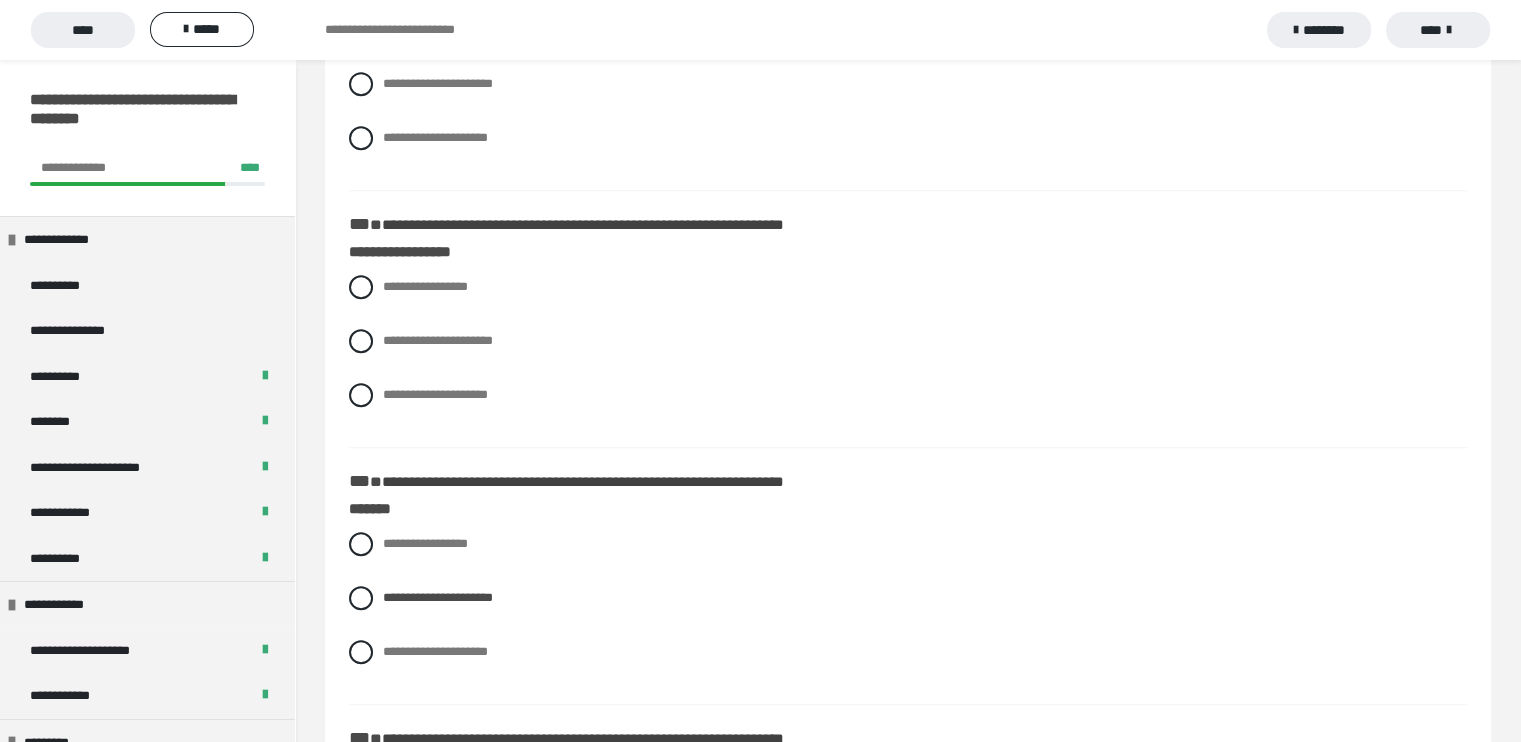scroll, scrollTop: 1369, scrollLeft: 0, axis: vertical 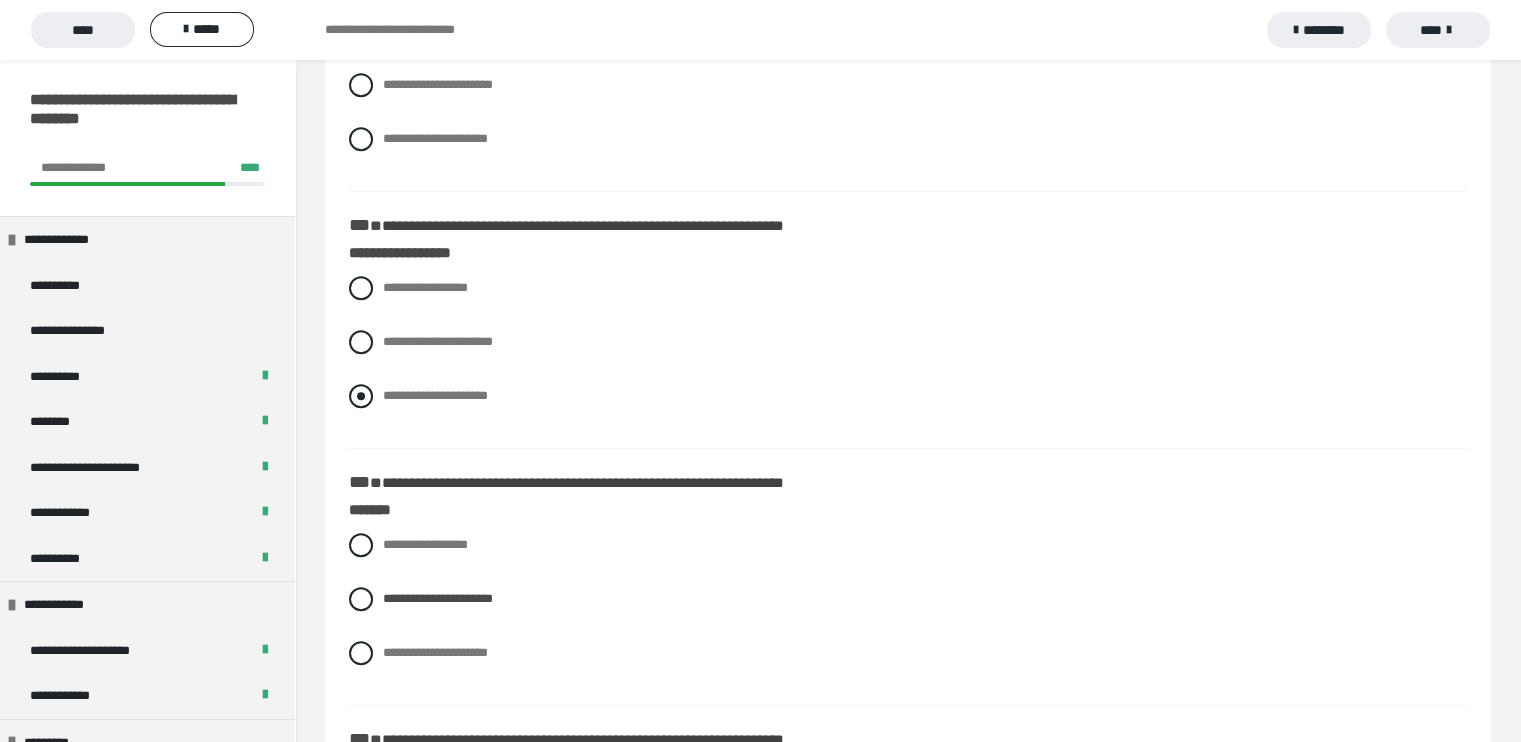 click at bounding box center (361, 396) 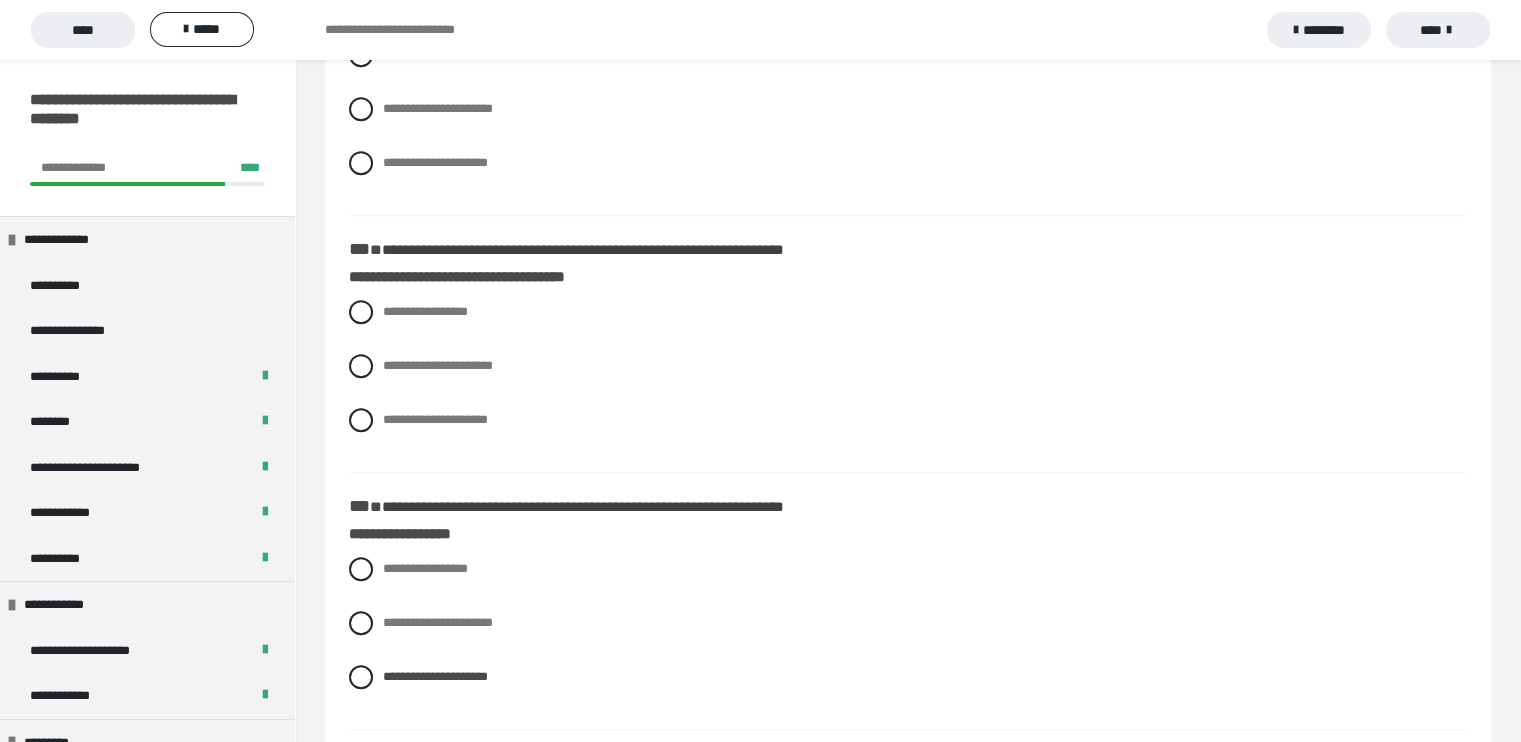 scroll, scrollTop: 1087, scrollLeft: 0, axis: vertical 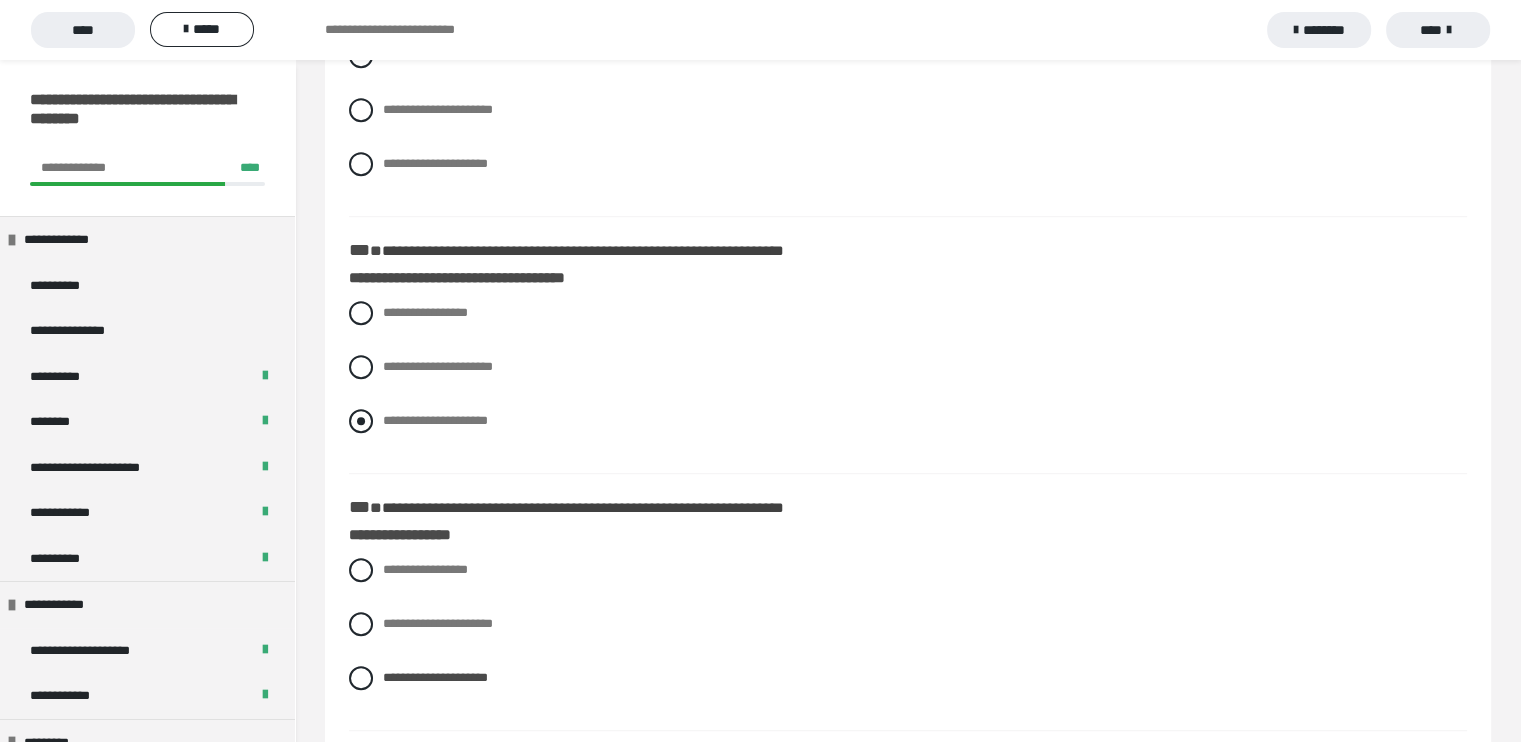 click at bounding box center [361, 421] 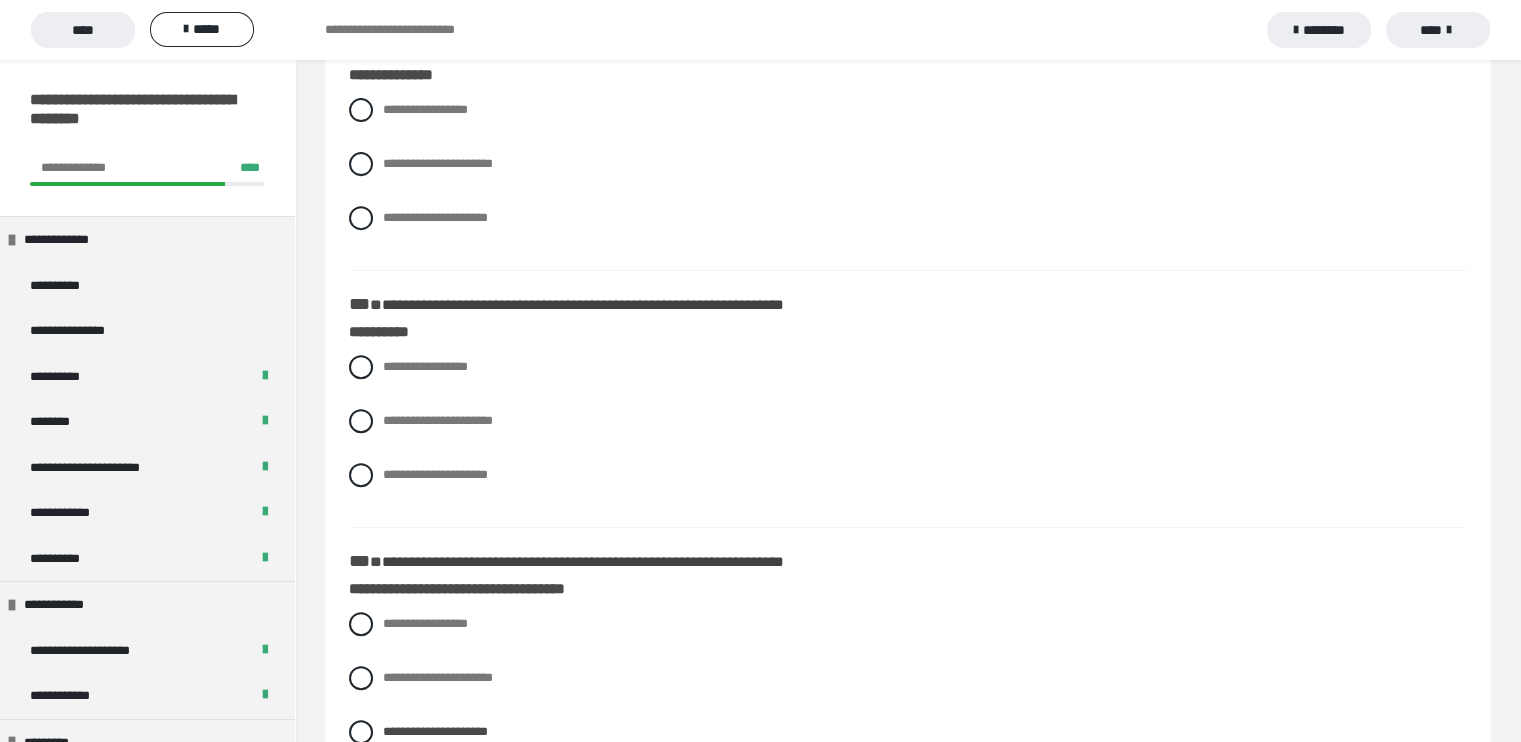 scroll, scrollTop: 775, scrollLeft: 0, axis: vertical 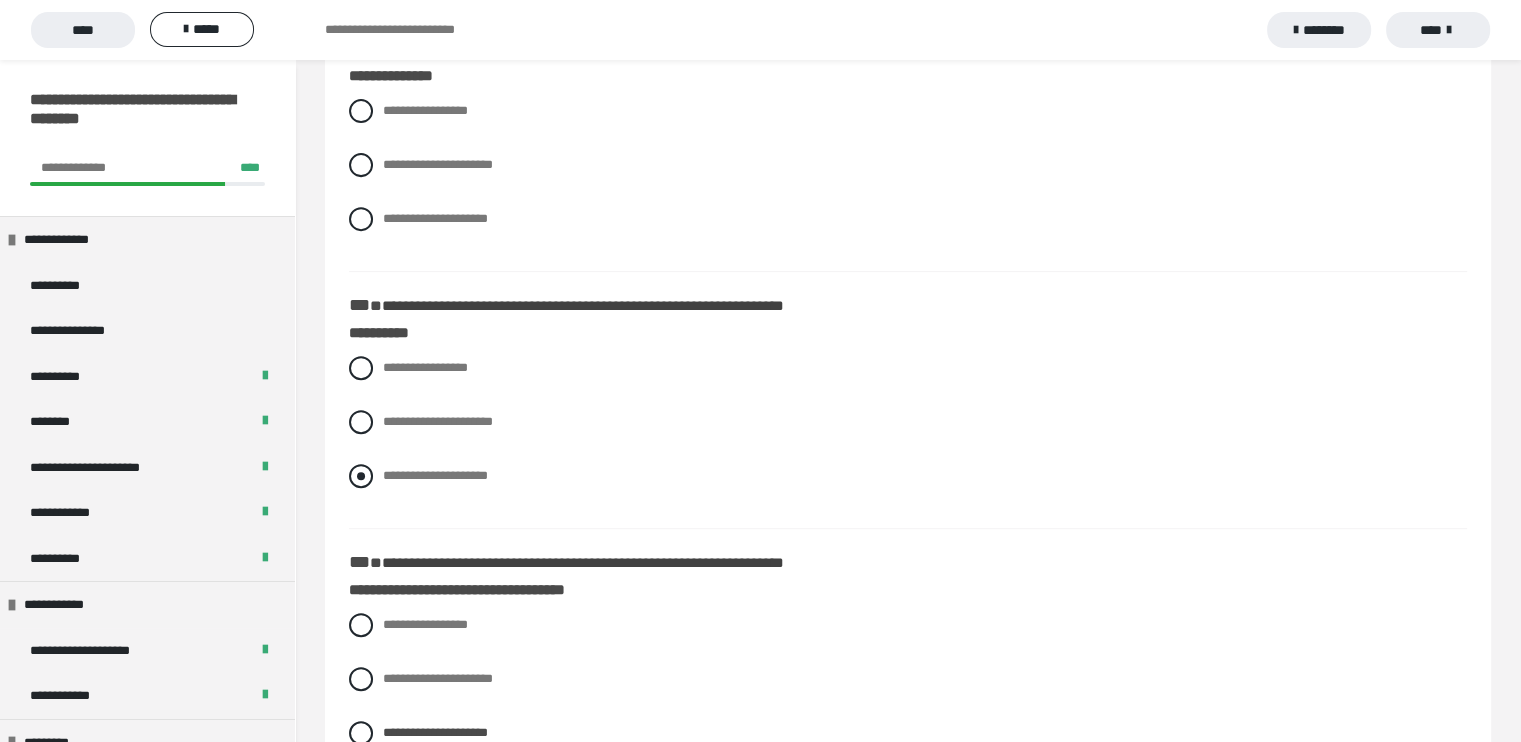 click at bounding box center [361, 476] 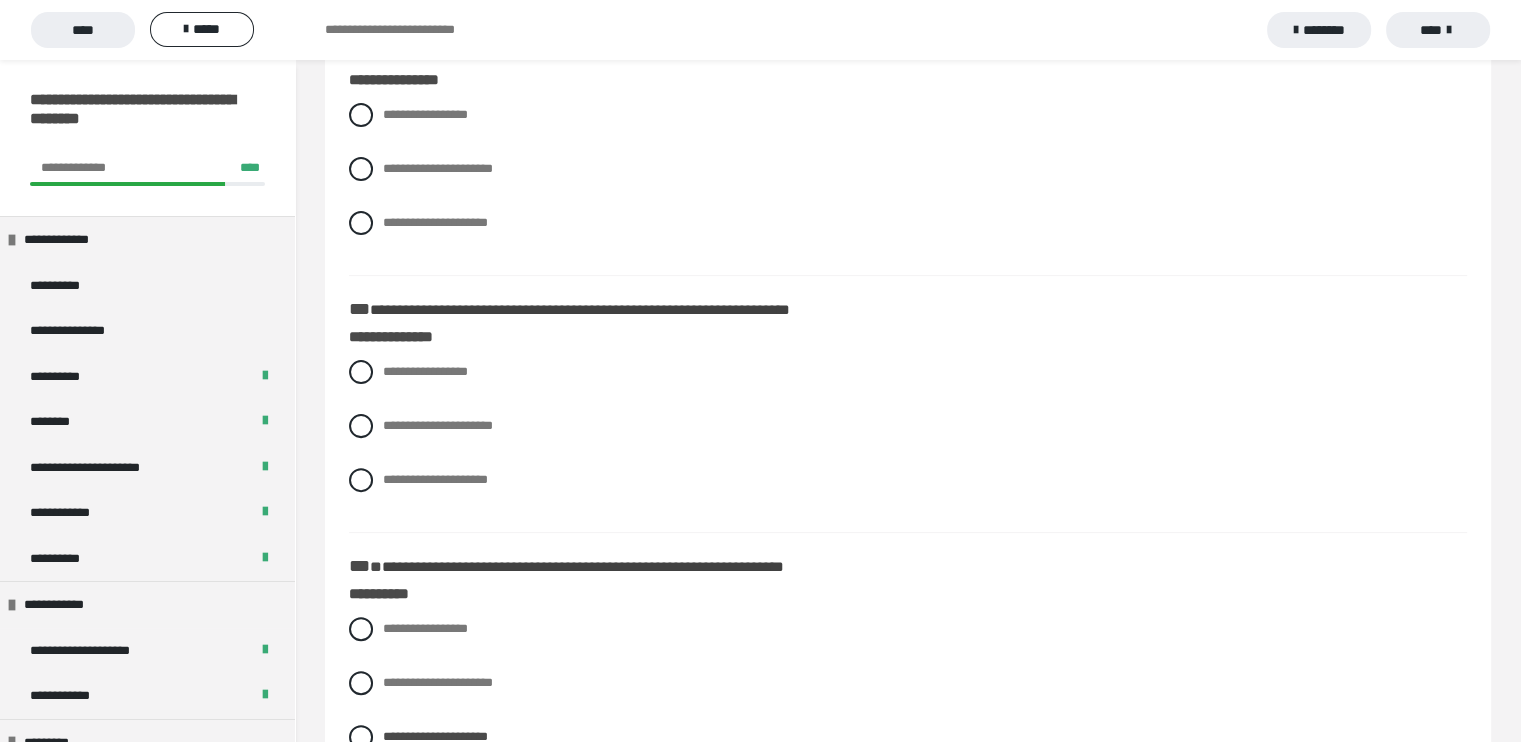 scroll, scrollTop: 508, scrollLeft: 0, axis: vertical 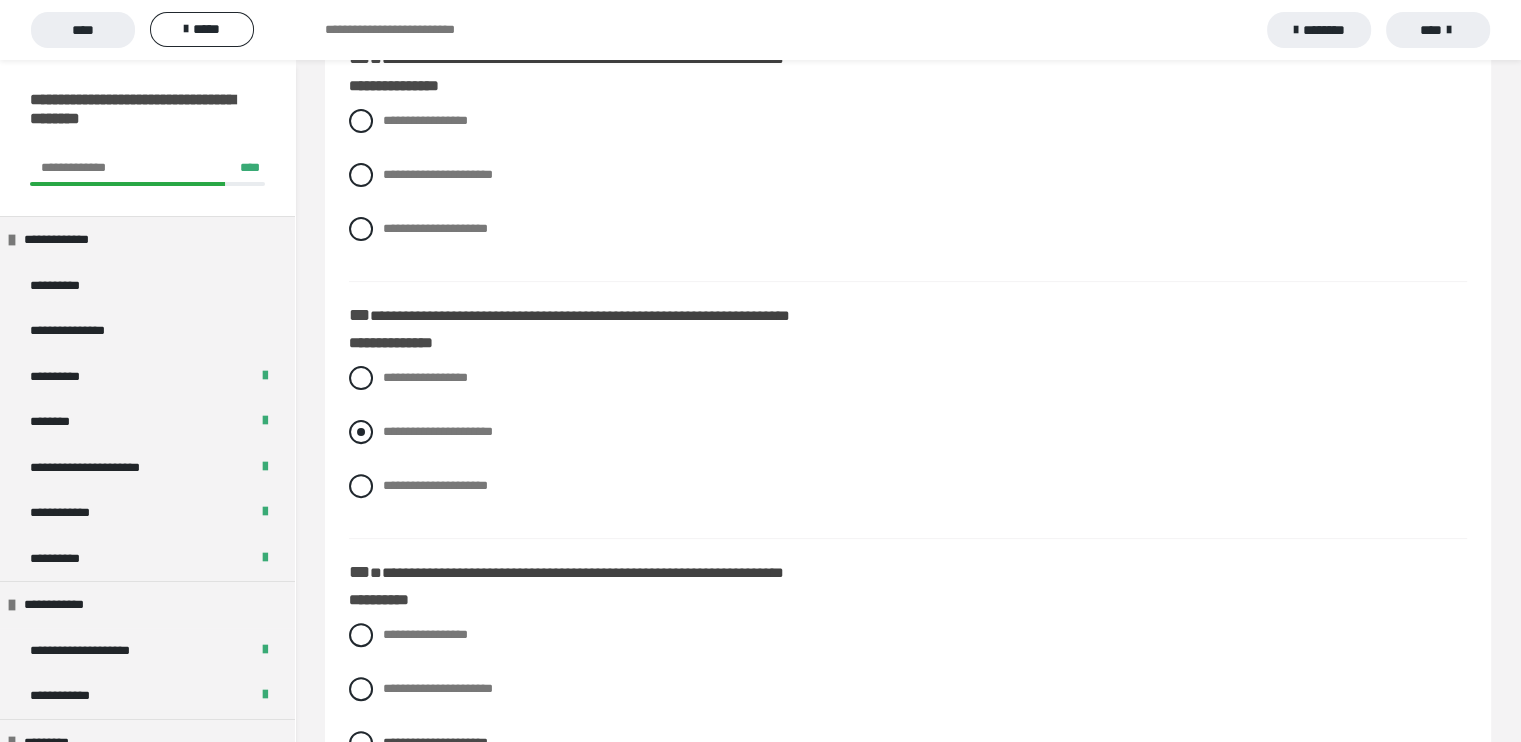 click at bounding box center (361, 432) 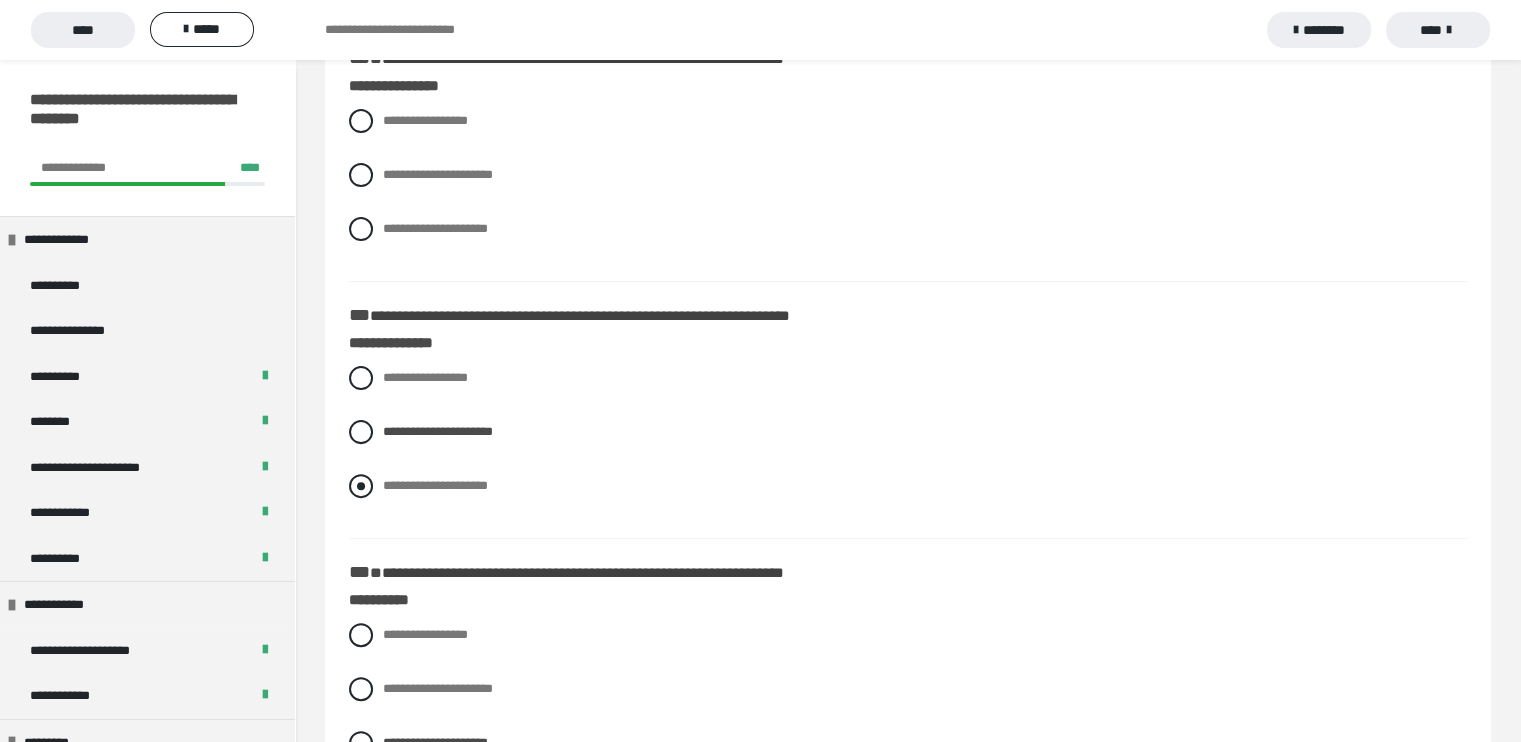 click at bounding box center (361, 486) 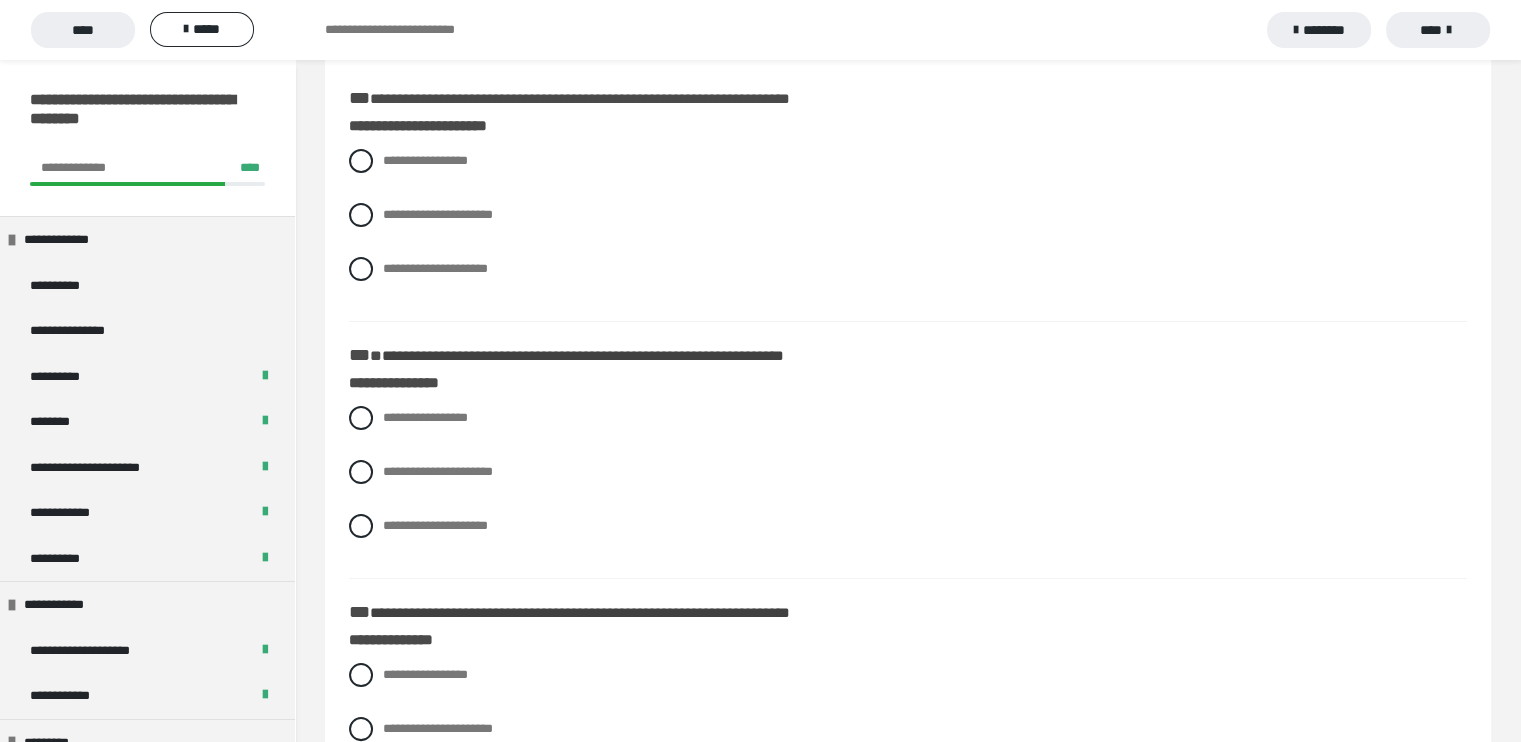 scroll, scrollTop: 212, scrollLeft: 0, axis: vertical 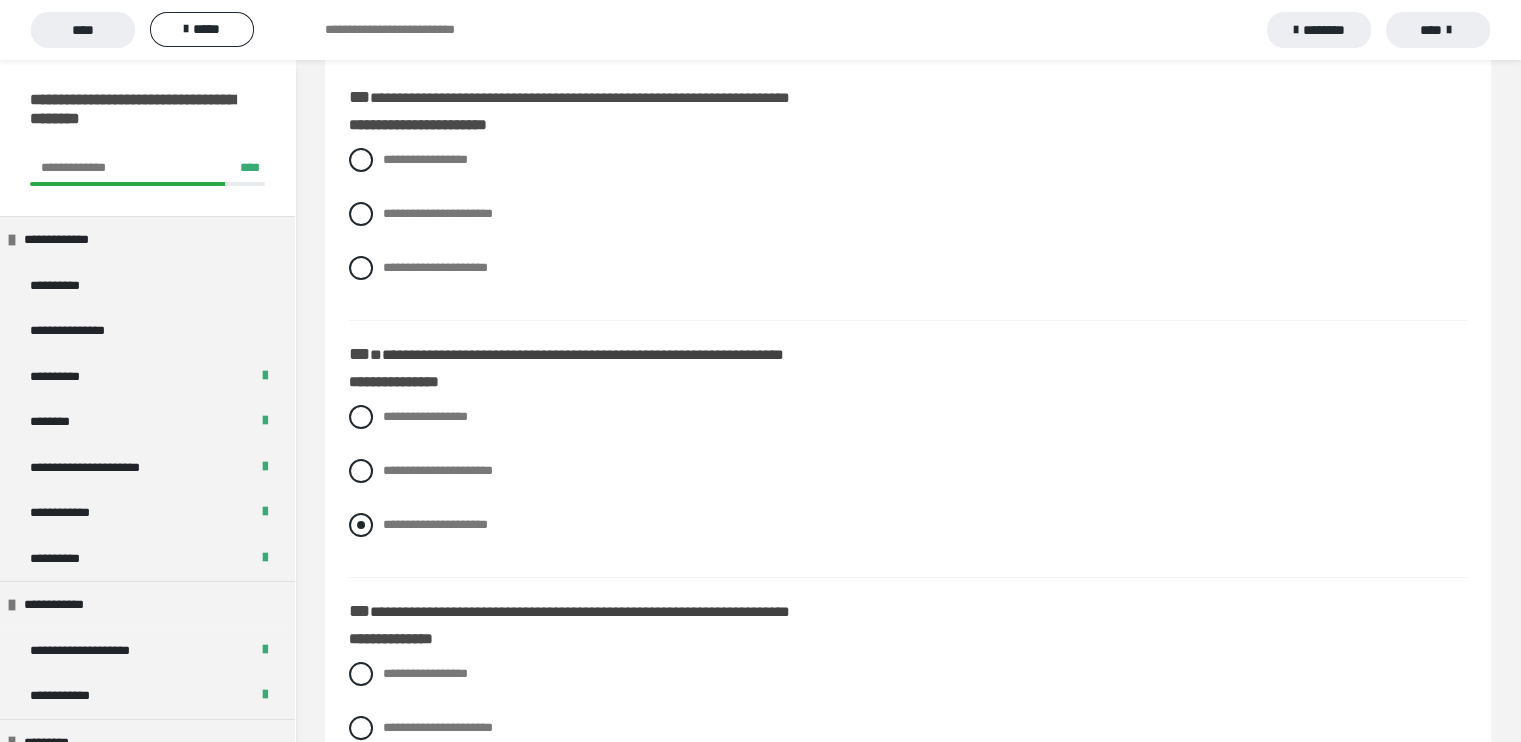 click at bounding box center (361, 525) 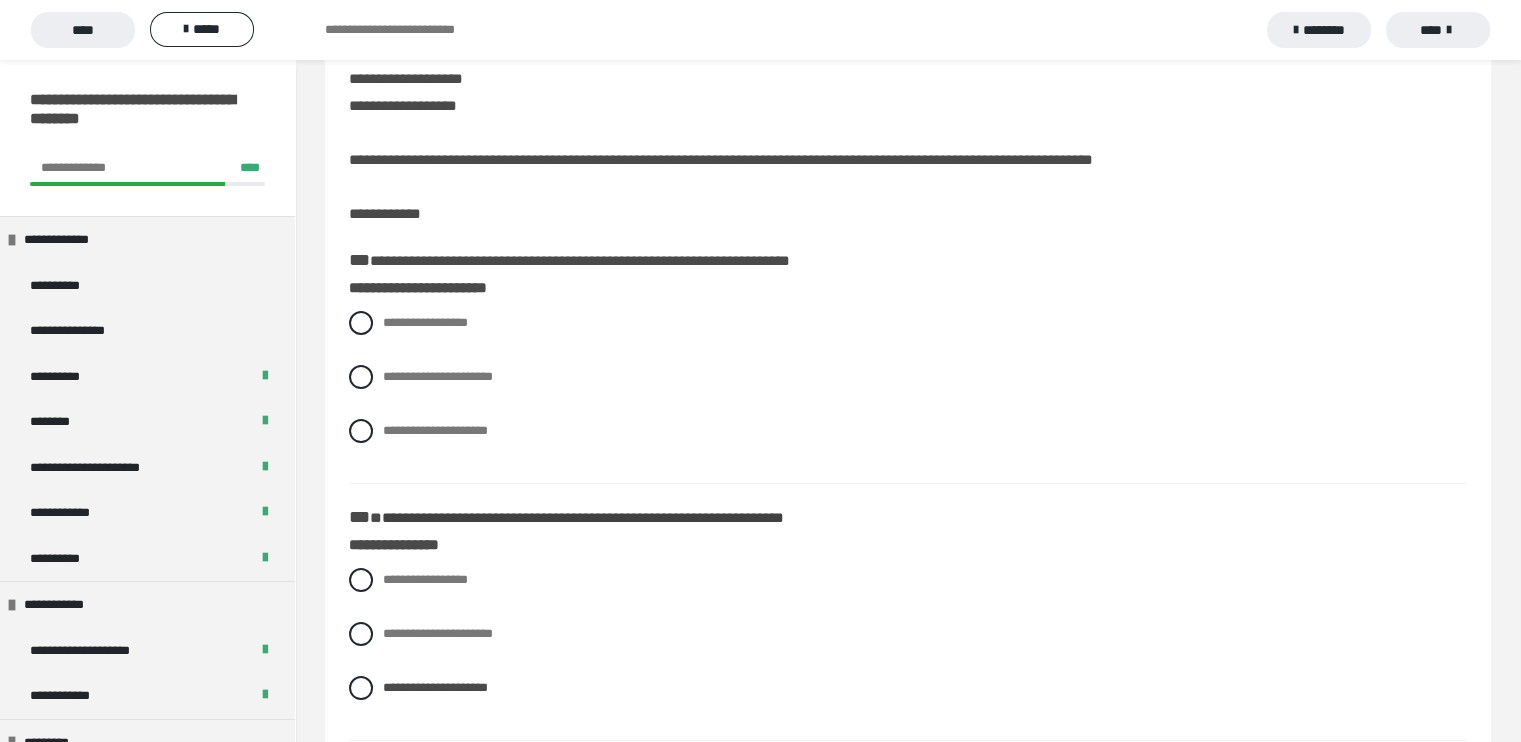 scroll, scrollTop: 35, scrollLeft: 0, axis: vertical 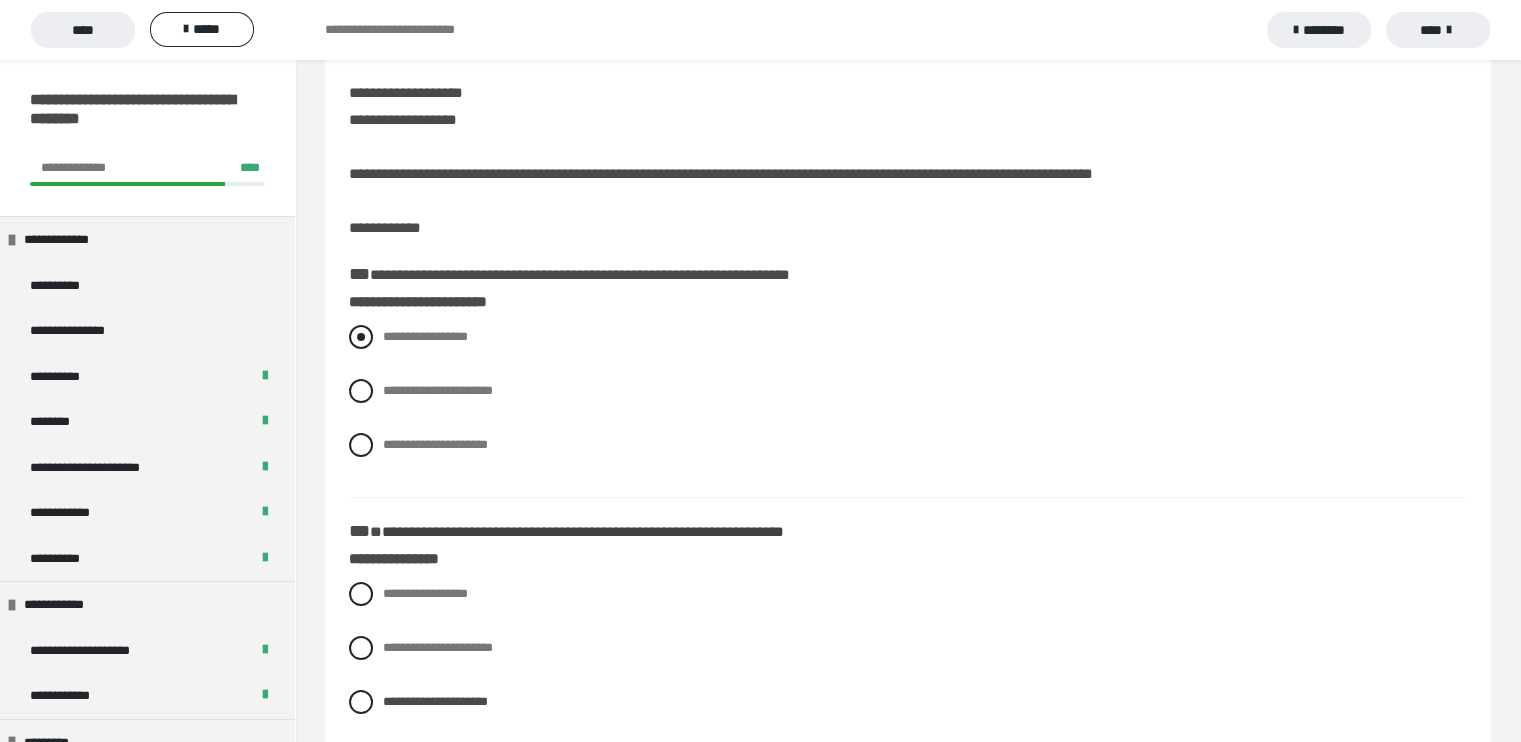 click at bounding box center [361, 337] 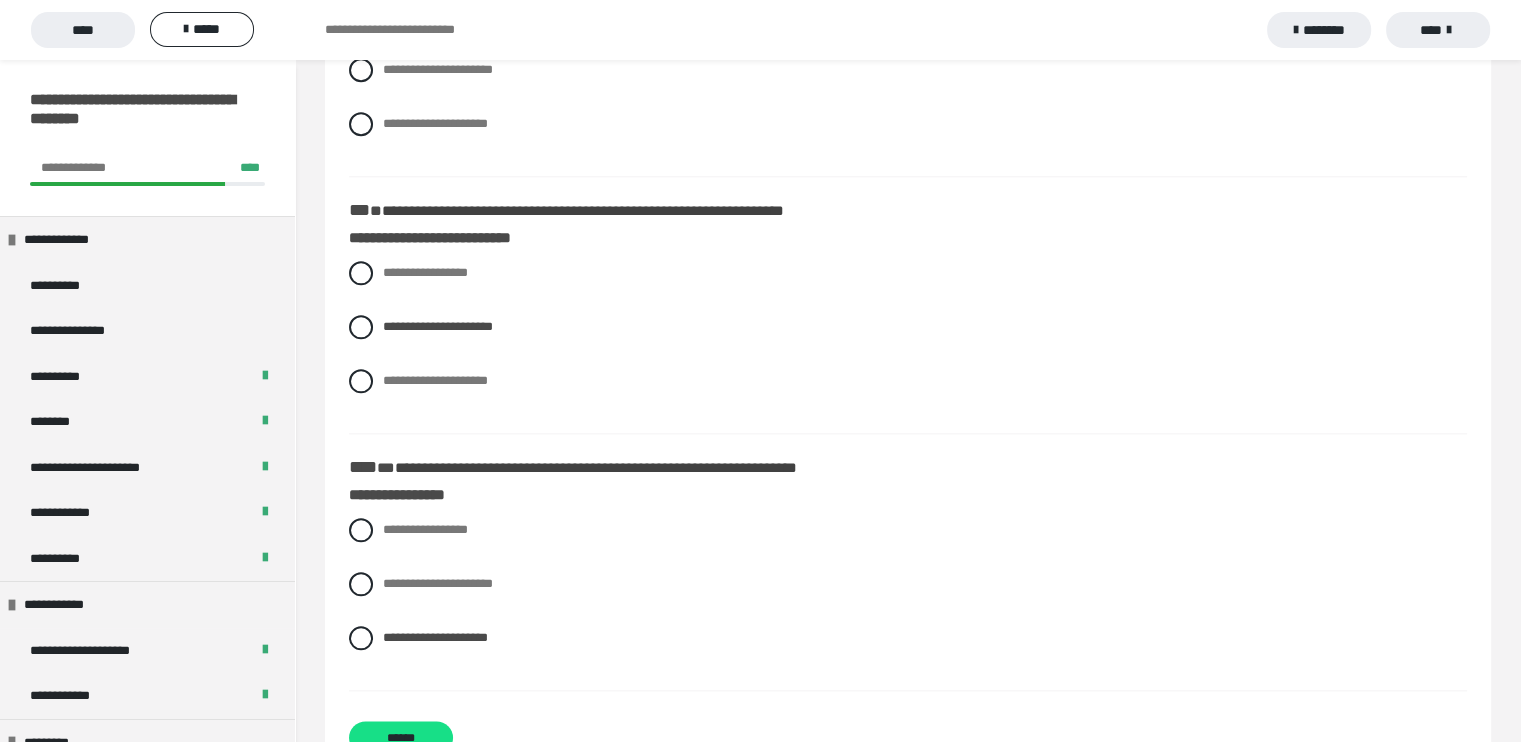 scroll, scrollTop: 2219, scrollLeft: 0, axis: vertical 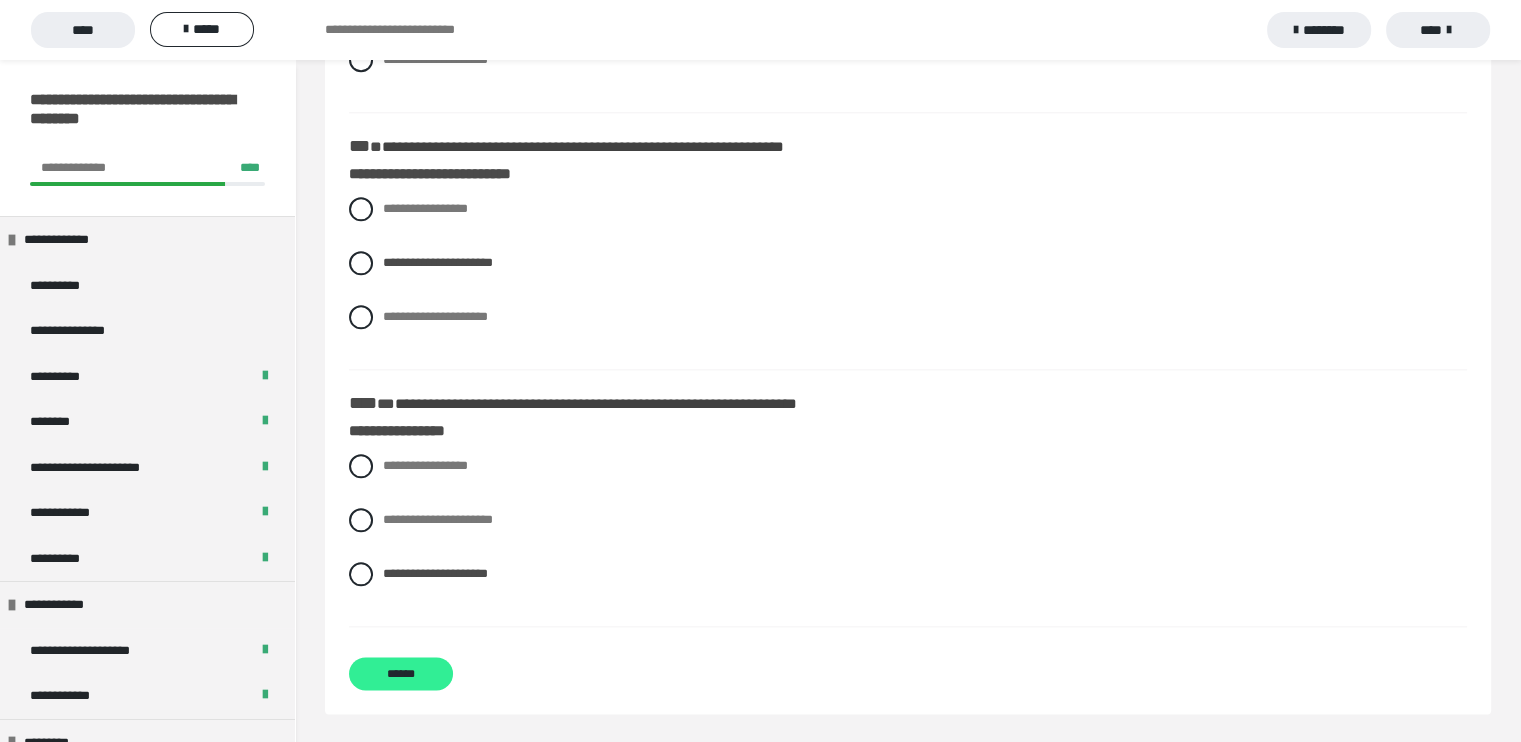 click on "******" at bounding box center [401, 673] 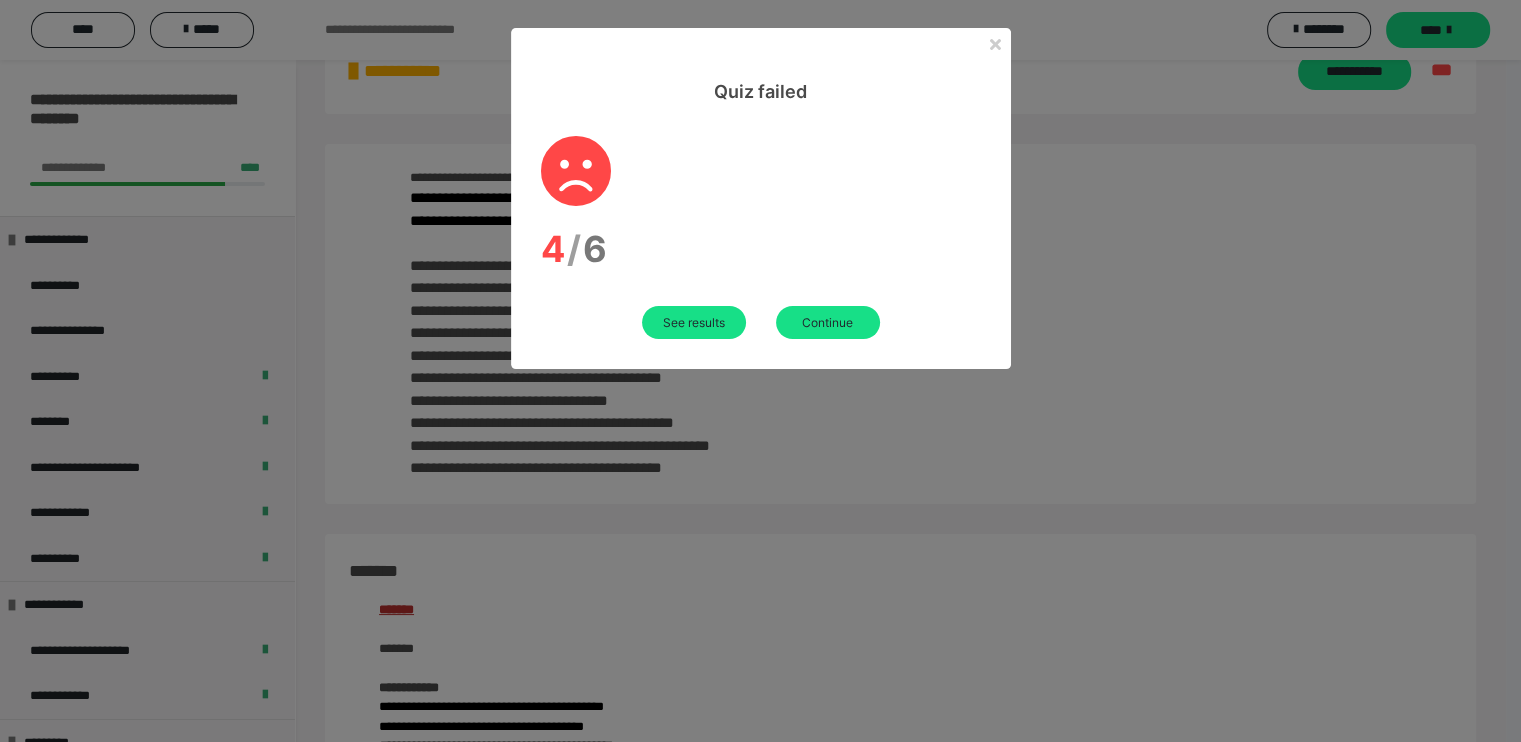 scroll, scrollTop: 2219, scrollLeft: 0, axis: vertical 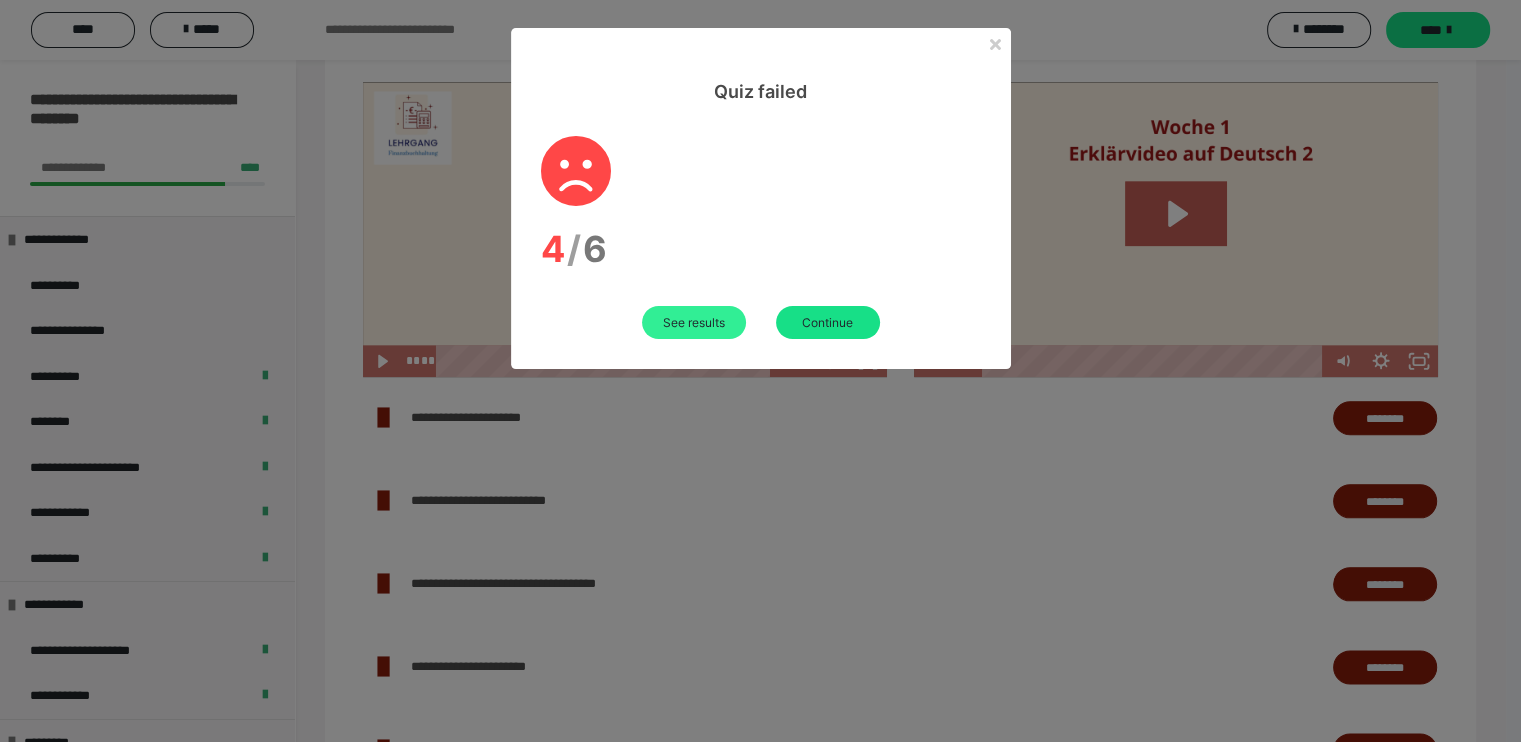 click on "See results" at bounding box center (694, 322) 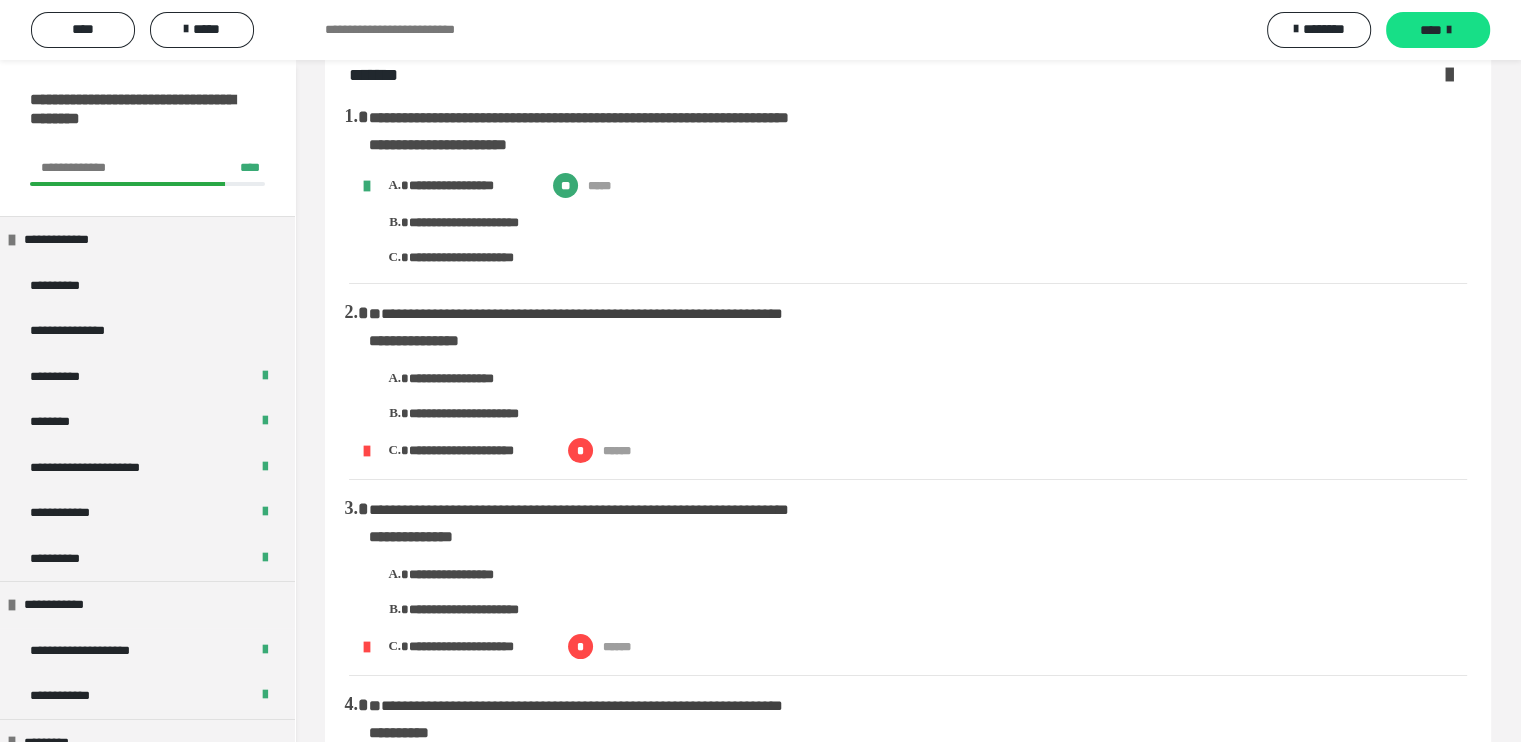 scroll, scrollTop: 0, scrollLeft: 0, axis: both 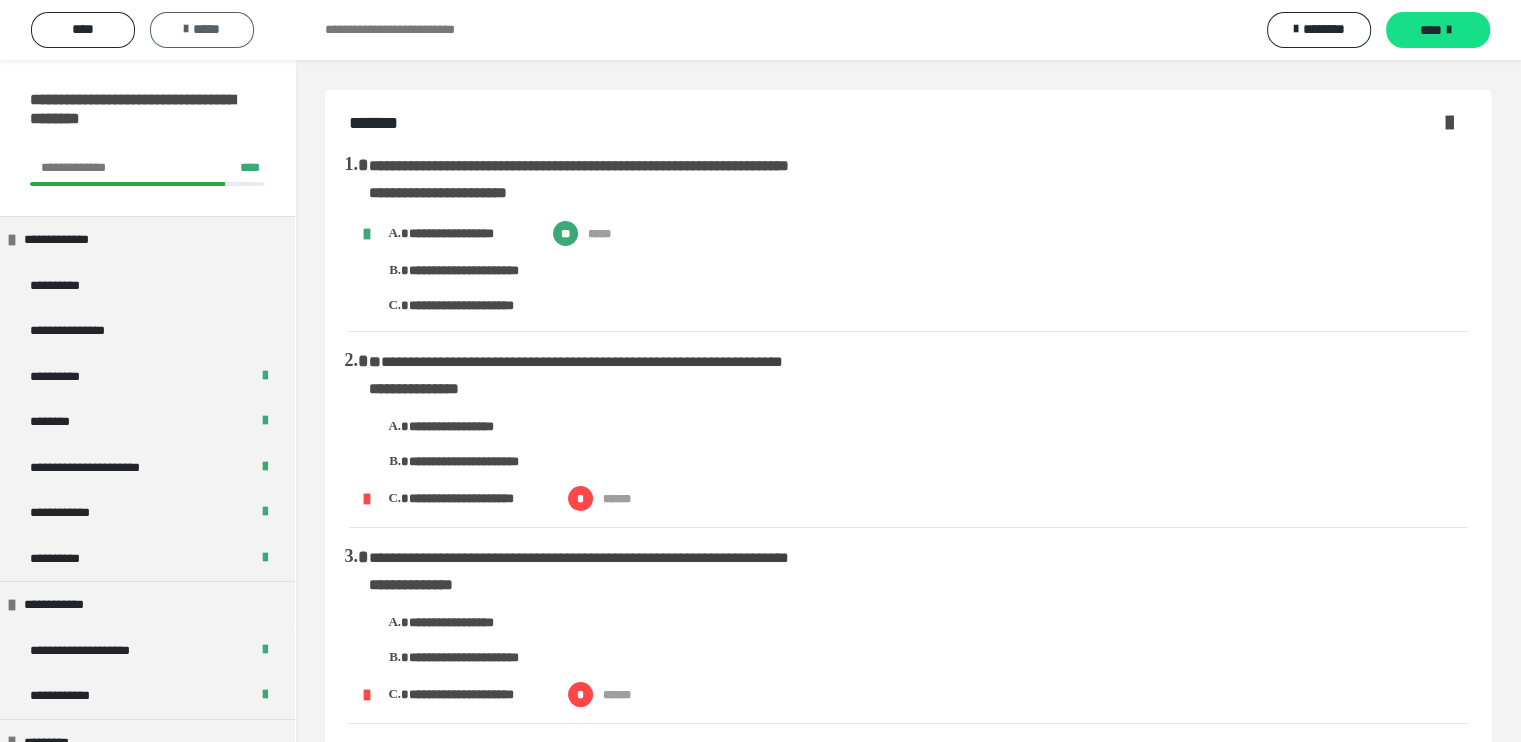 click on "*****" at bounding box center [202, 29] 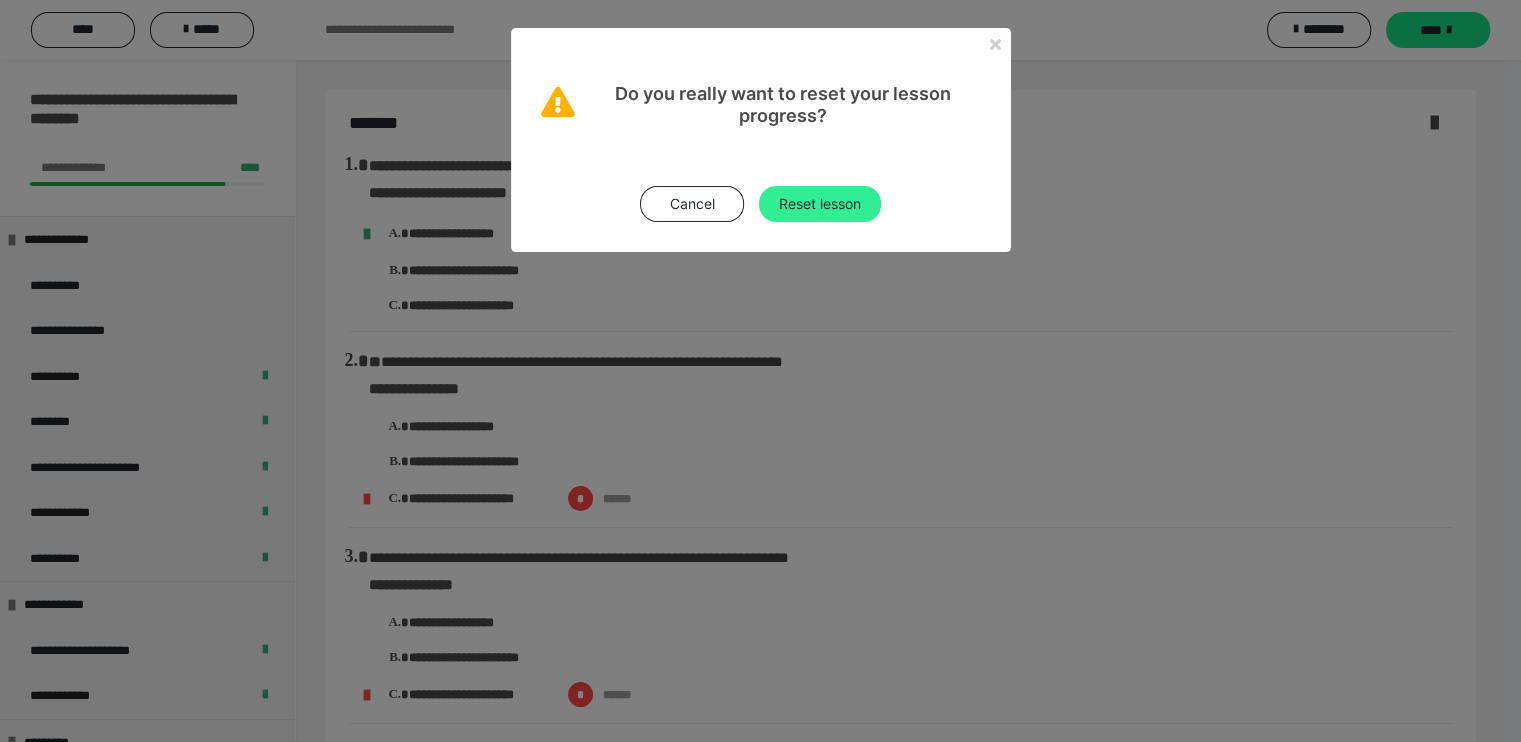 click on "Reset lesson" at bounding box center [820, 204] 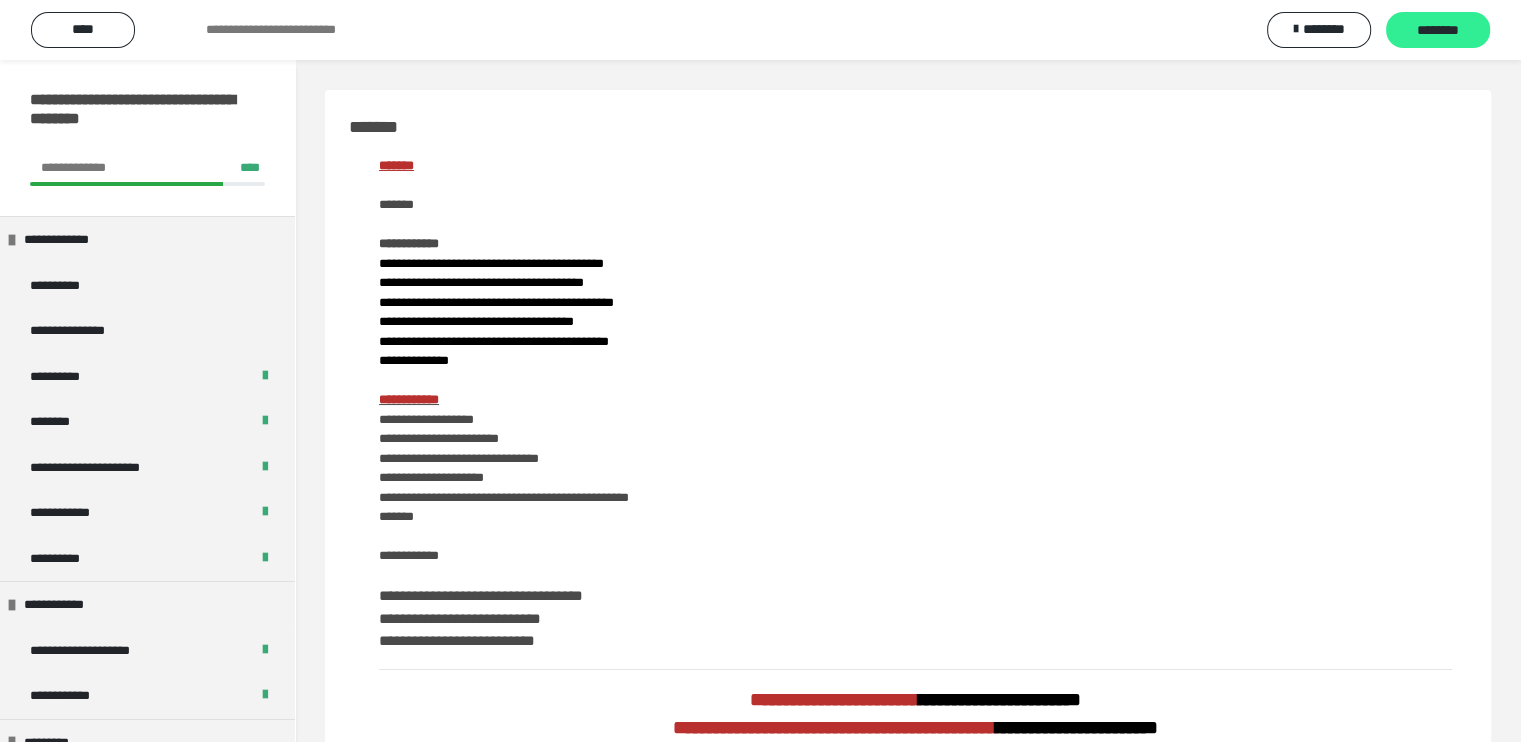 click on "********" at bounding box center (1438, 31) 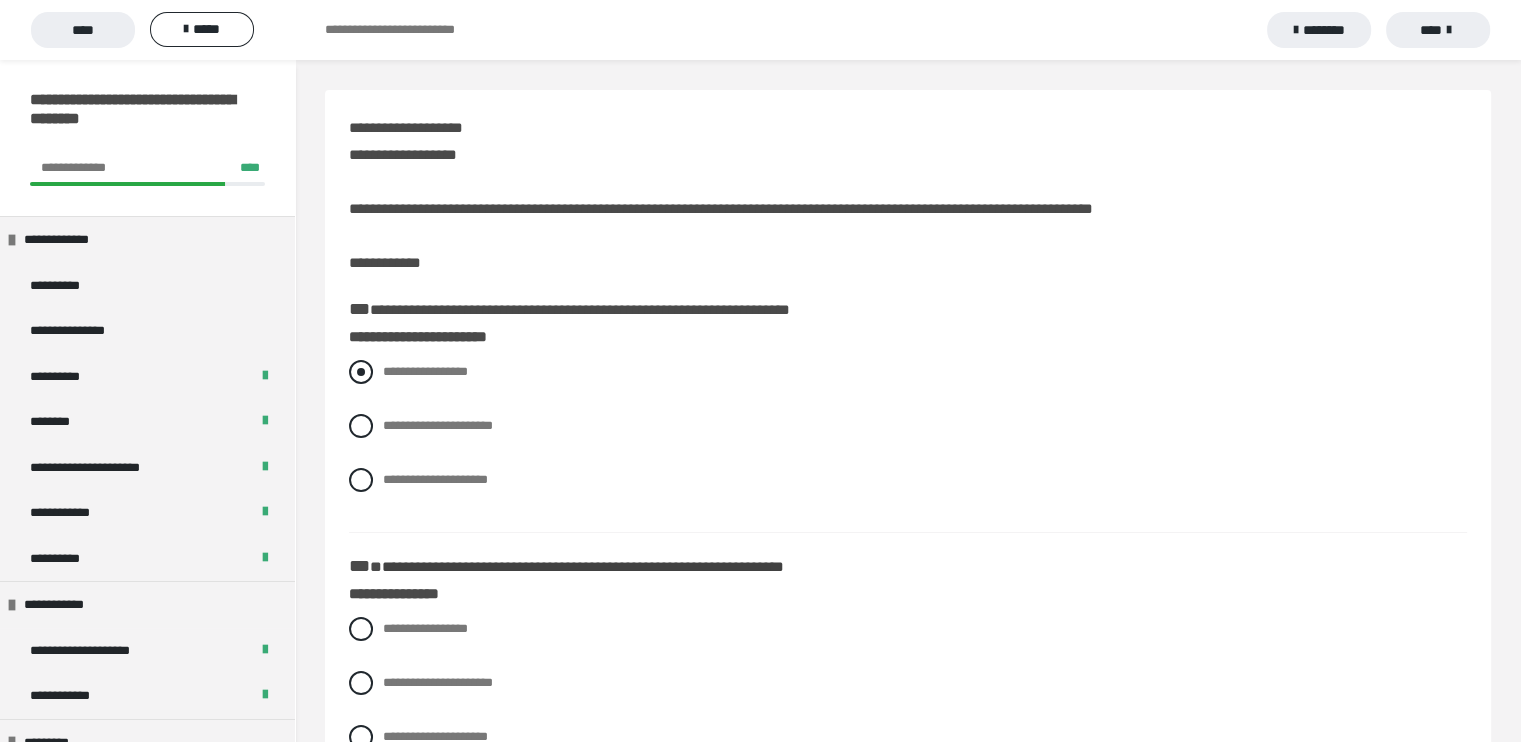 click at bounding box center [361, 372] 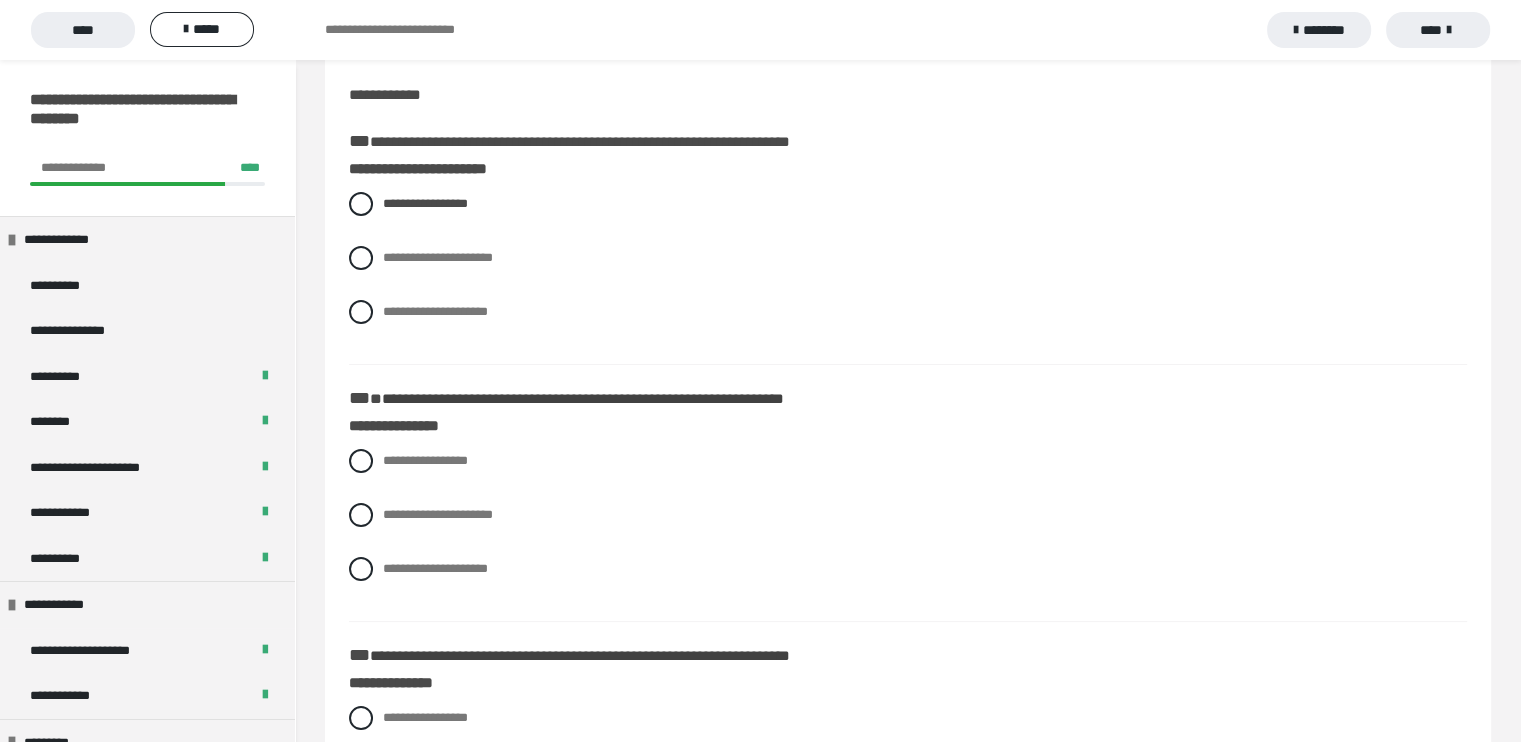 scroll, scrollTop: 174, scrollLeft: 0, axis: vertical 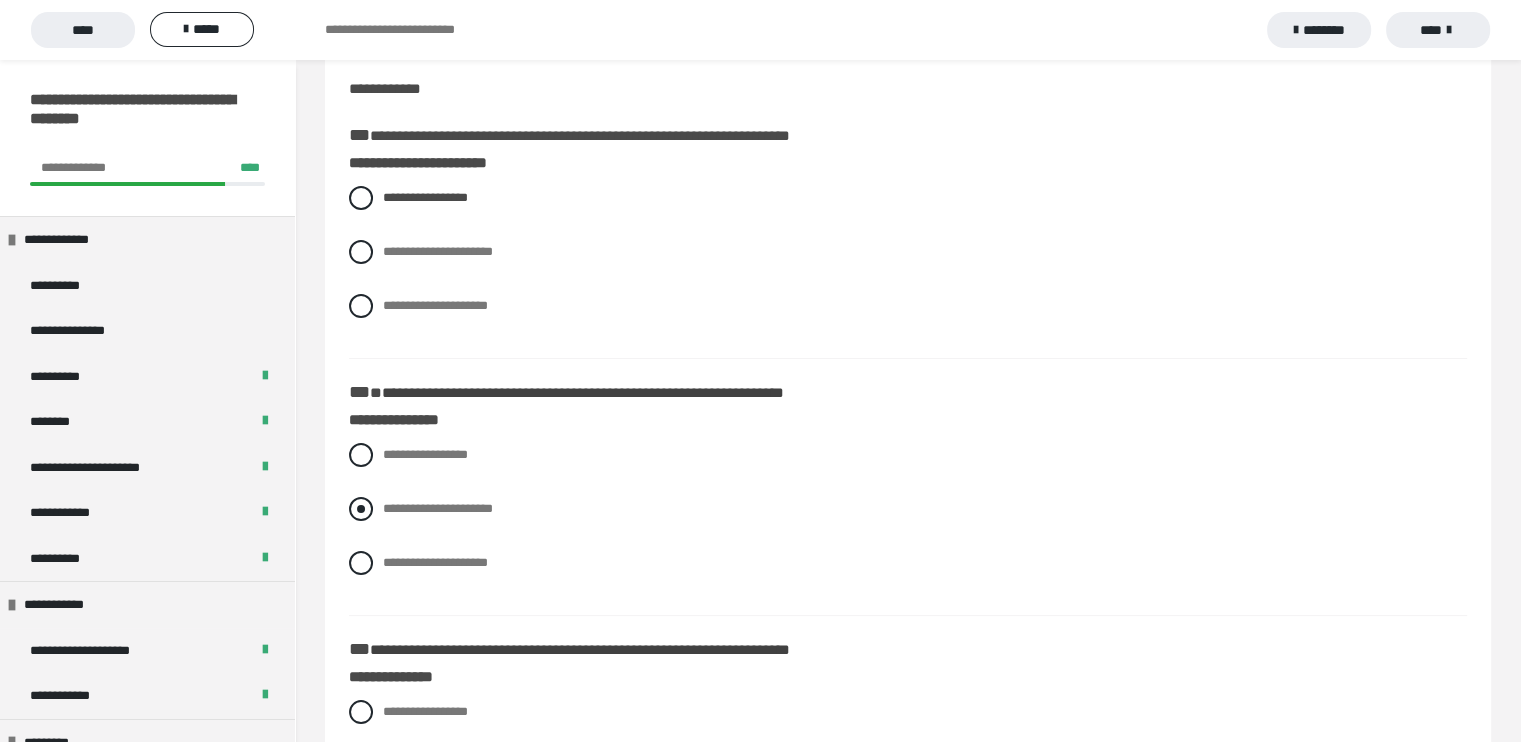 click at bounding box center [361, 509] 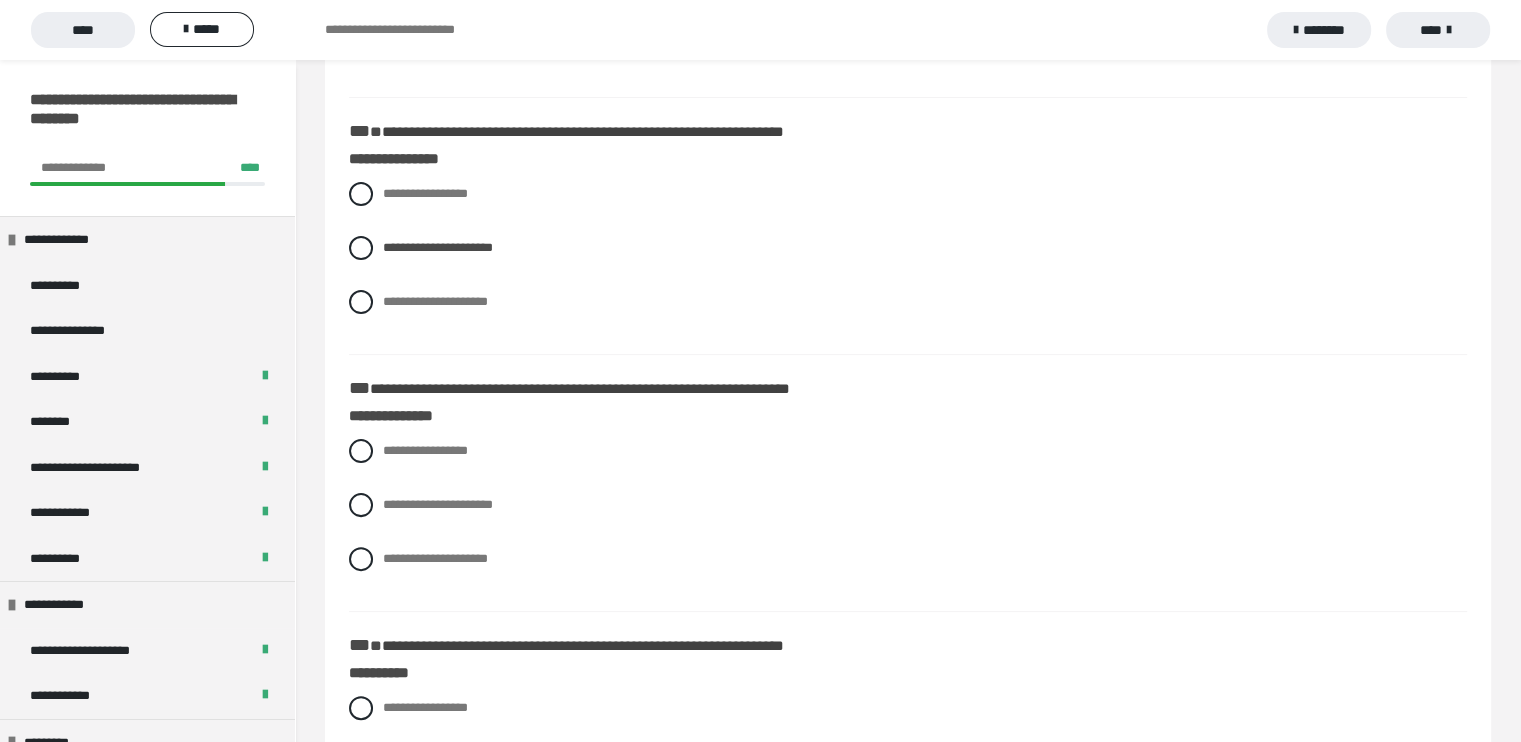 scroll, scrollTop: 438, scrollLeft: 0, axis: vertical 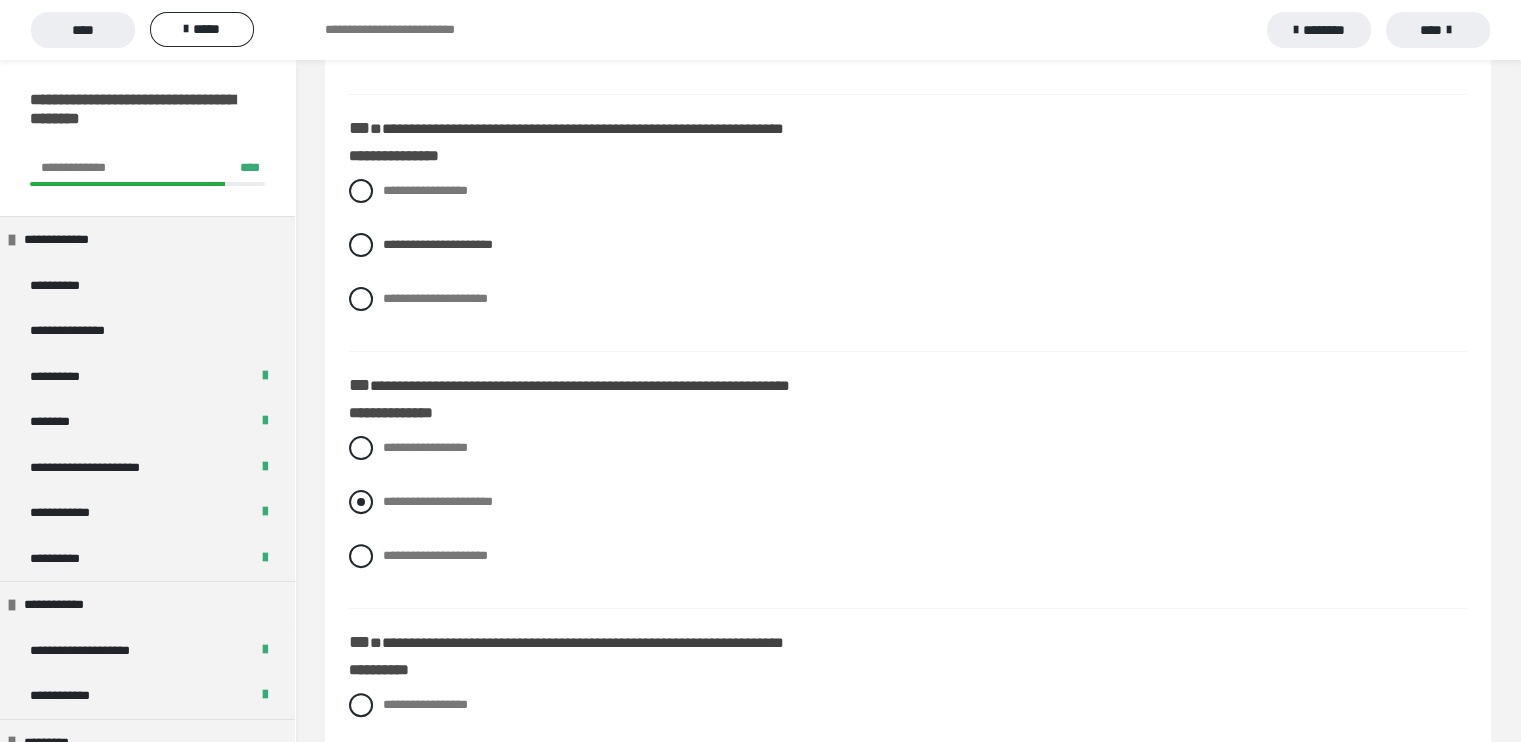 click on "**********" at bounding box center (908, 502) 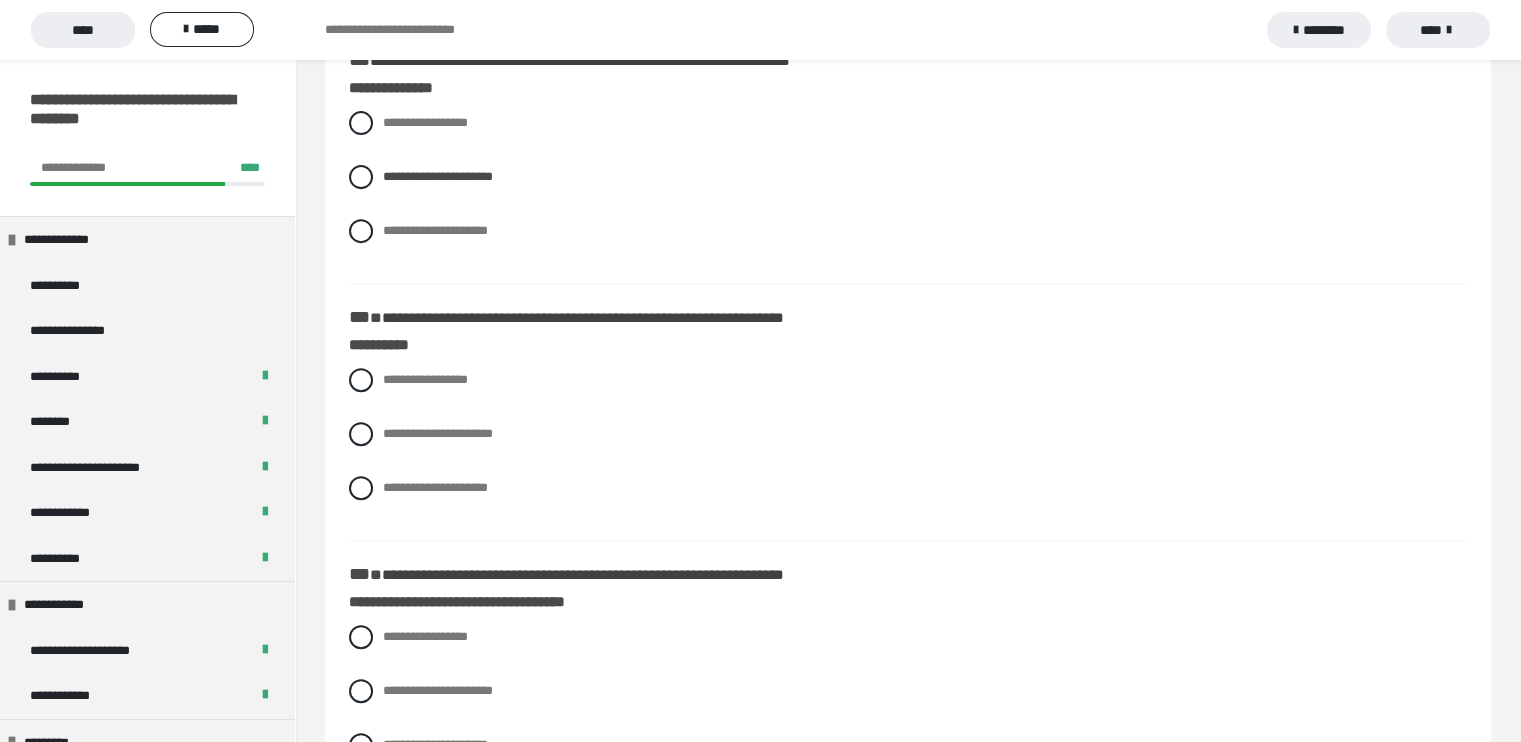 scroll, scrollTop: 764, scrollLeft: 0, axis: vertical 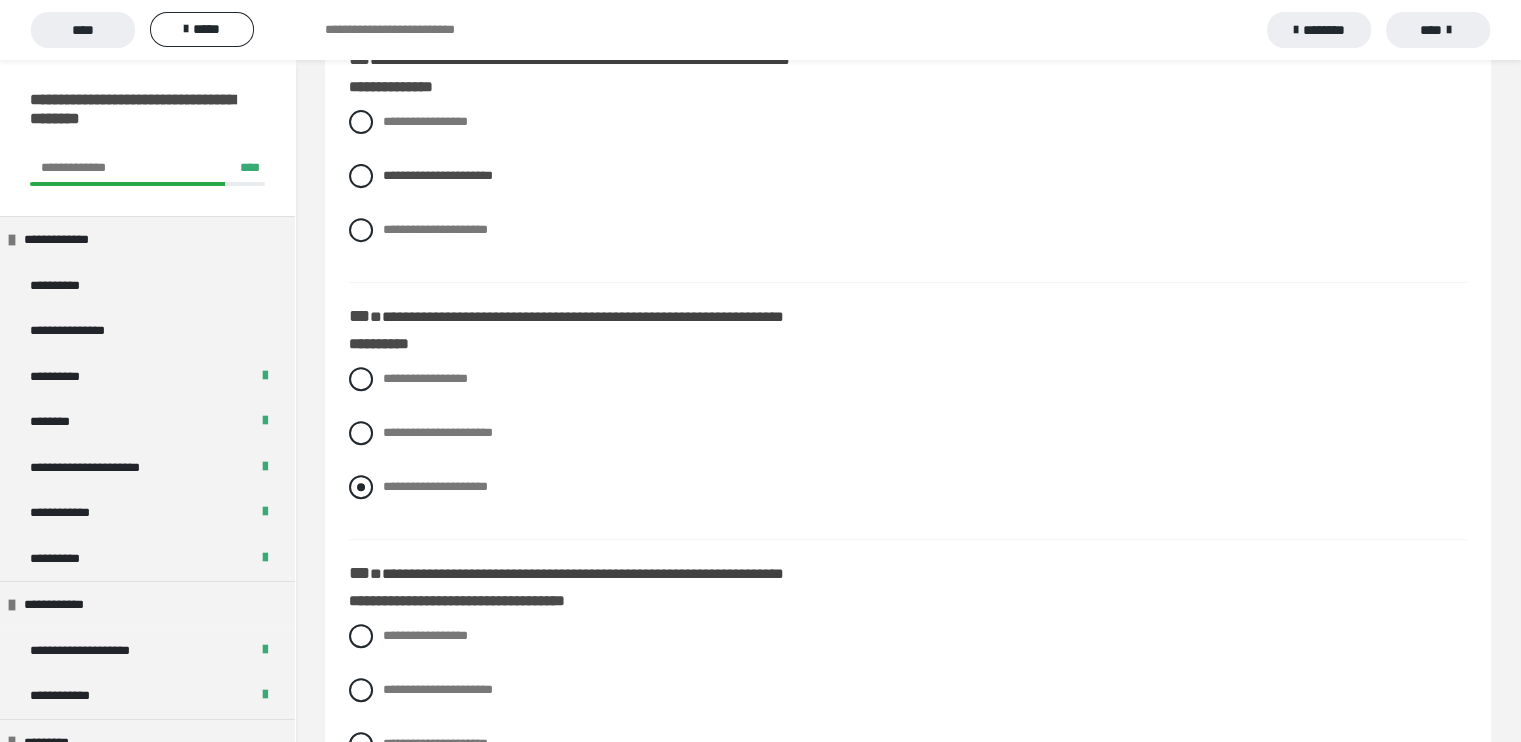 click at bounding box center [361, 487] 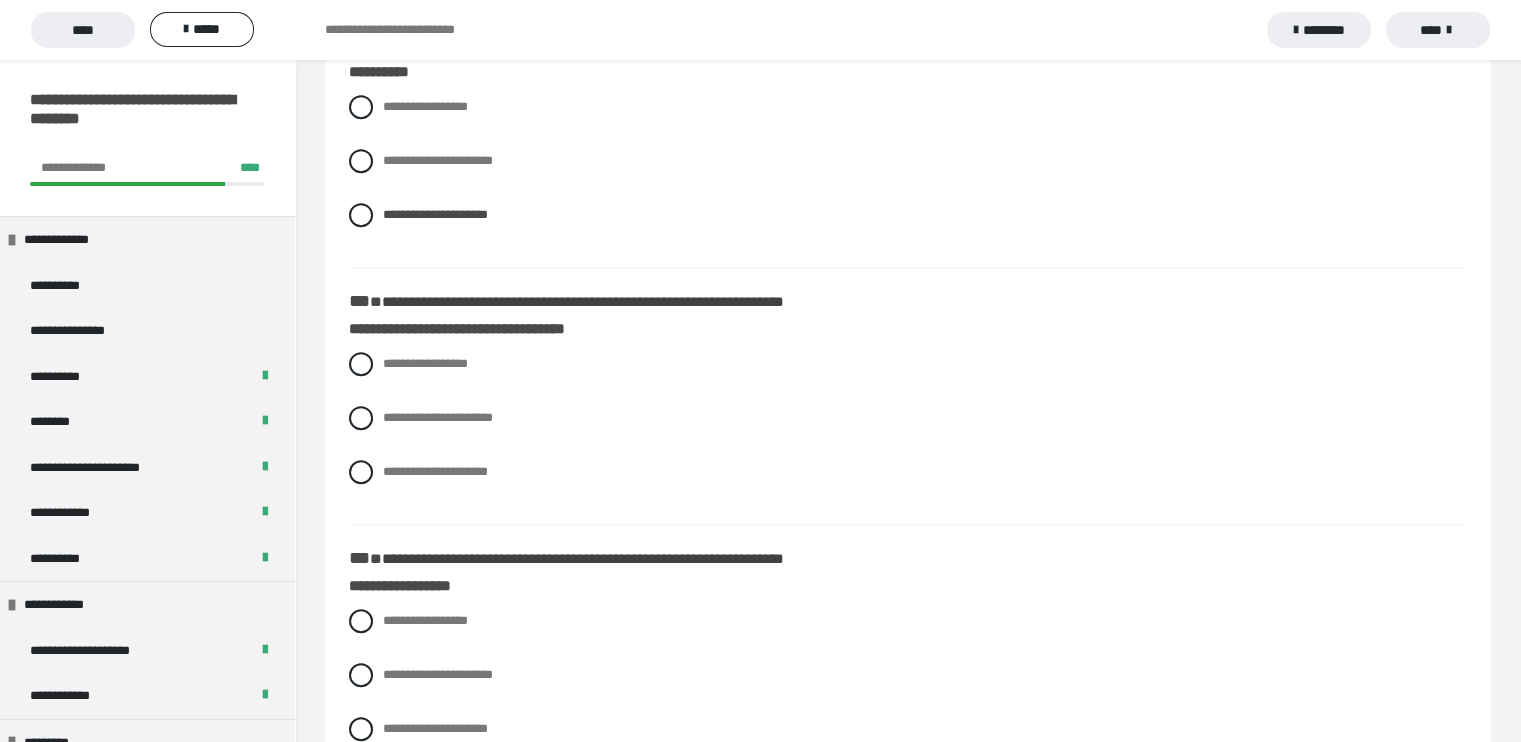 scroll, scrollTop: 1042, scrollLeft: 0, axis: vertical 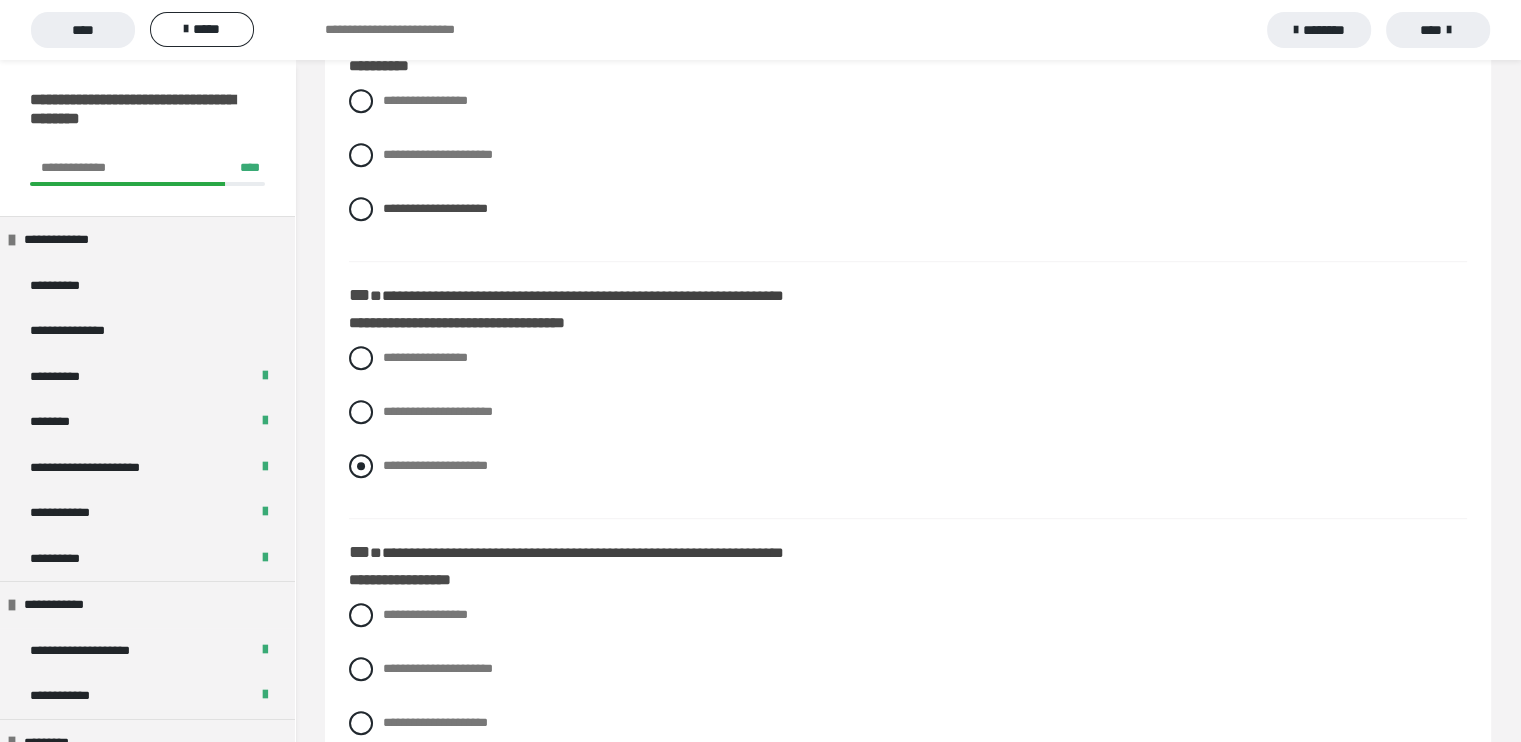 click at bounding box center [361, 466] 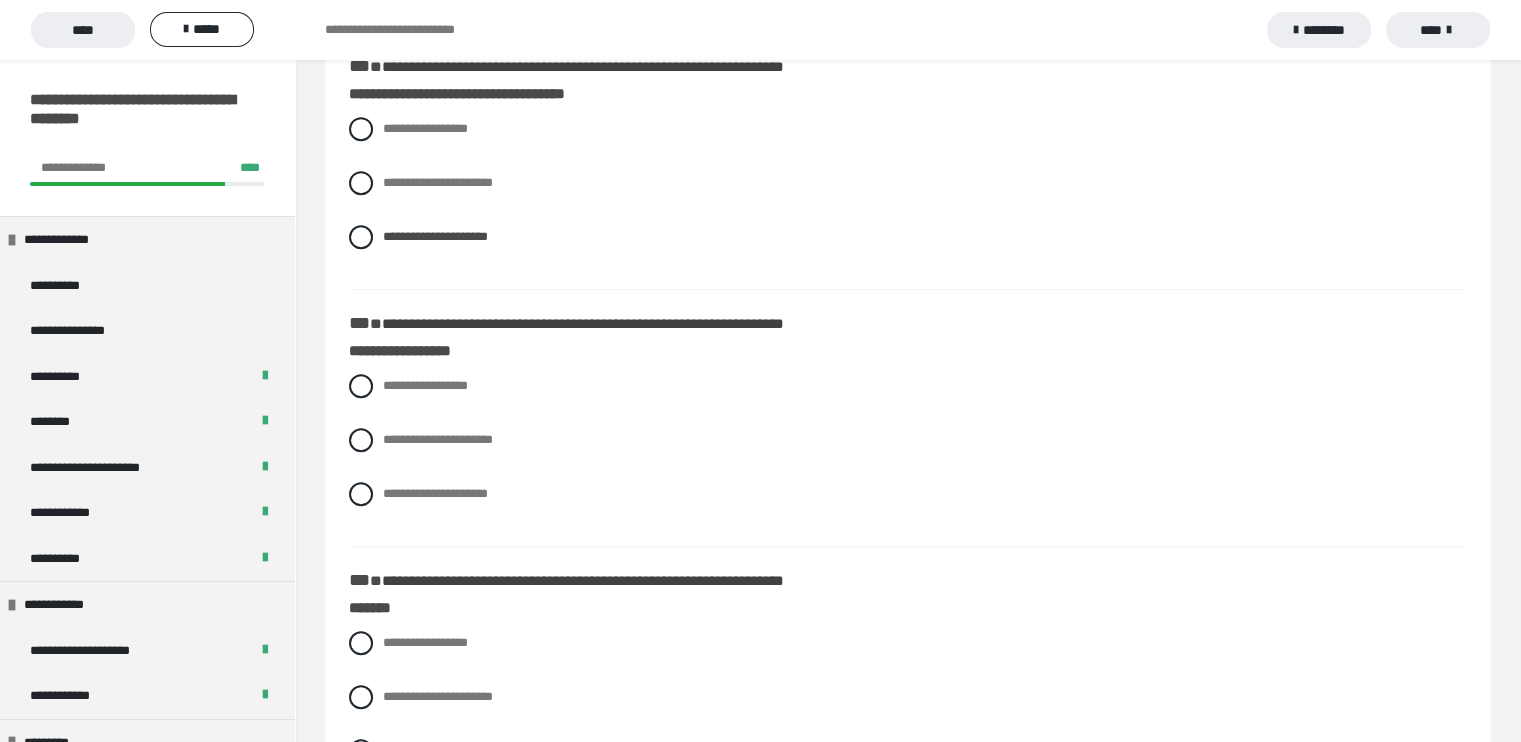 scroll, scrollTop: 1272, scrollLeft: 0, axis: vertical 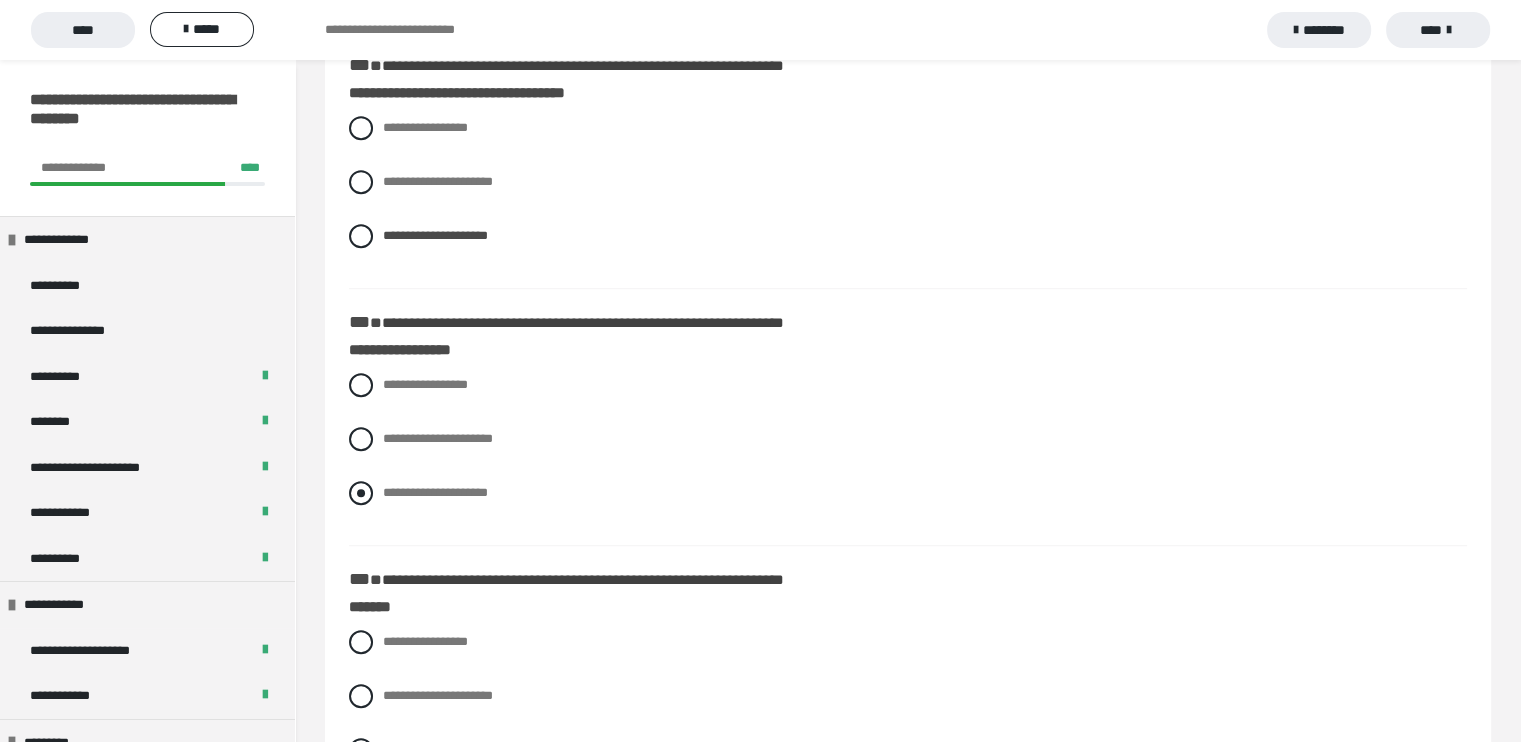 click at bounding box center (361, 493) 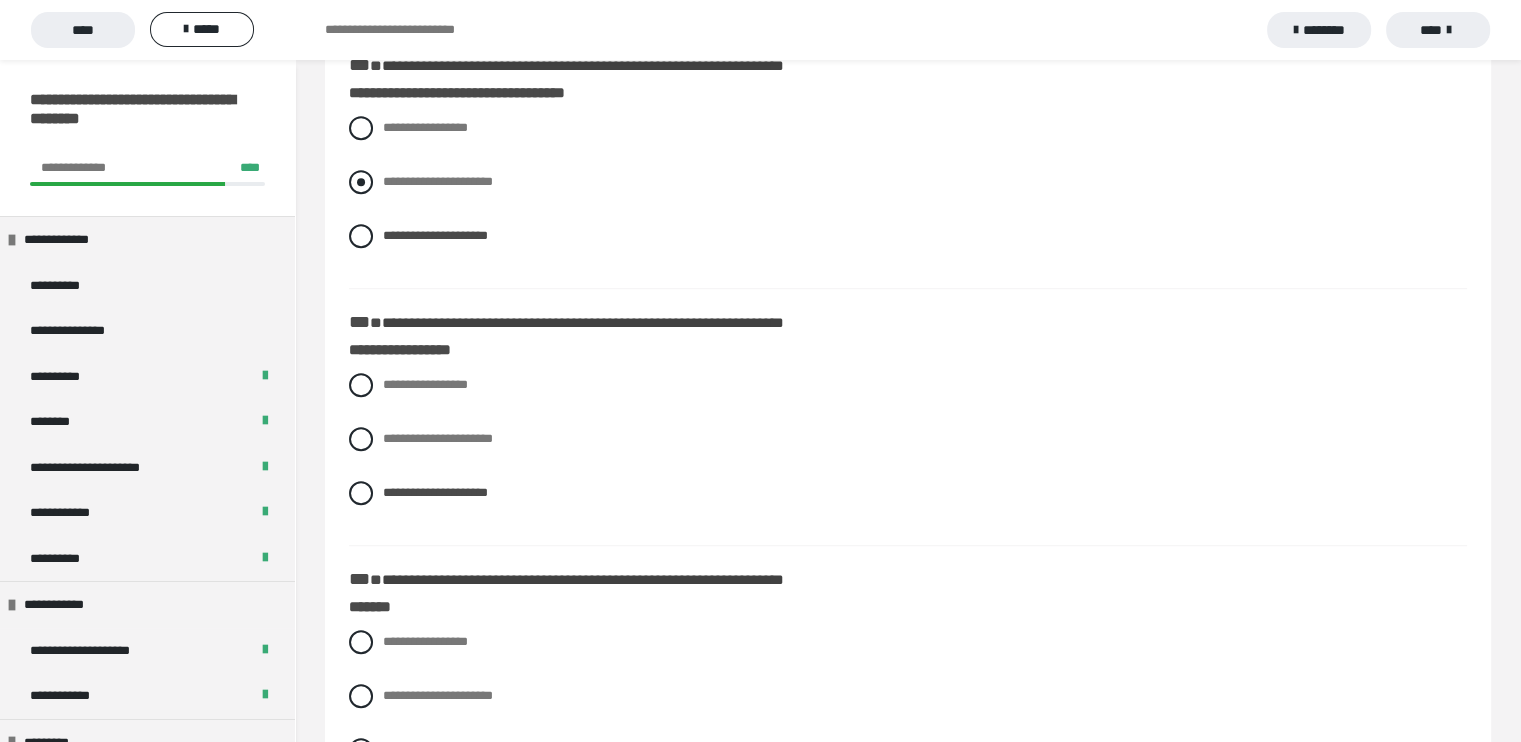 click at bounding box center [361, 182] 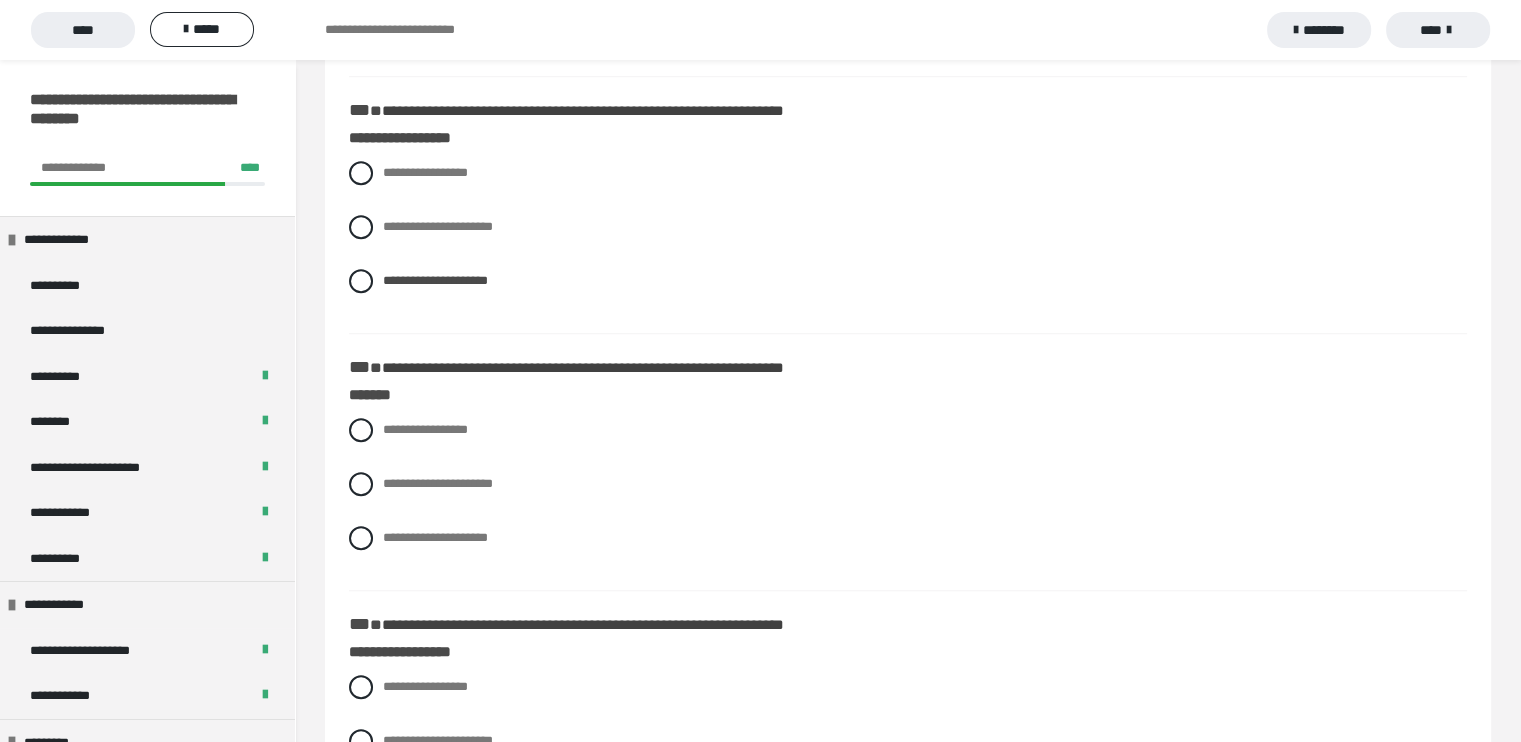 scroll, scrollTop: 1584, scrollLeft: 0, axis: vertical 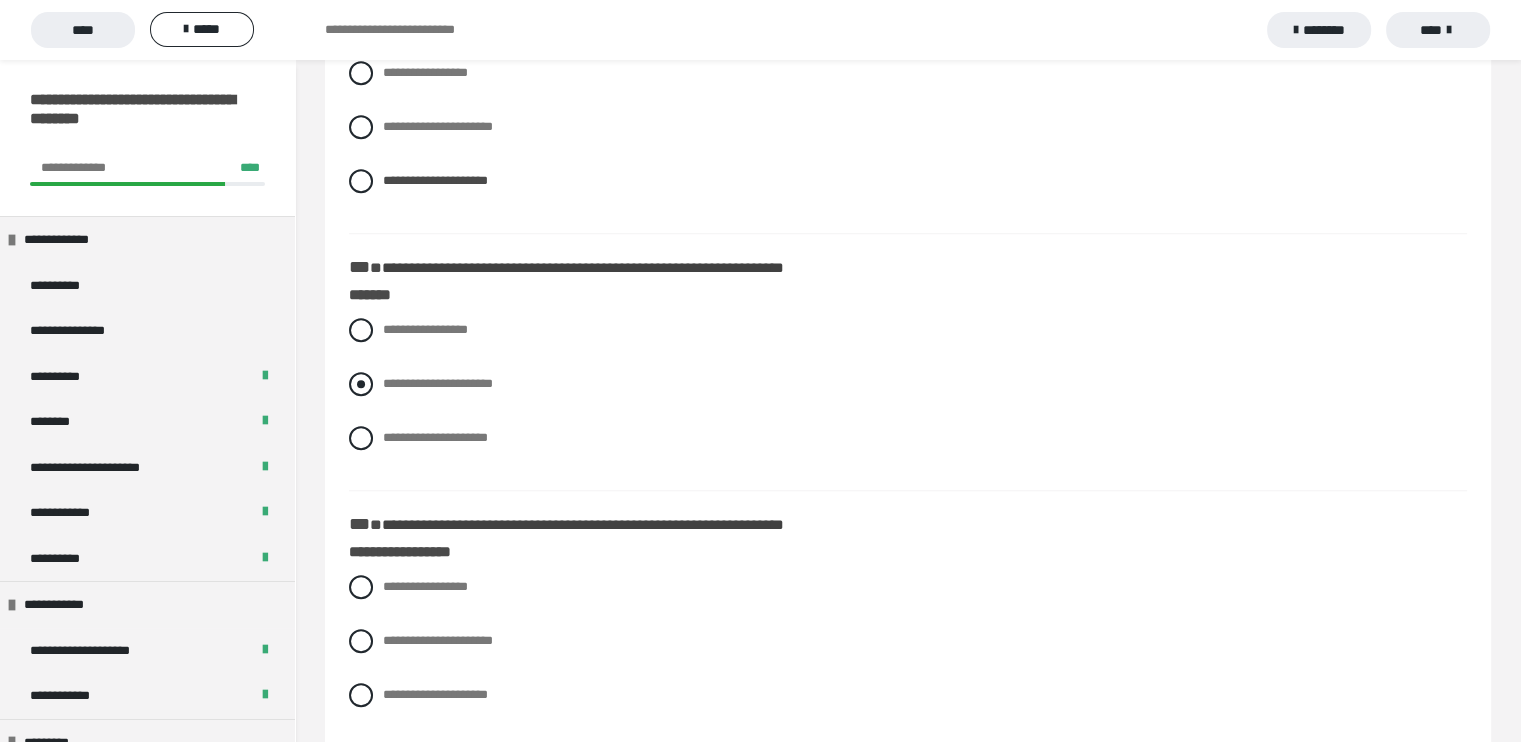 click at bounding box center (361, 384) 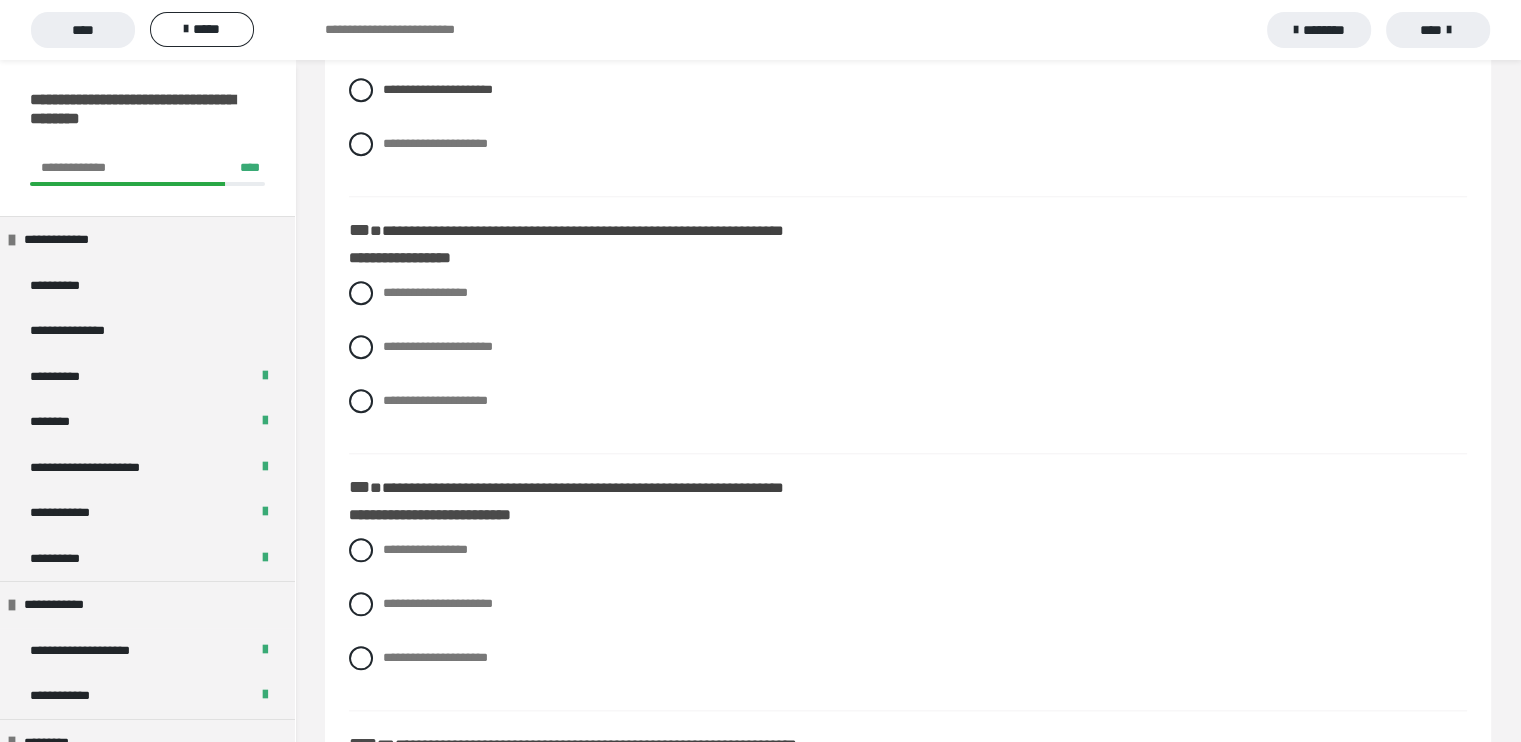 scroll, scrollTop: 1882, scrollLeft: 0, axis: vertical 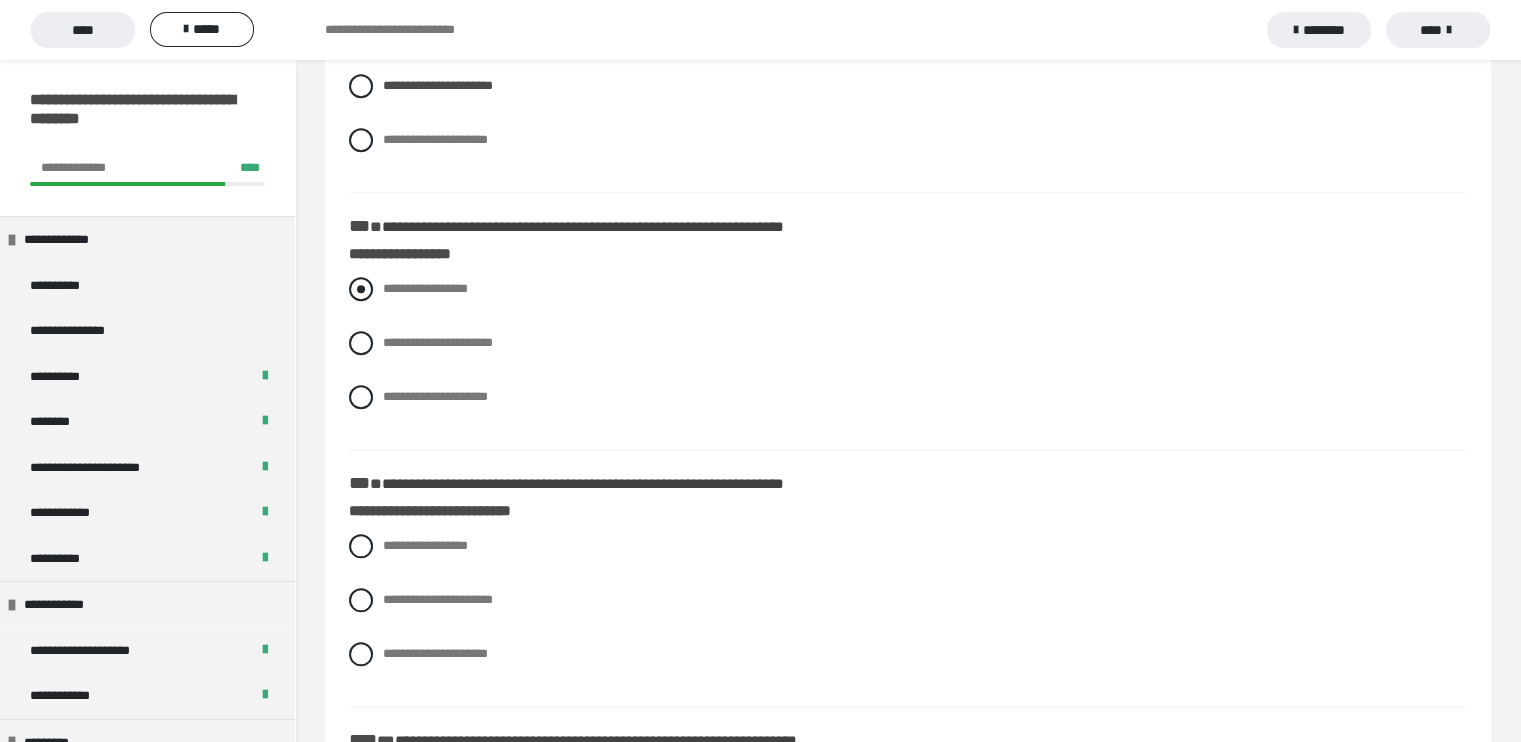 click at bounding box center (361, 289) 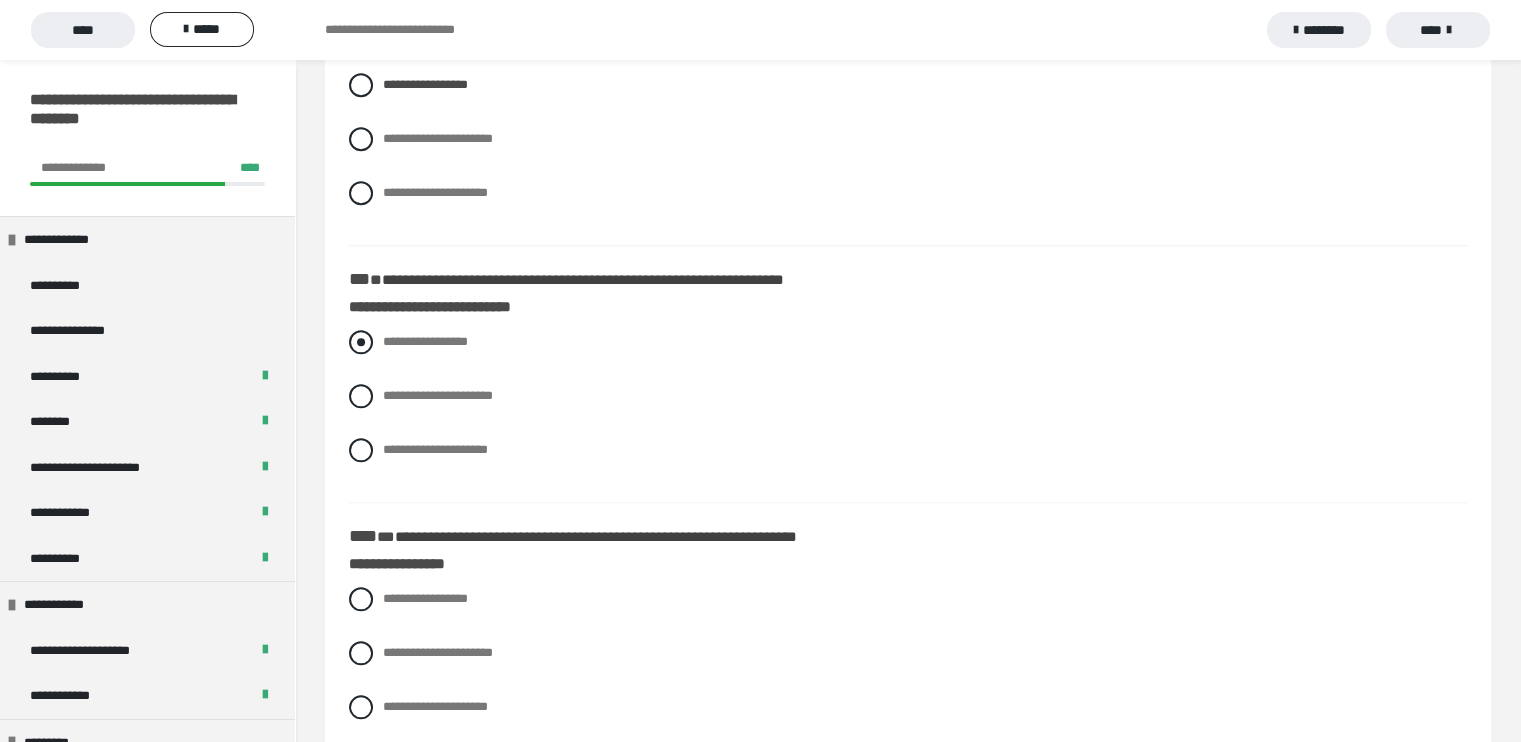 scroll, scrollTop: 2092, scrollLeft: 0, axis: vertical 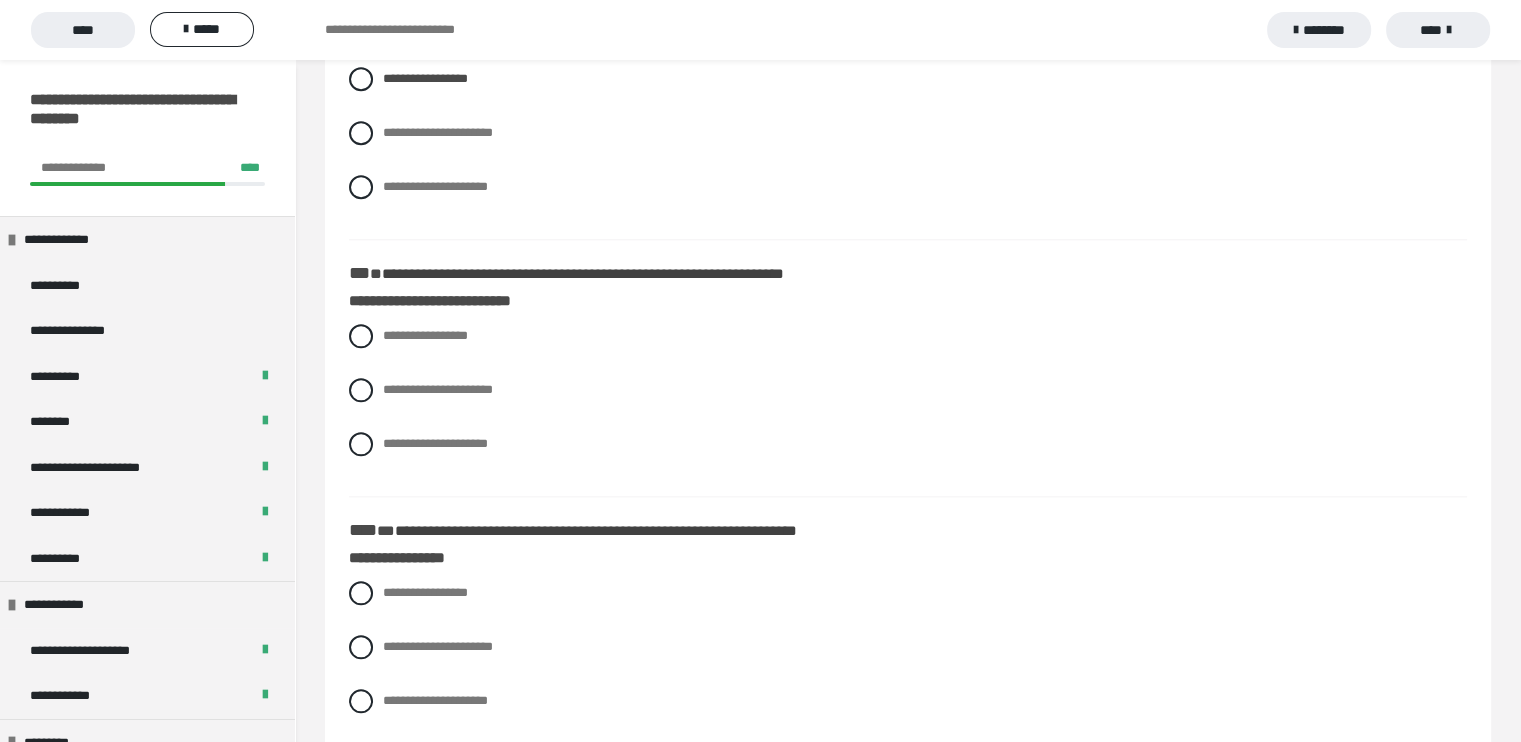 click on "**********" at bounding box center [908, -581] 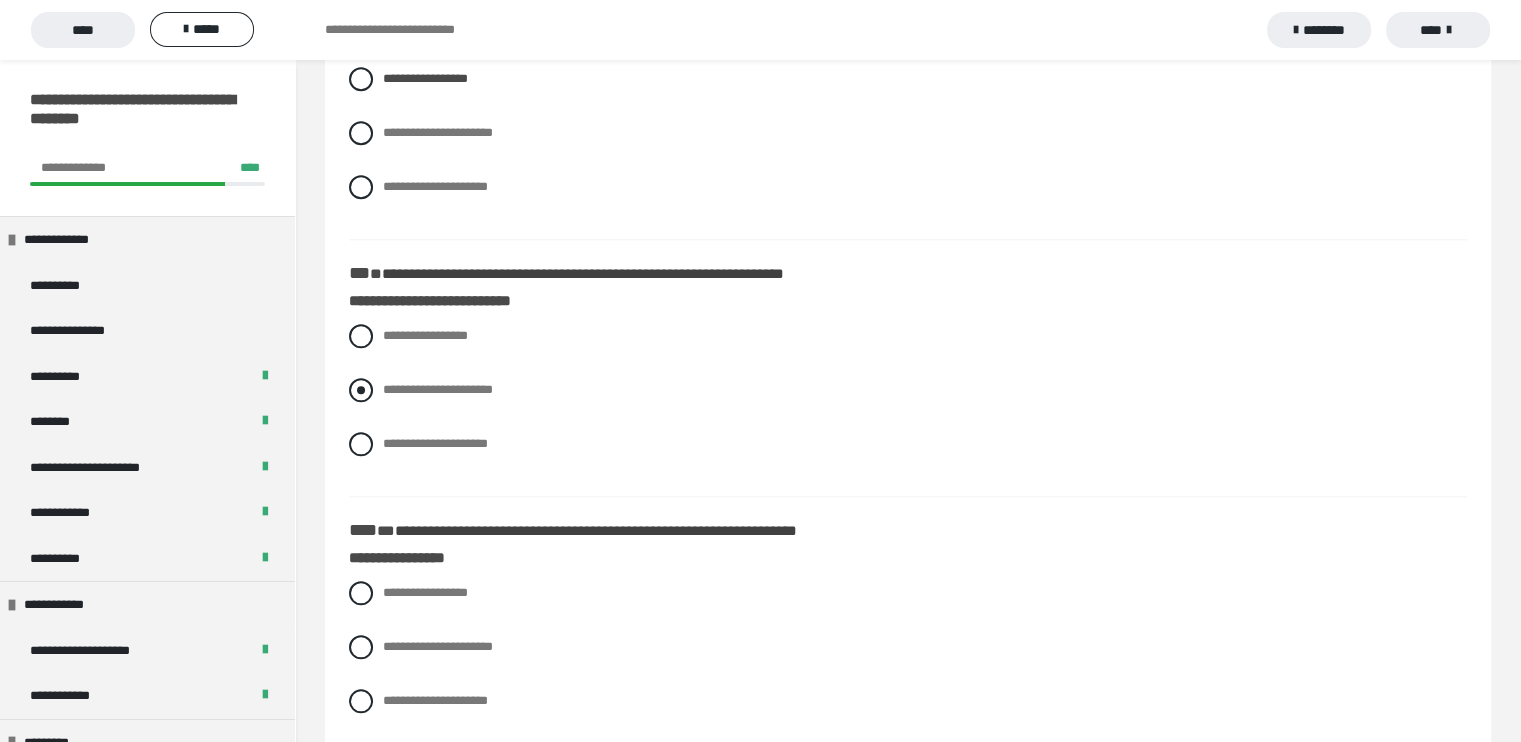 click at bounding box center (361, 390) 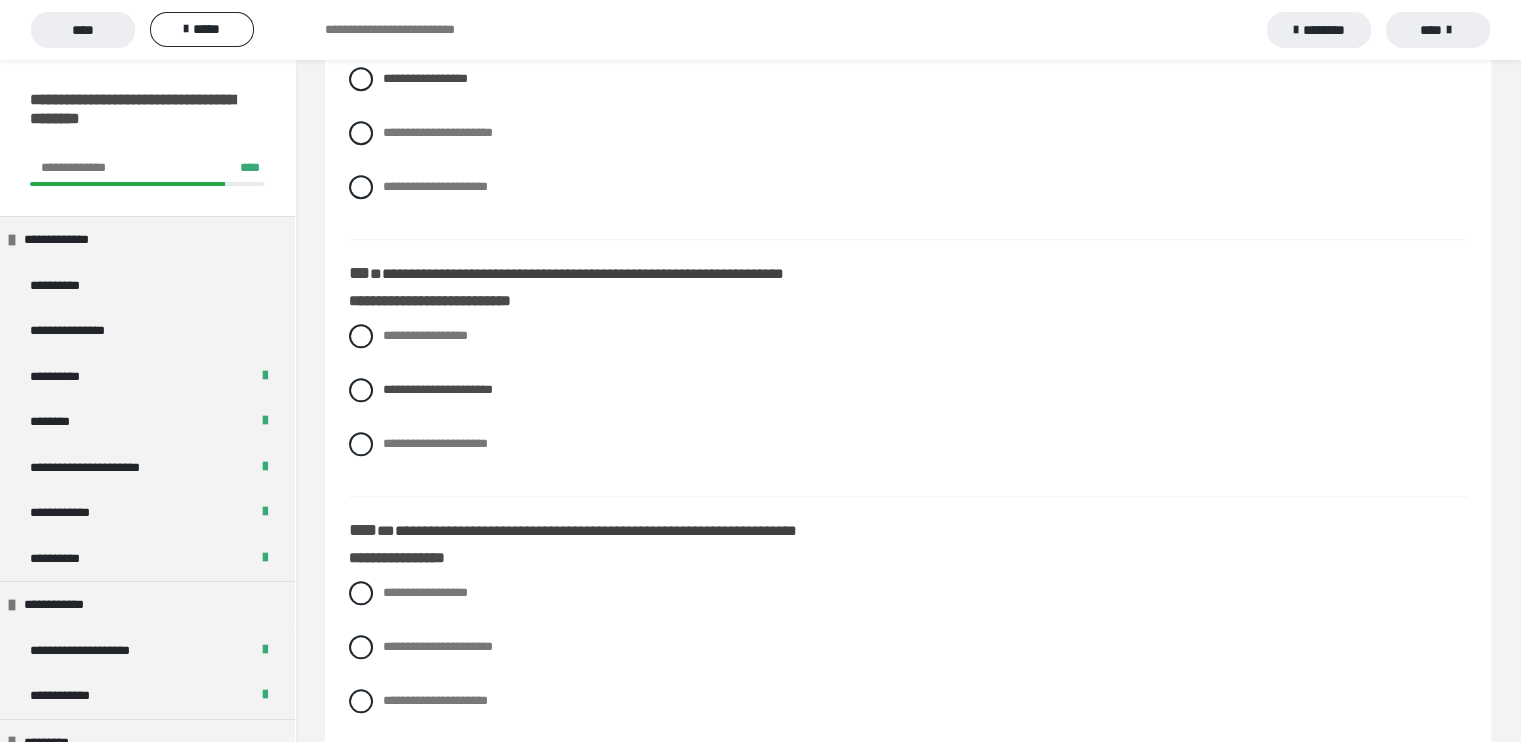 scroll, scrollTop: 2219, scrollLeft: 0, axis: vertical 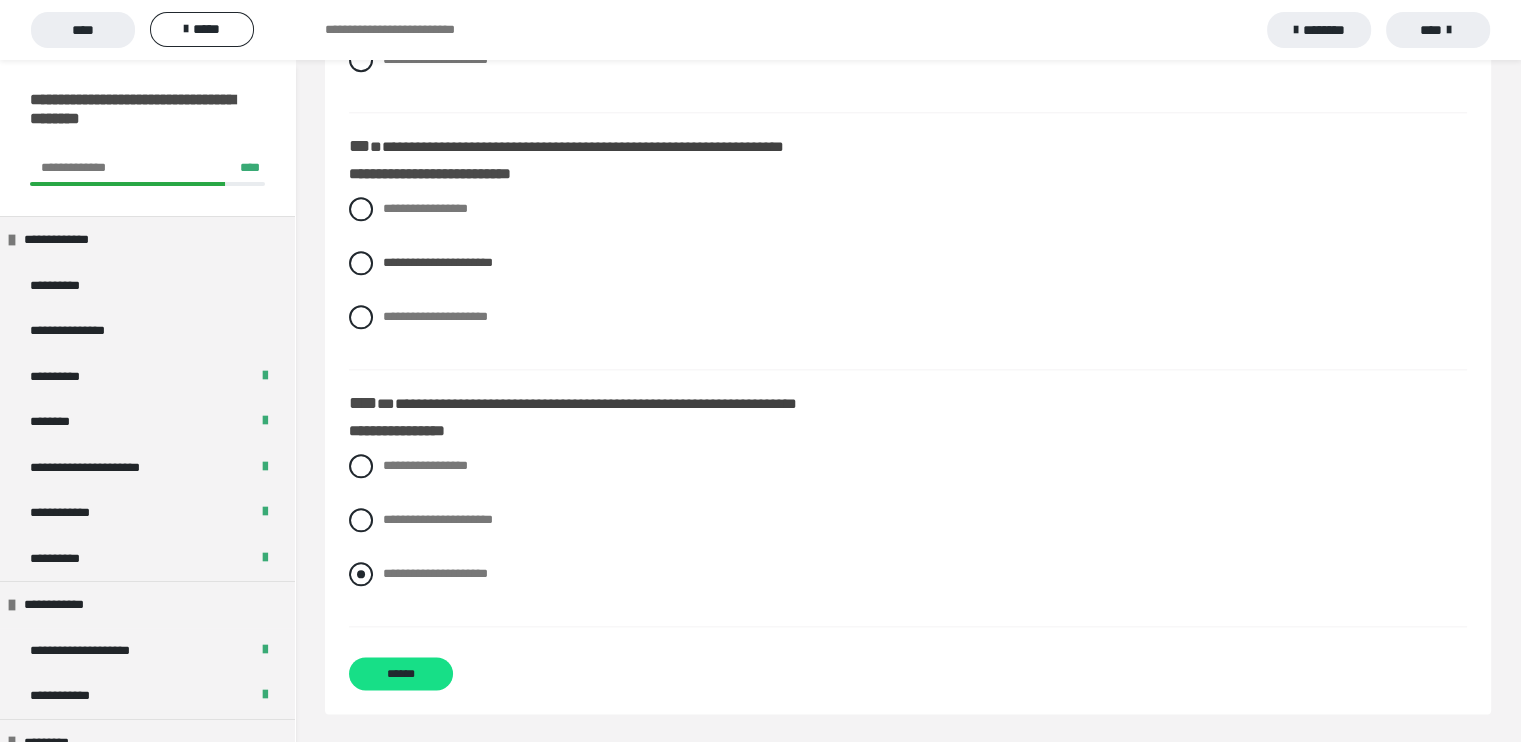 click at bounding box center (361, 574) 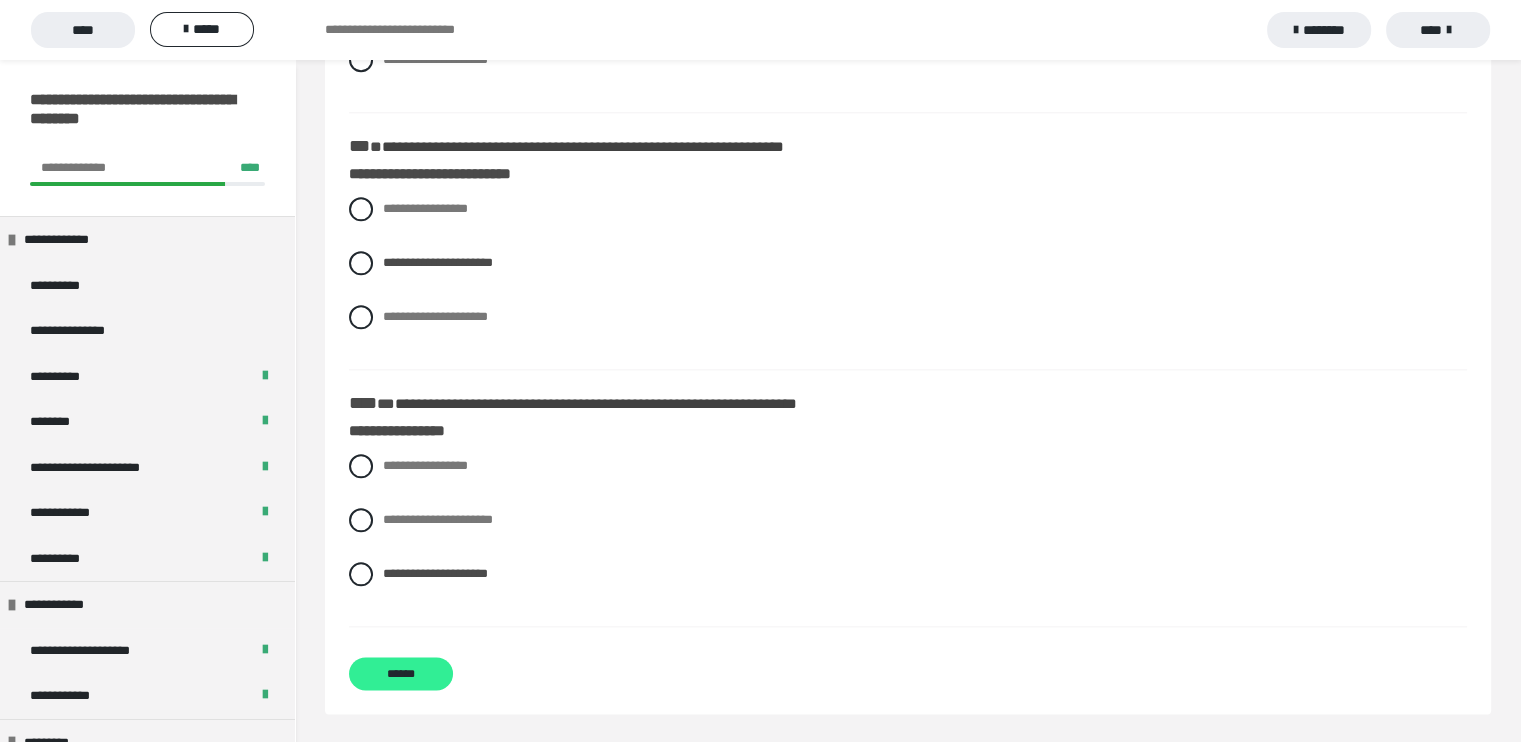 click on "******" at bounding box center (401, 673) 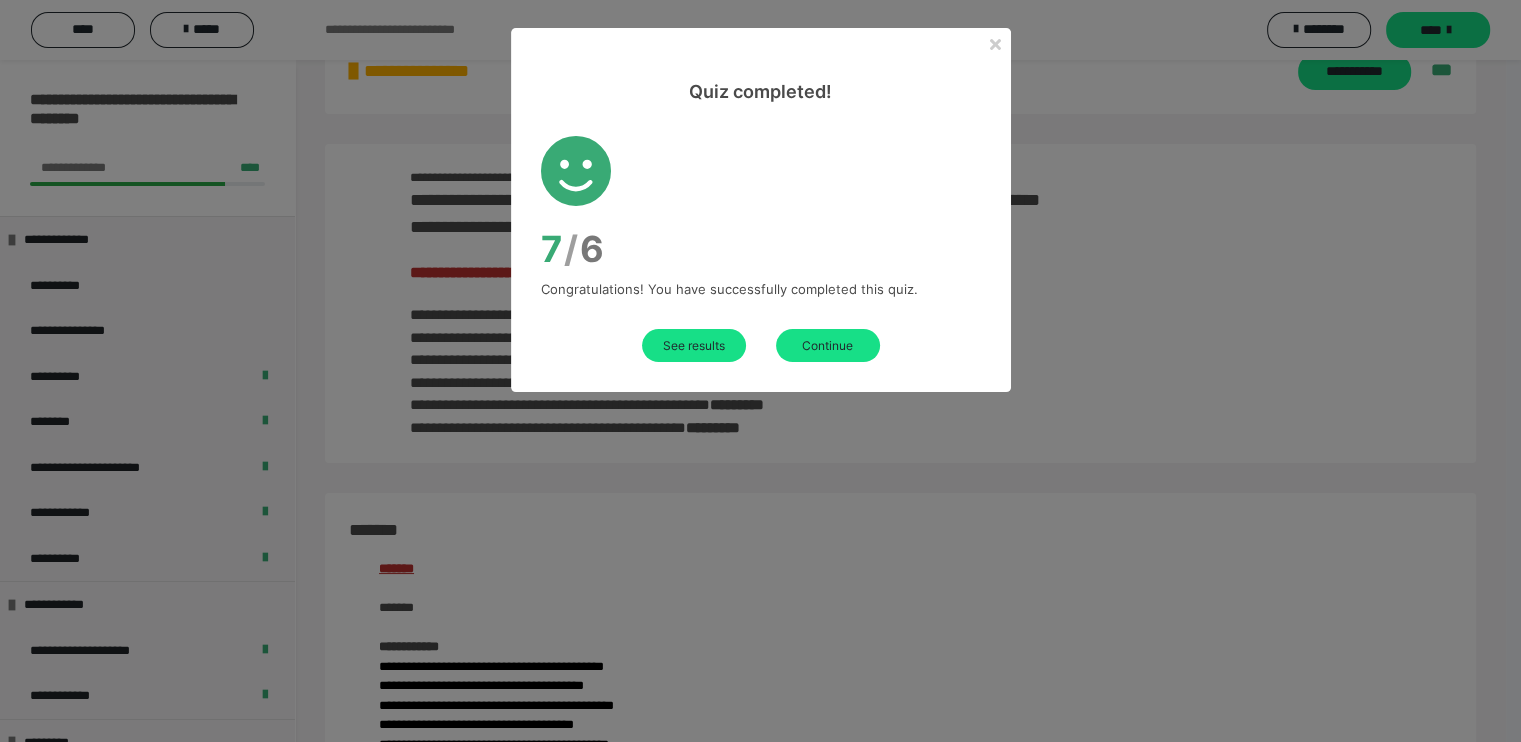 scroll, scrollTop: 2219, scrollLeft: 0, axis: vertical 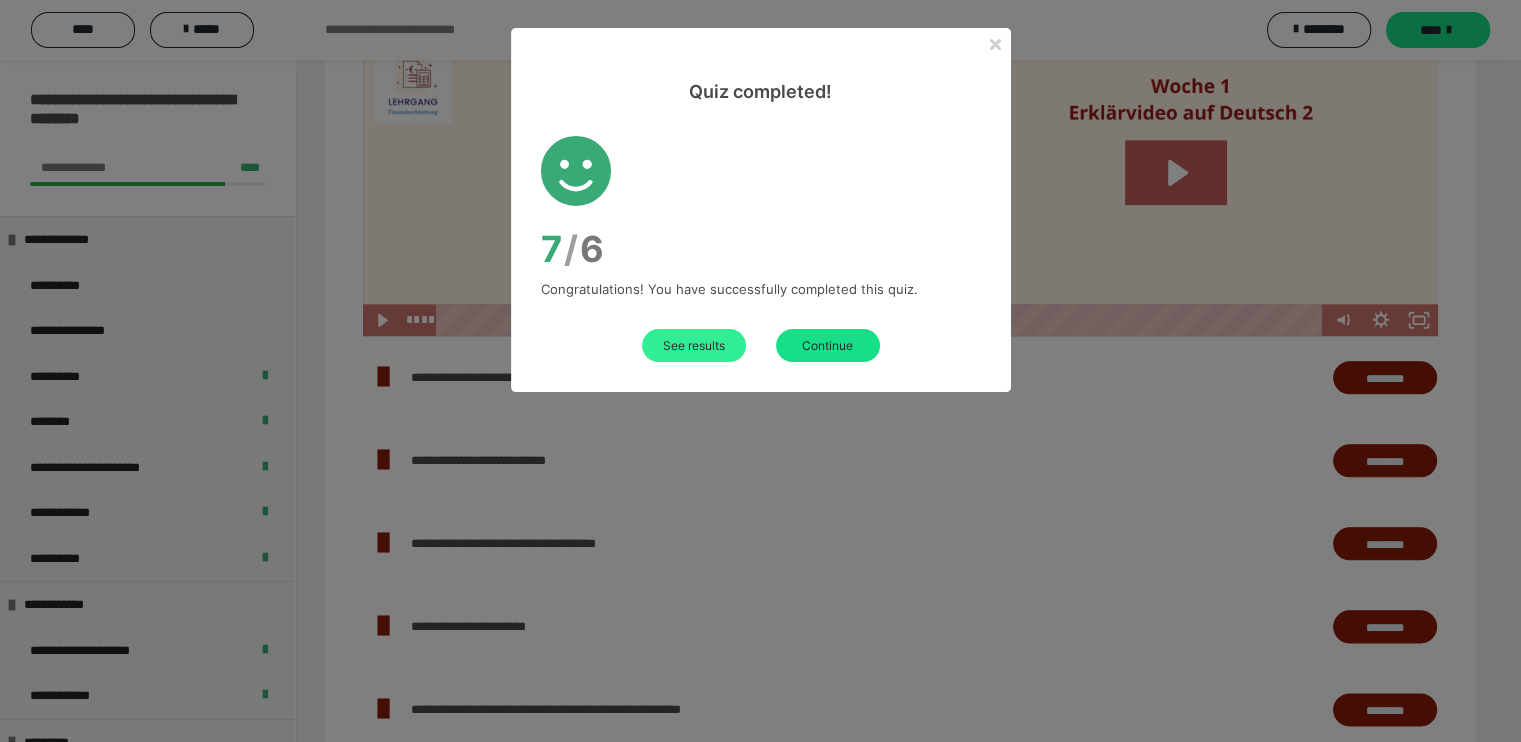 click on "See results" at bounding box center (694, 345) 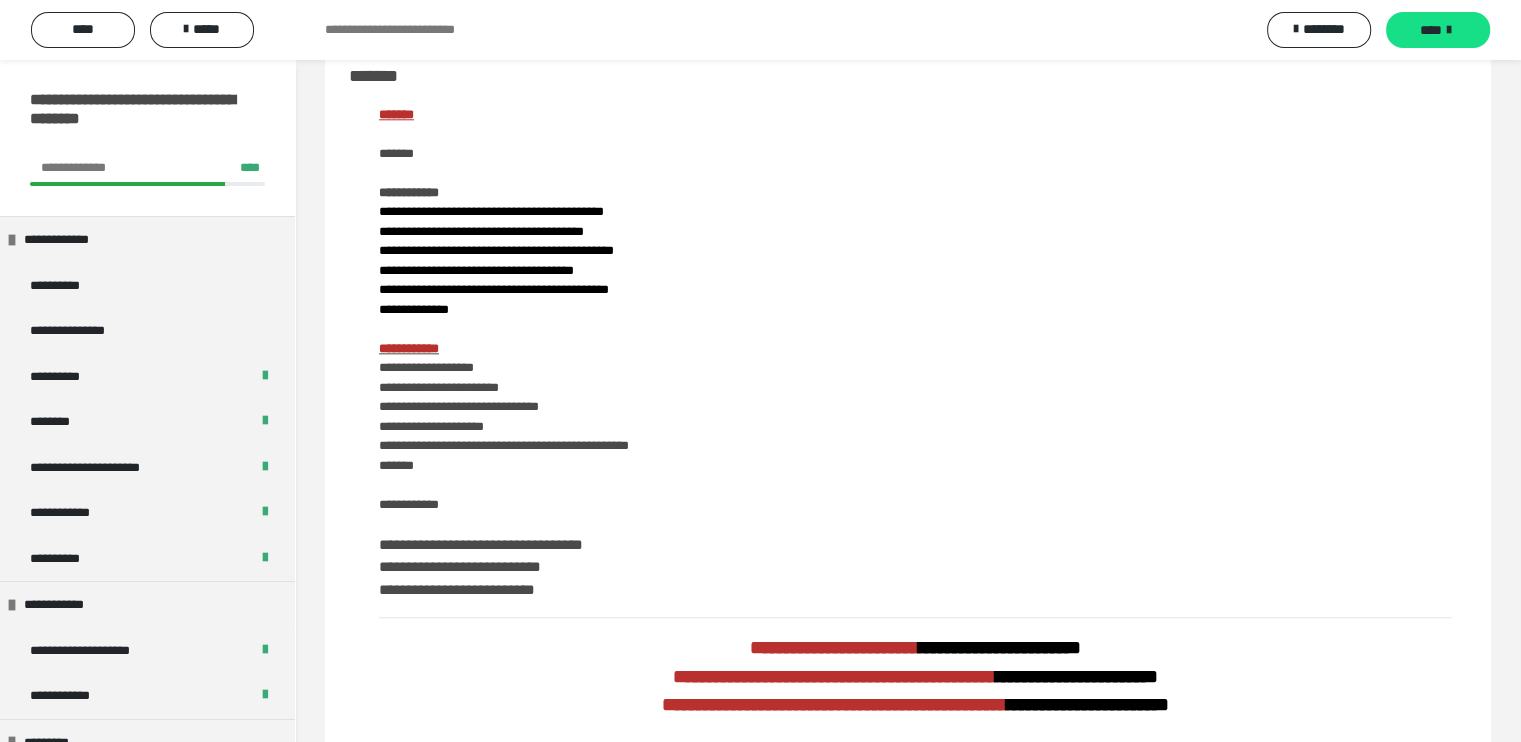 scroll, scrollTop: 2163, scrollLeft: 0, axis: vertical 